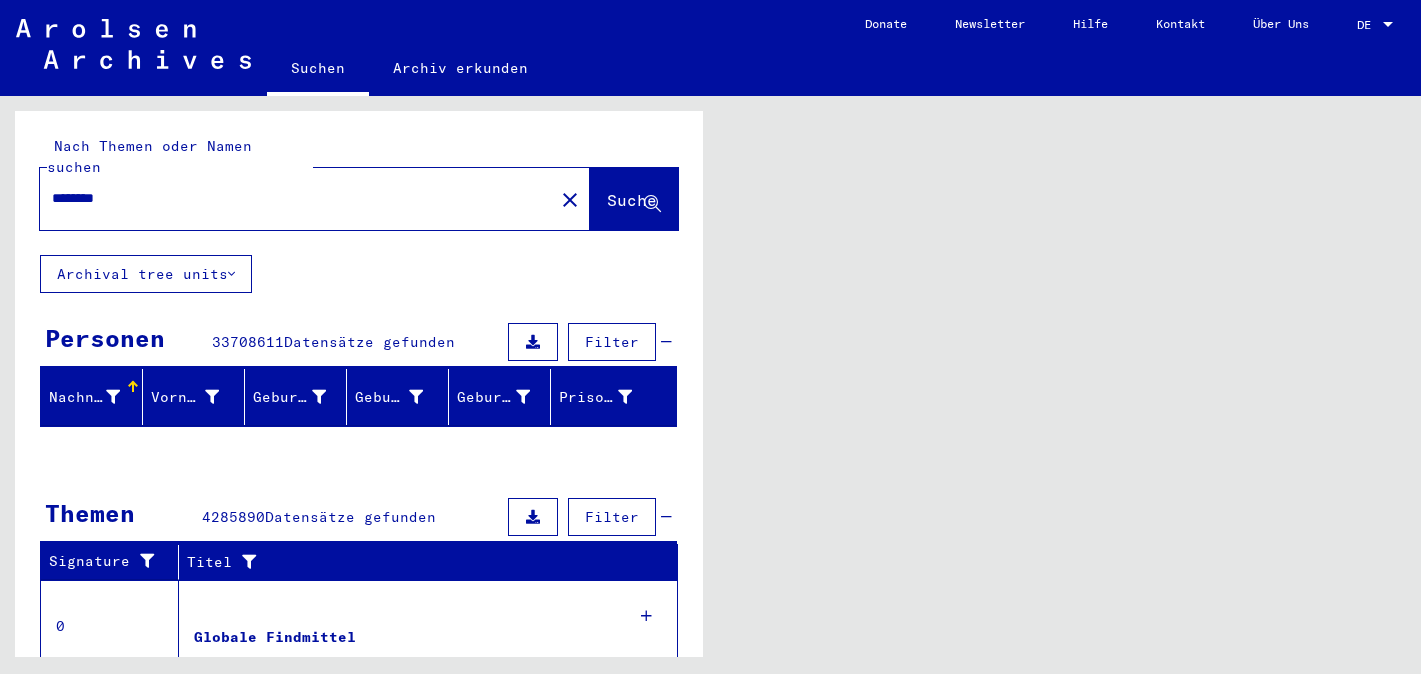 scroll, scrollTop: 0, scrollLeft: 0, axis: both 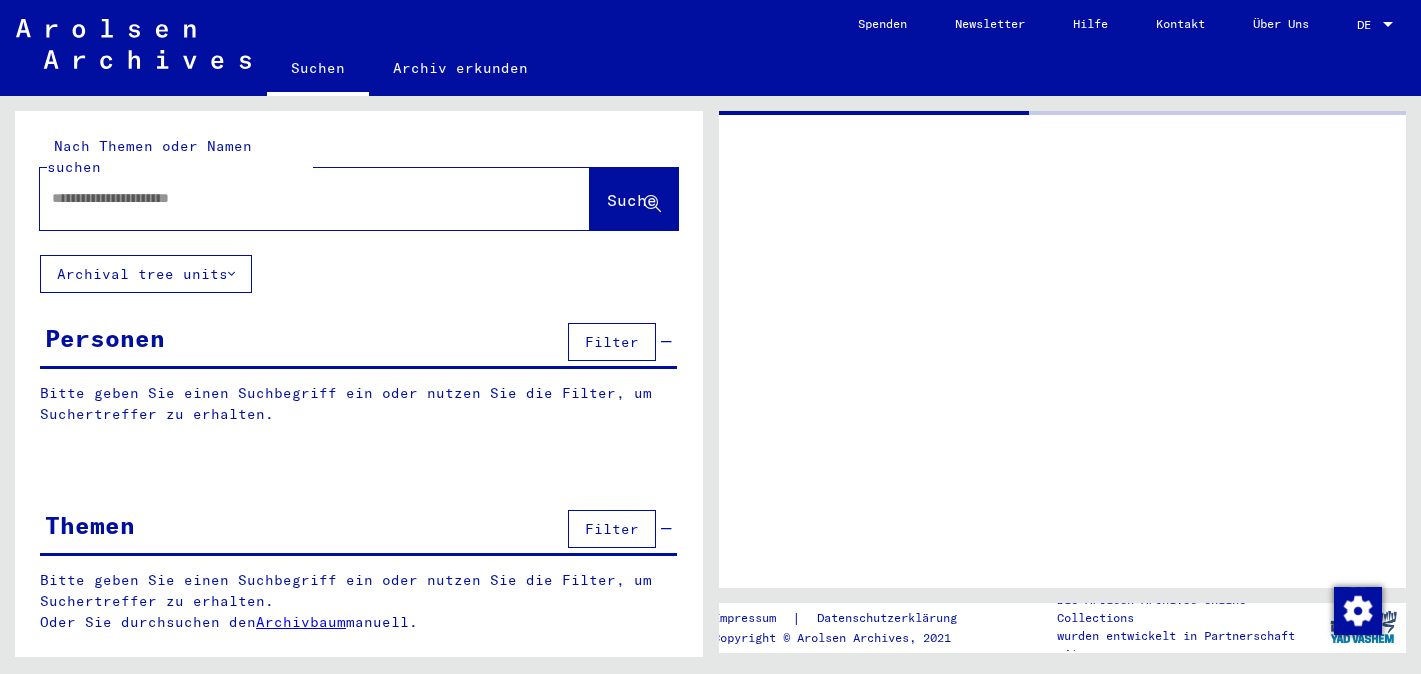 type on "********" 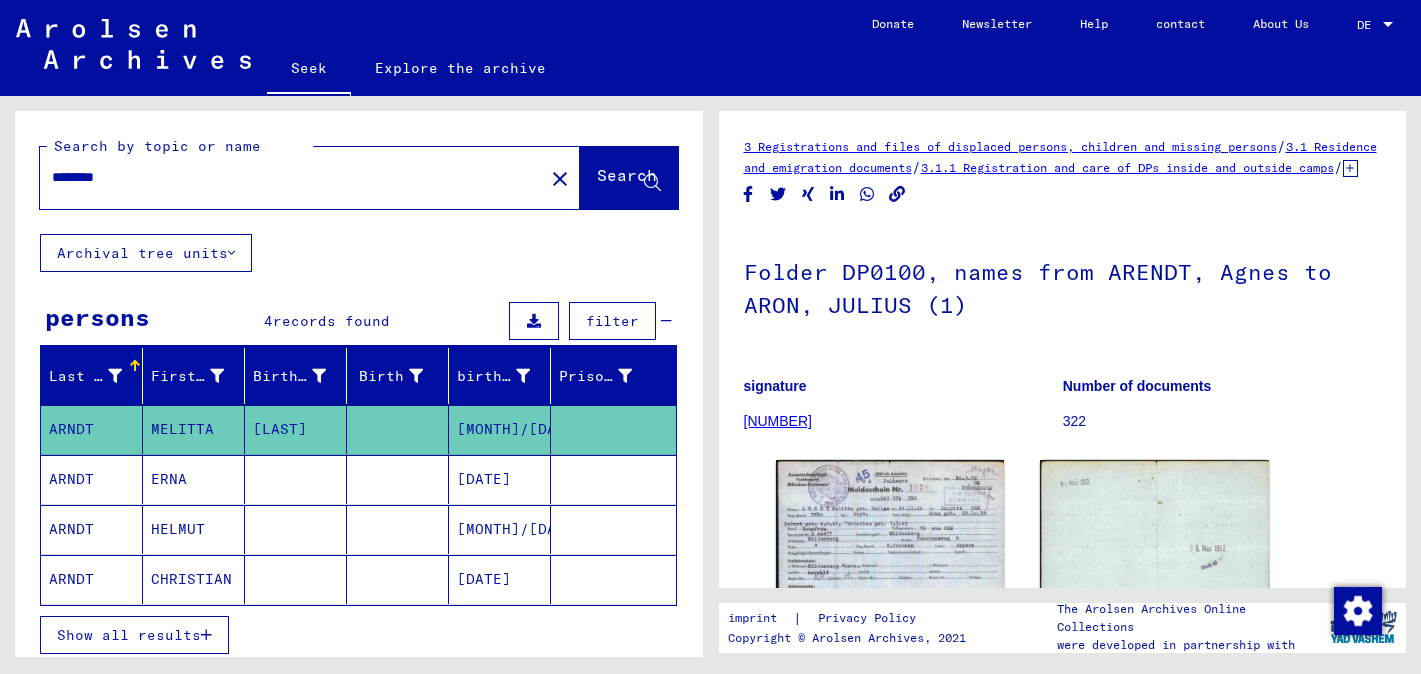 click on "ERNA" at bounding box center [178, 529] 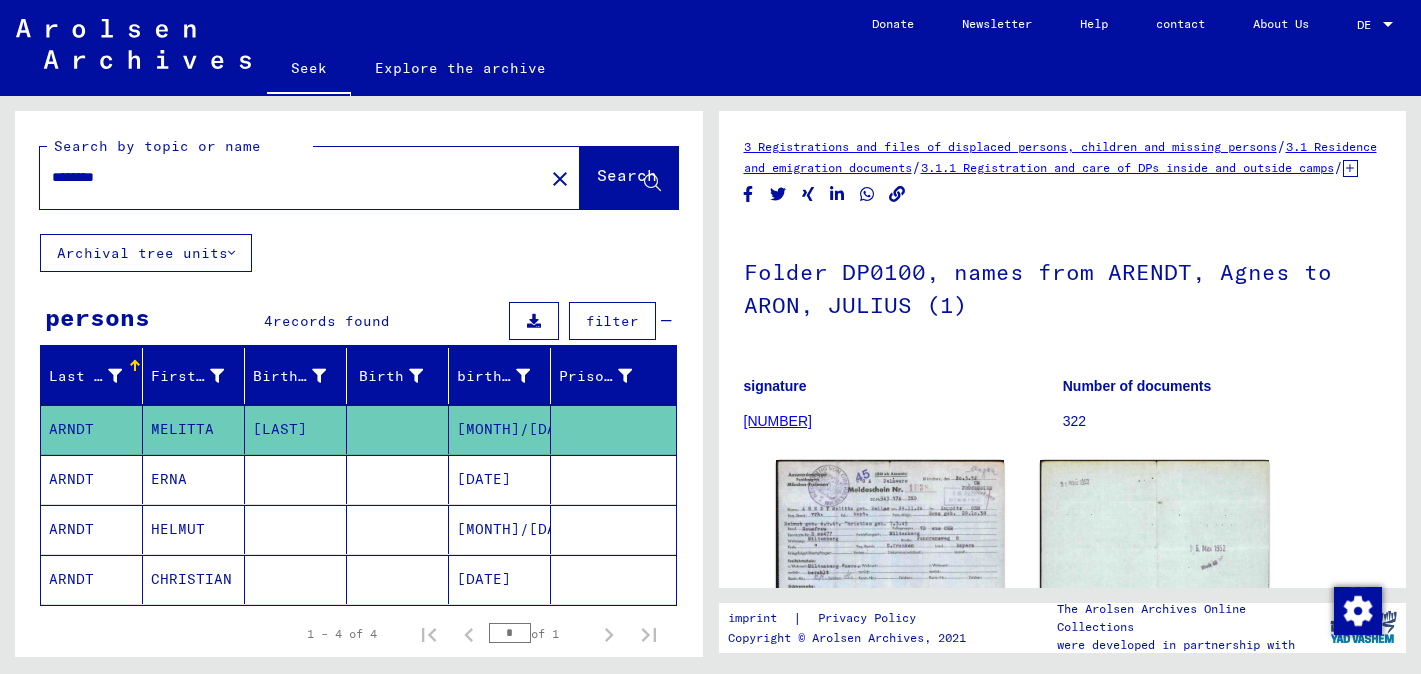 click on "ERNA" at bounding box center (178, 529) 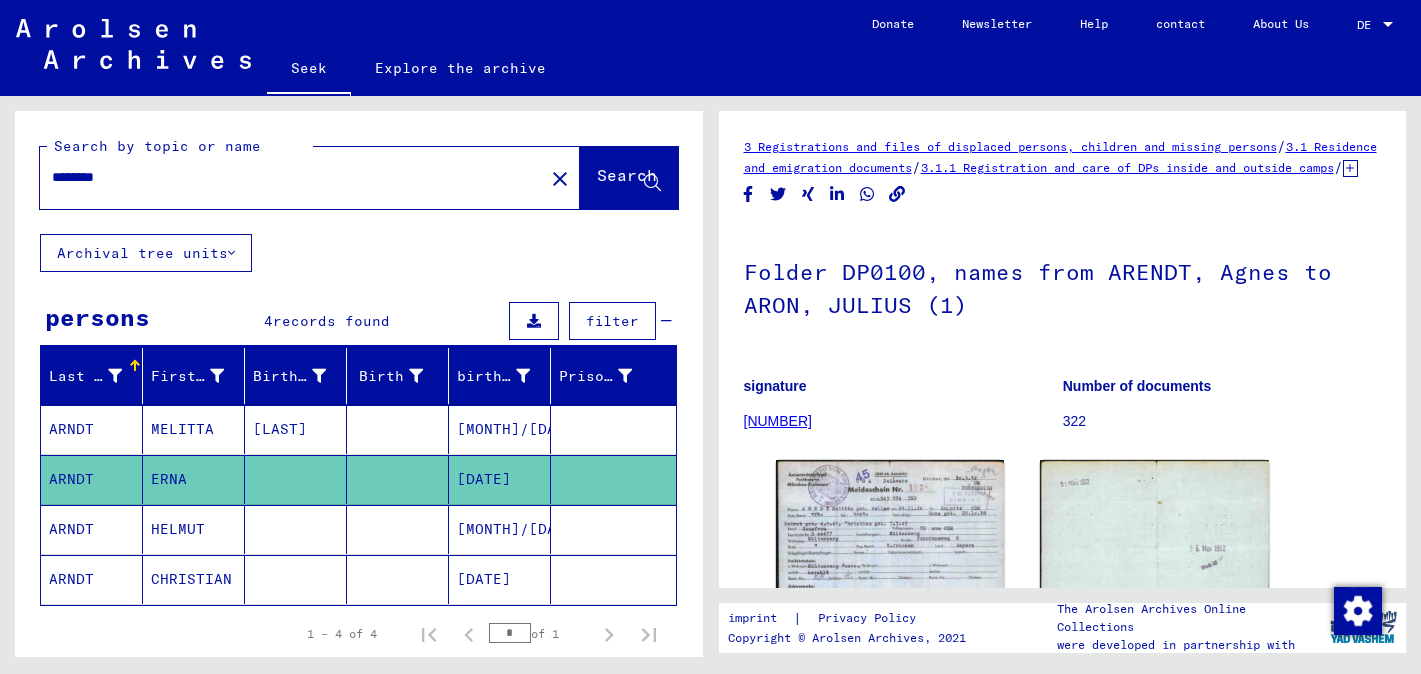 click on "ARNDT" 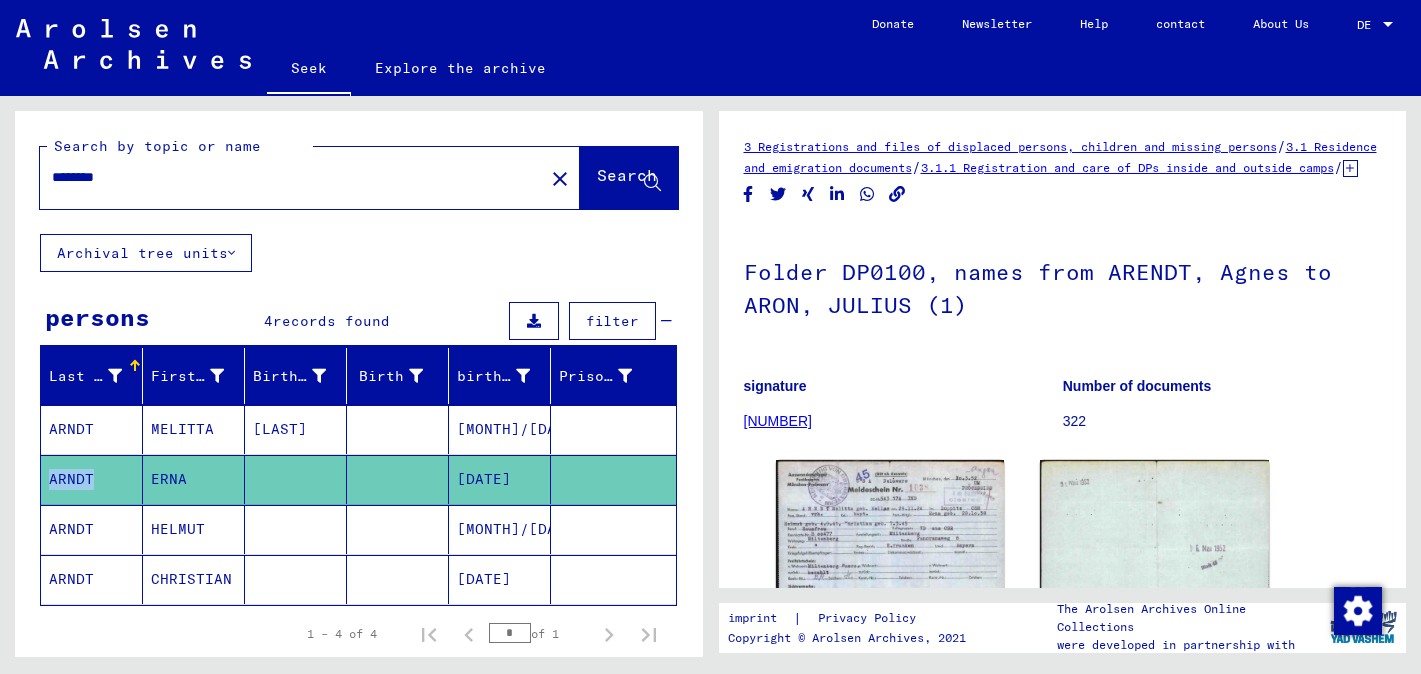 click on "ARNDT" 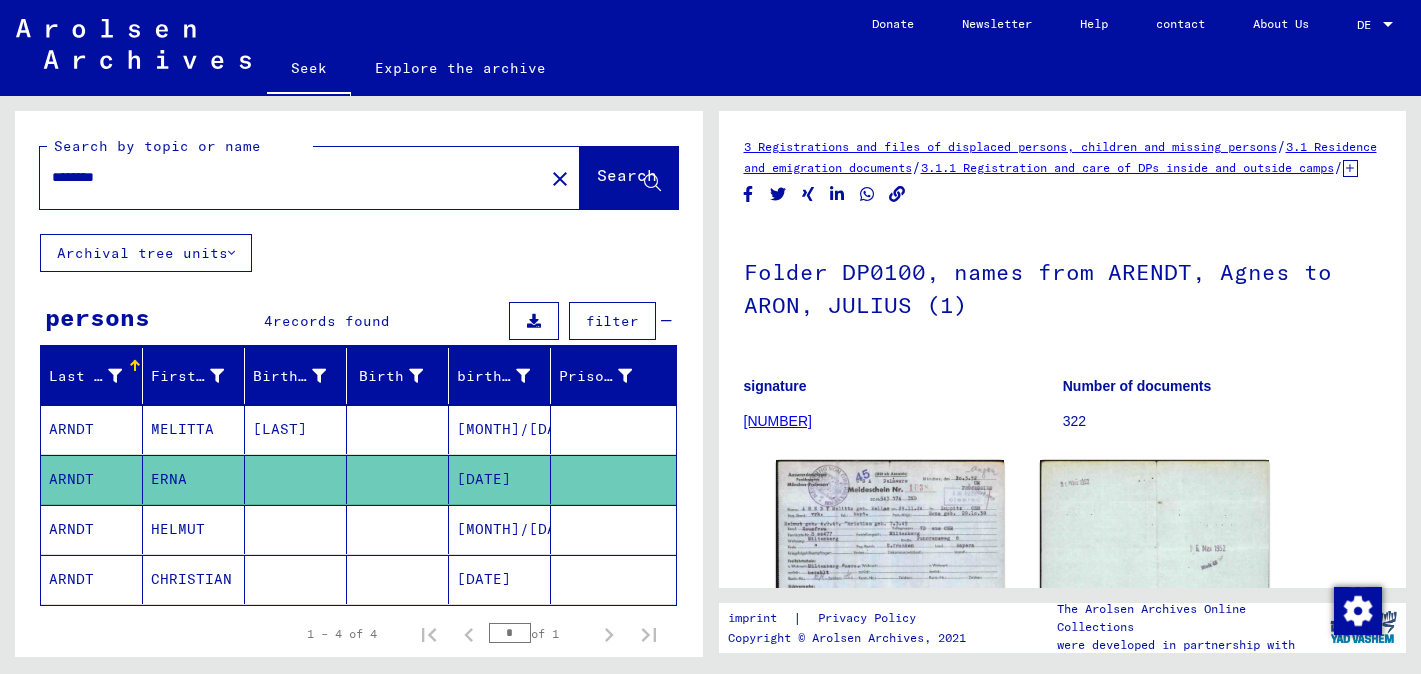 click on "[DATE]" 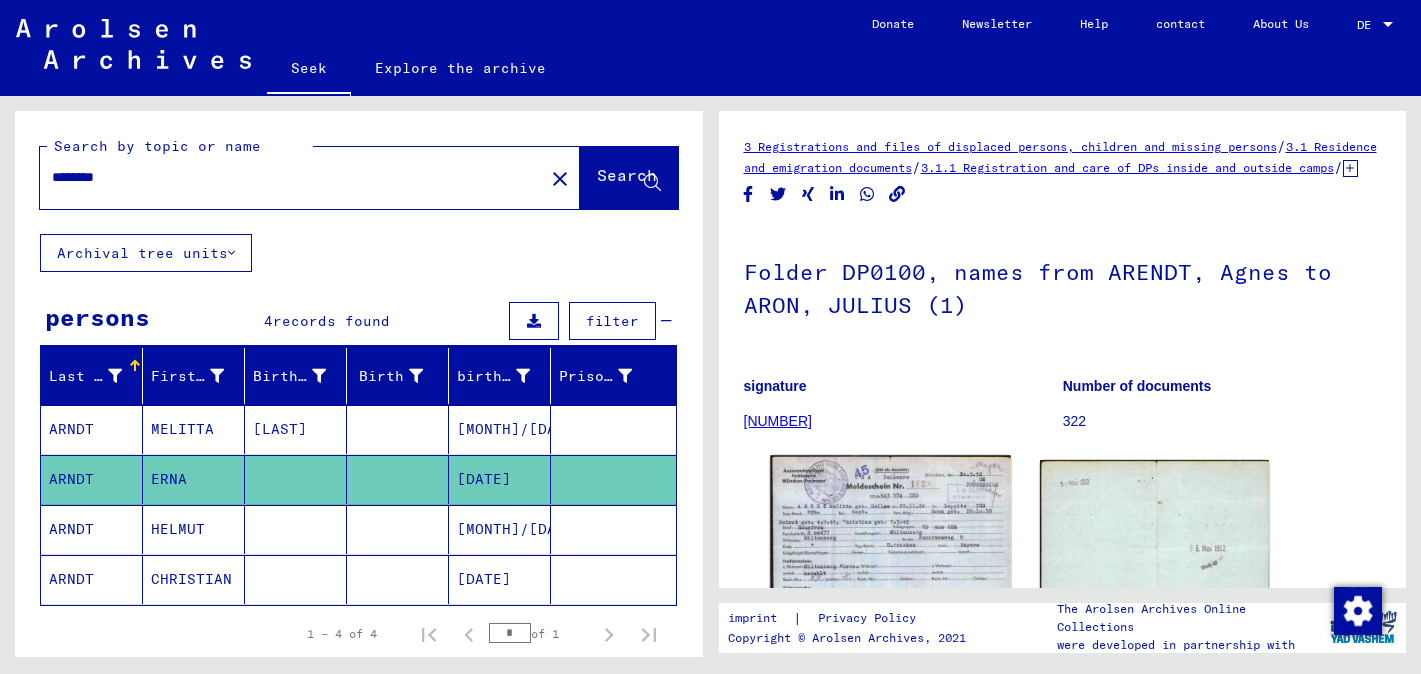 click 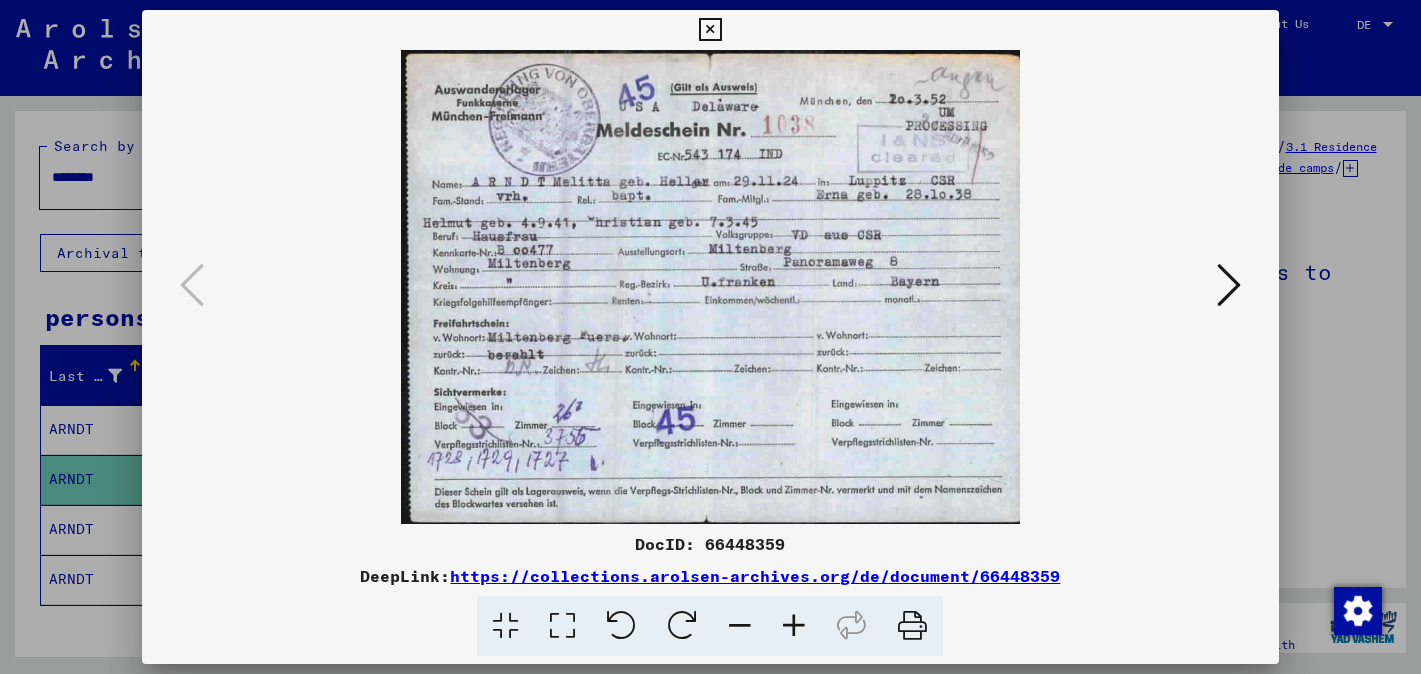 click at bounding box center [710, 30] 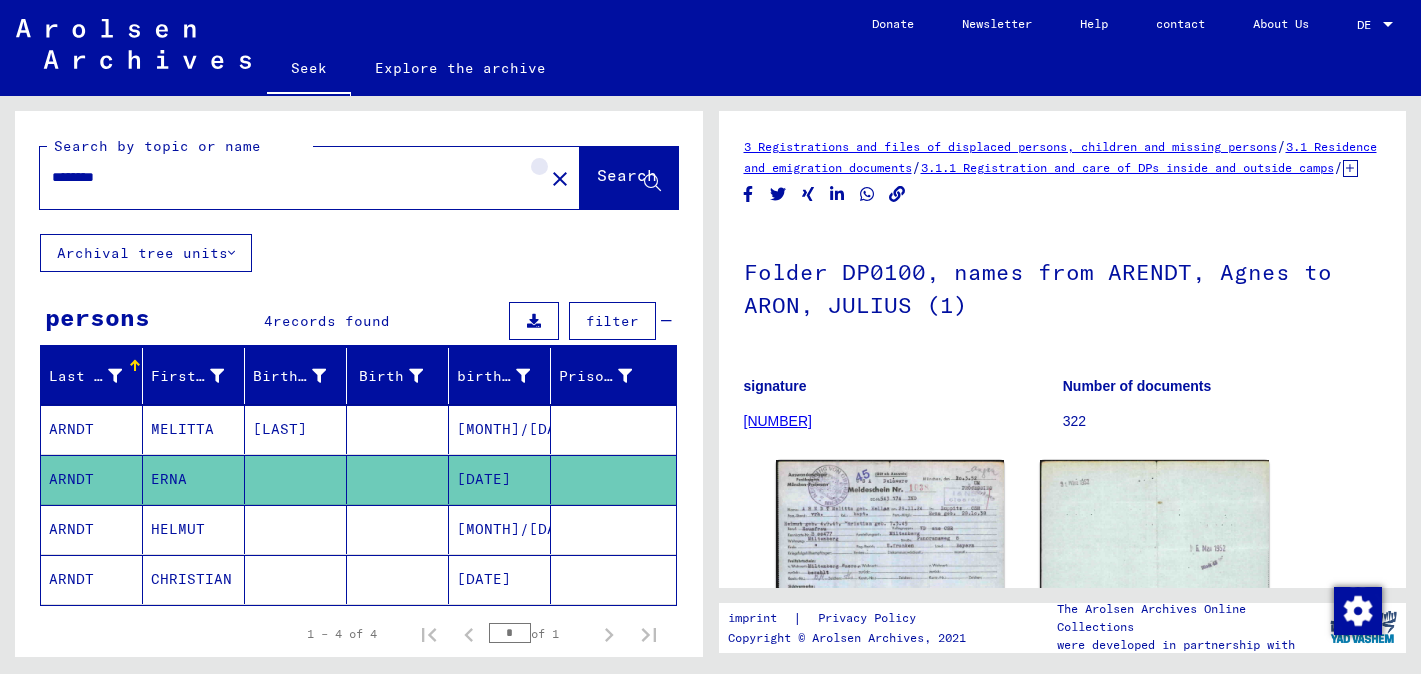 click on "close" 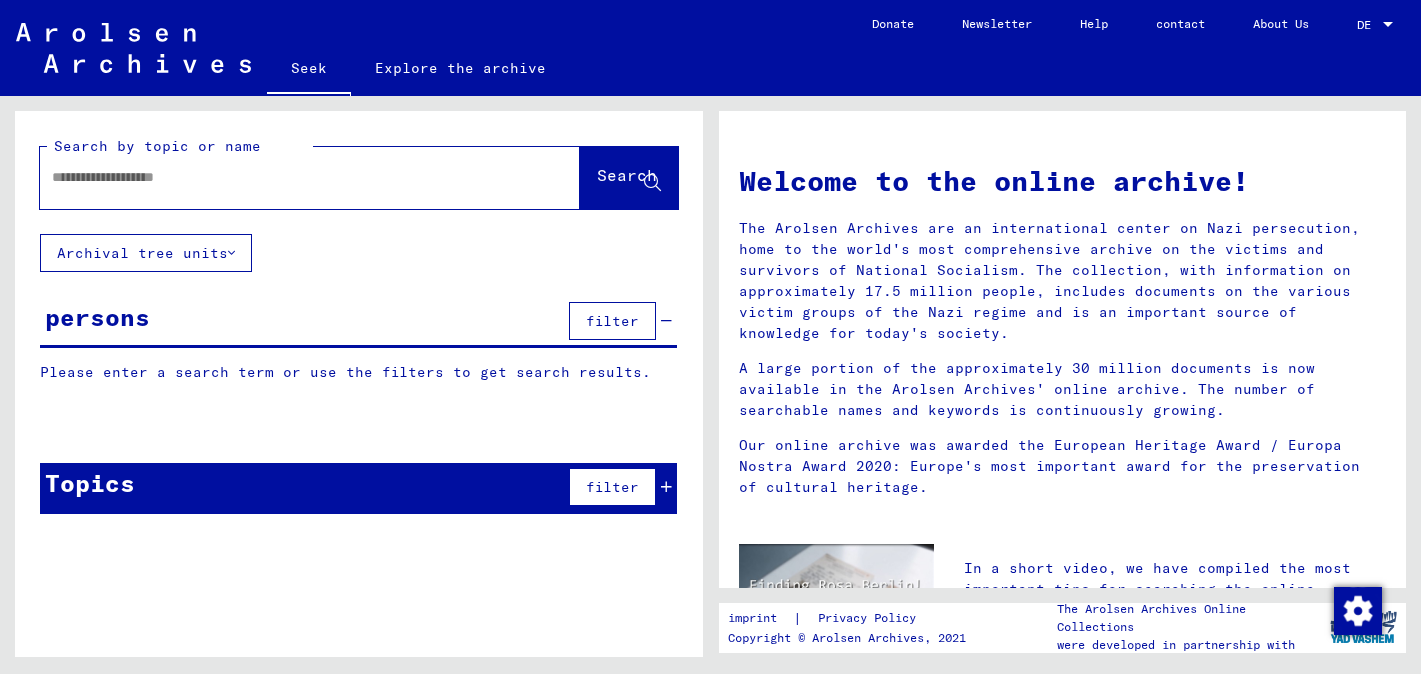 click at bounding box center [286, 177] 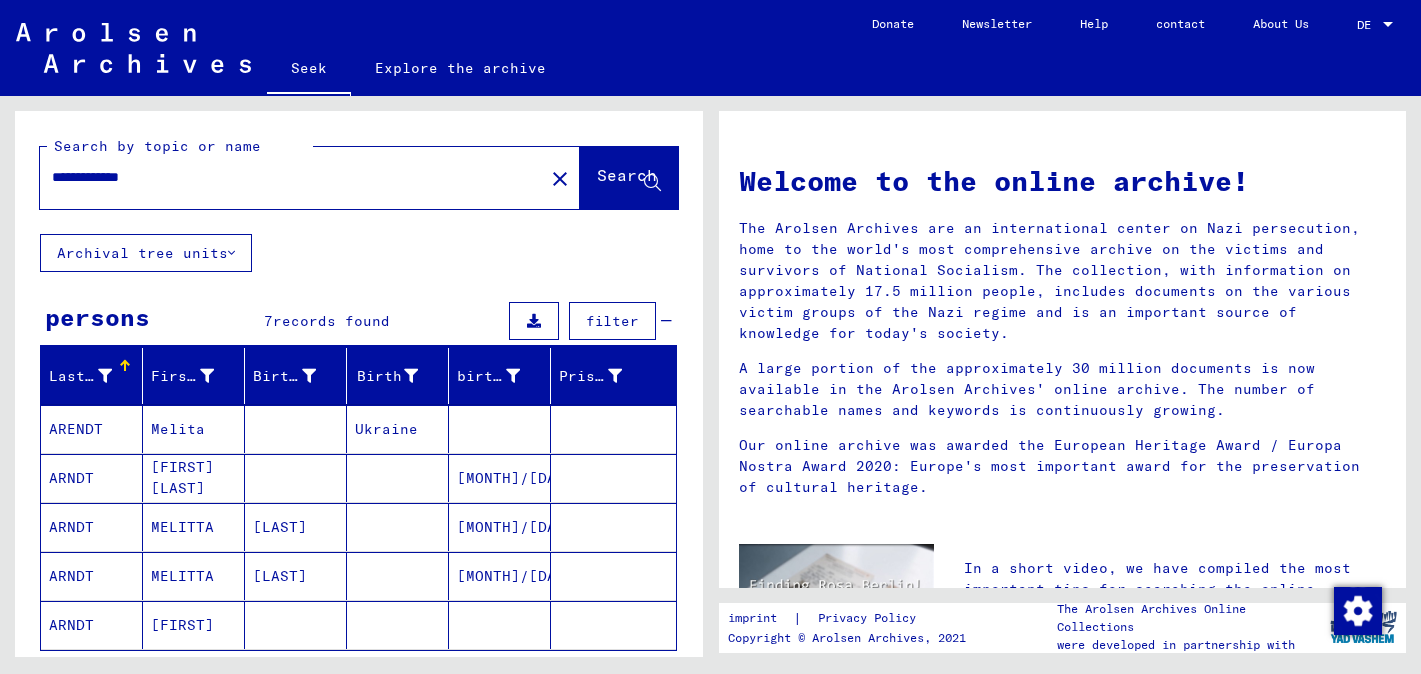 scroll, scrollTop: 4, scrollLeft: 0, axis: vertical 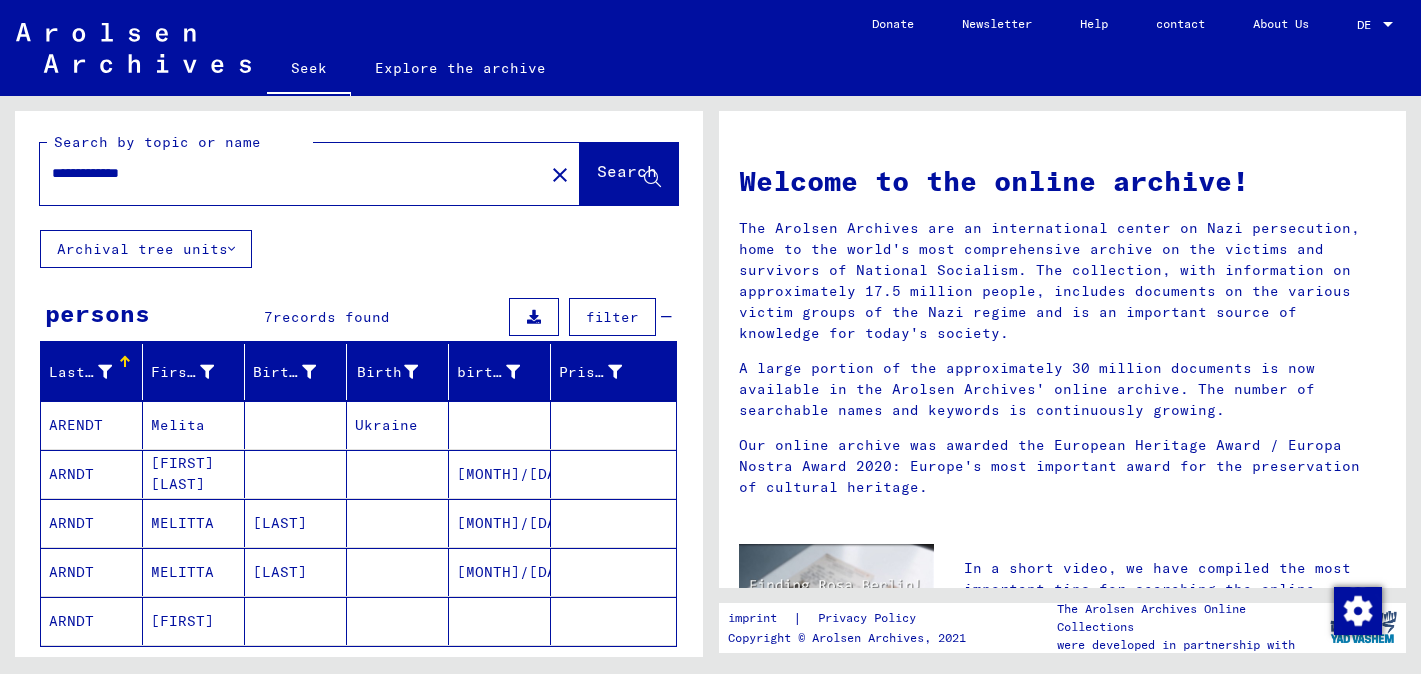 click on "**********" at bounding box center [286, 173] 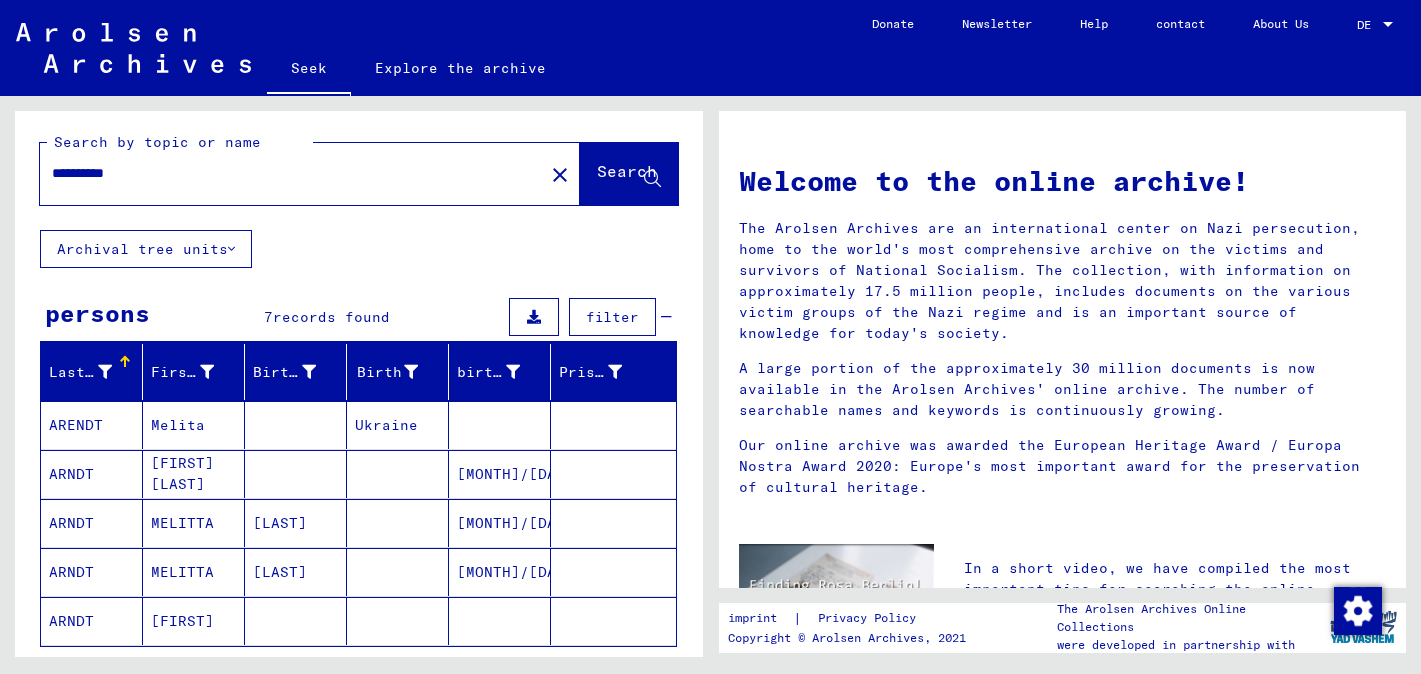 type on "**********" 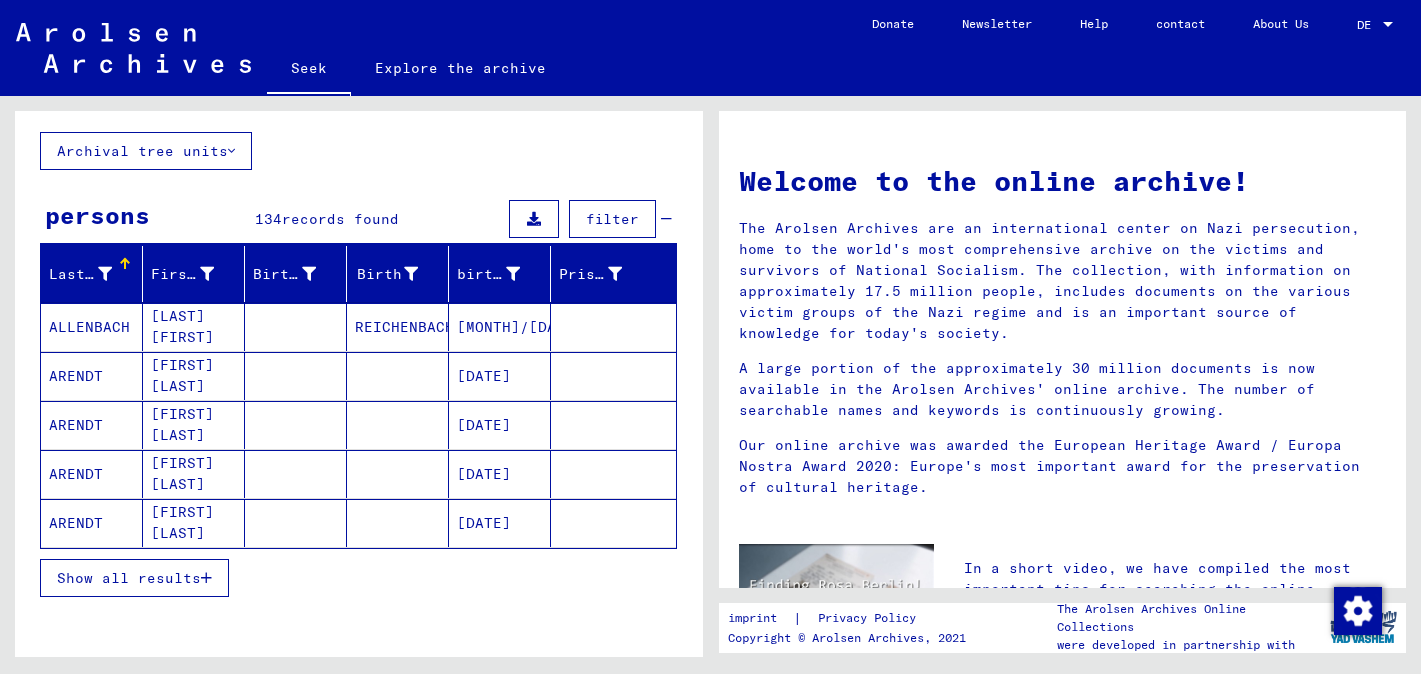 scroll, scrollTop: 105, scrollLeft: 0, axis: vertical 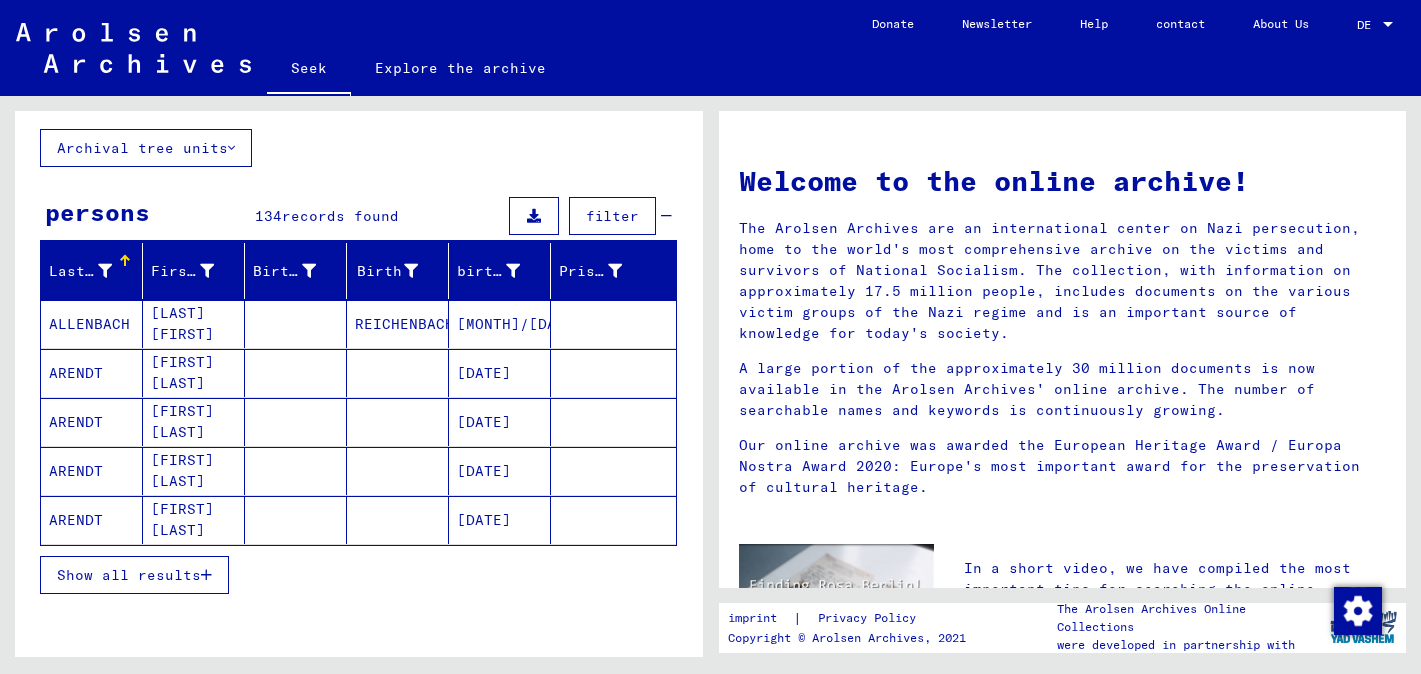 click on "Show all results" at bounding box center (134, 575) 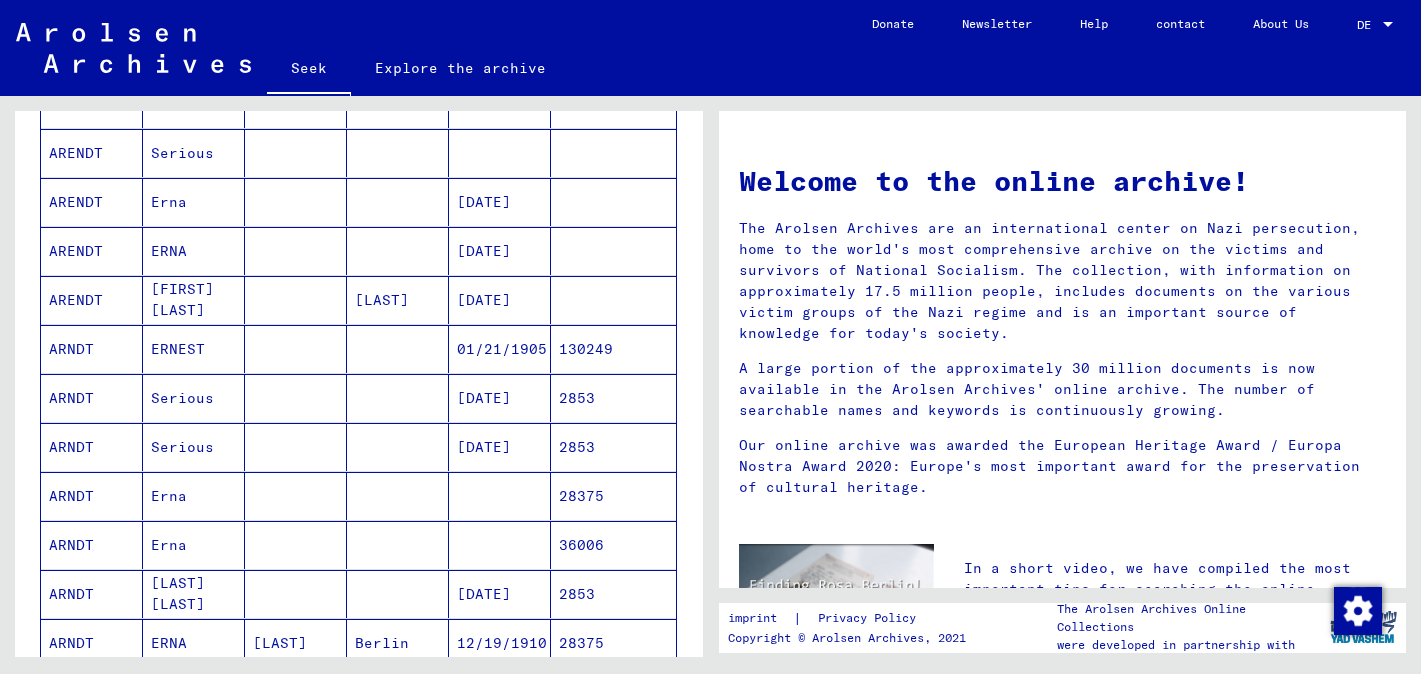 scroll, scrollTop: 818, scrollLeft: 0, axis: vertical 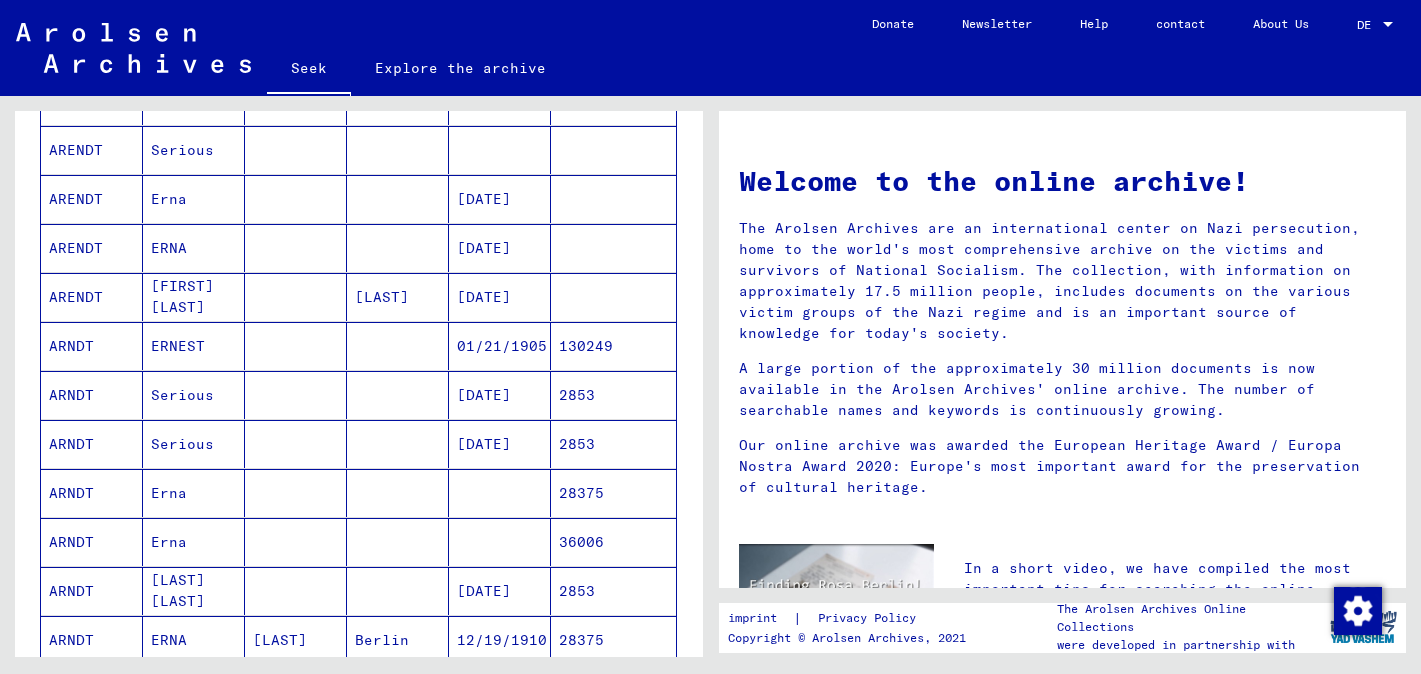 click on "Erna" at bounding box center [194, 542] 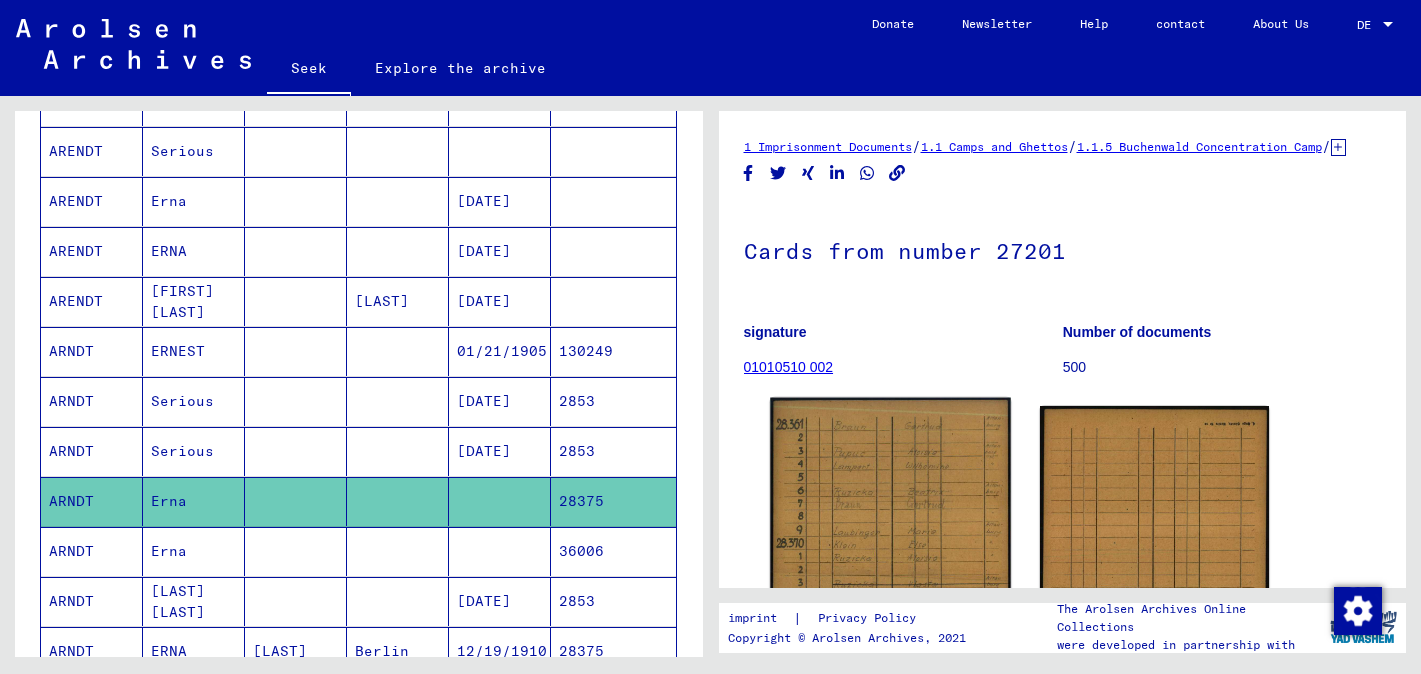 click 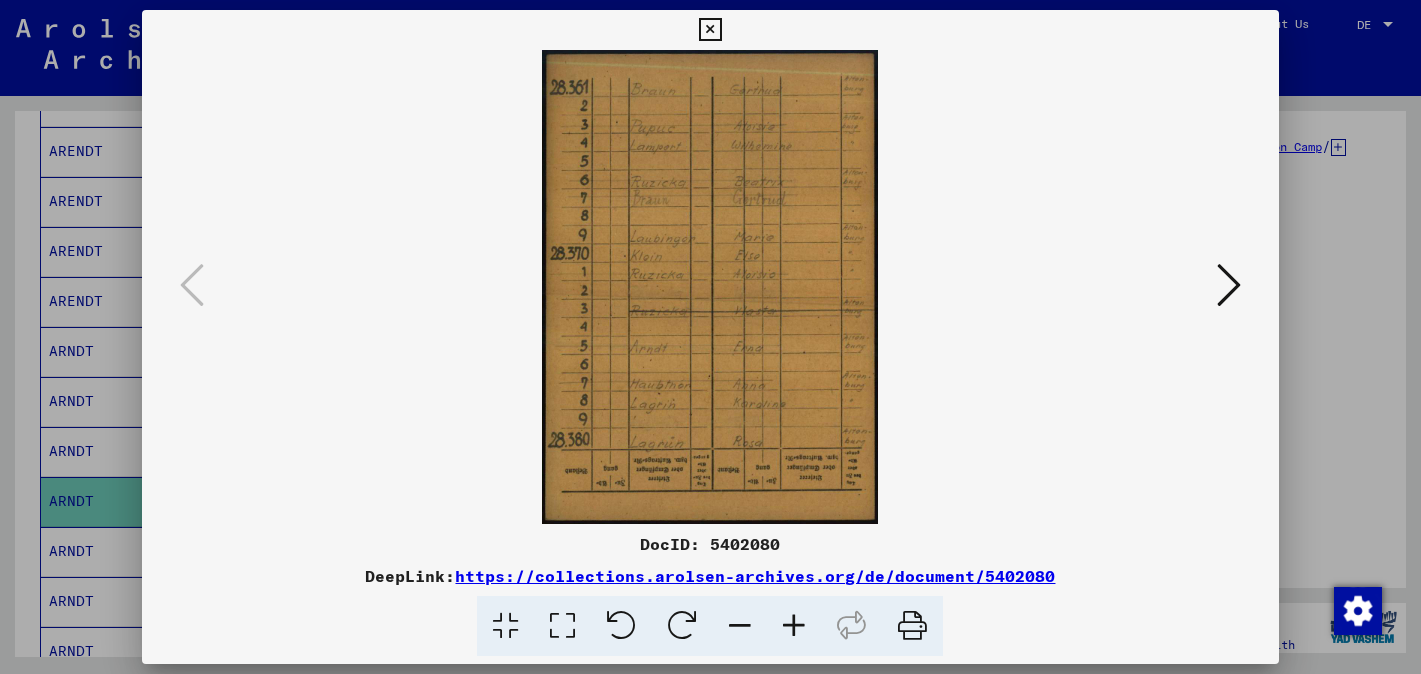 click at bounding box center (710, 30) 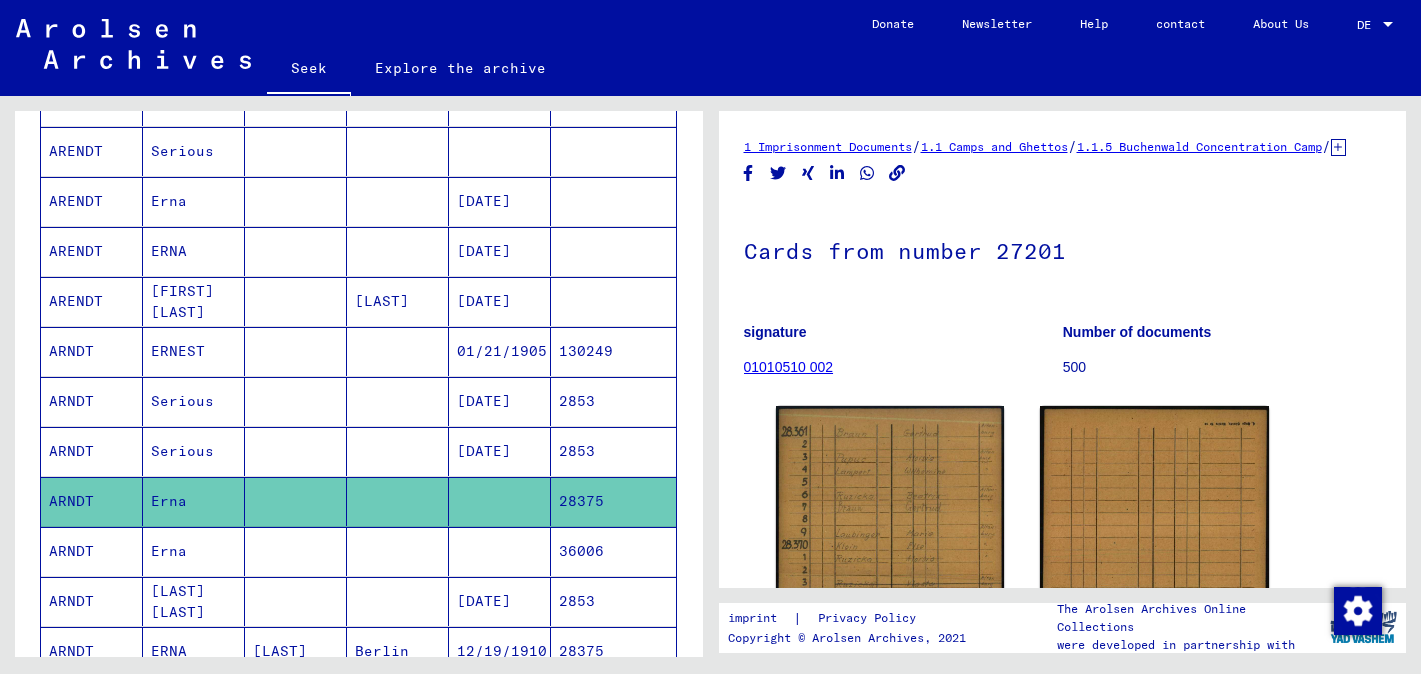 click on "Erna" at bounding box center [178, 601] 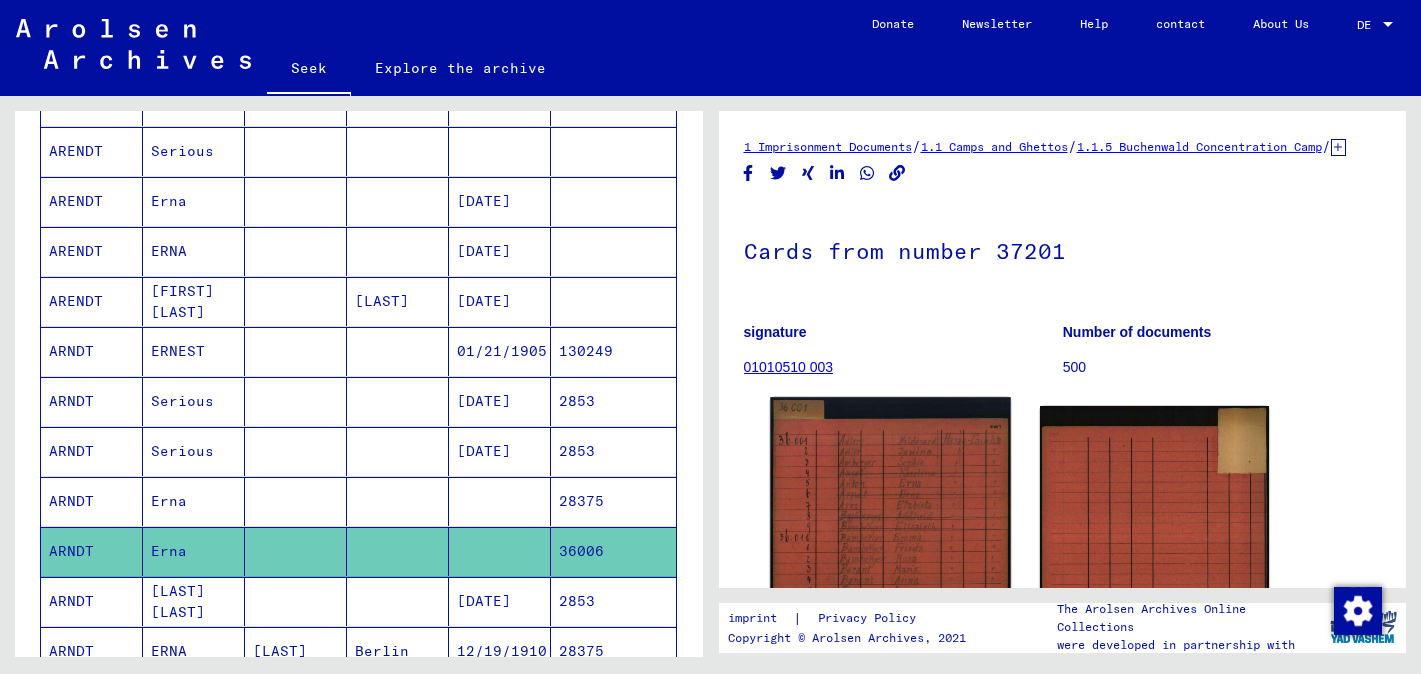 click 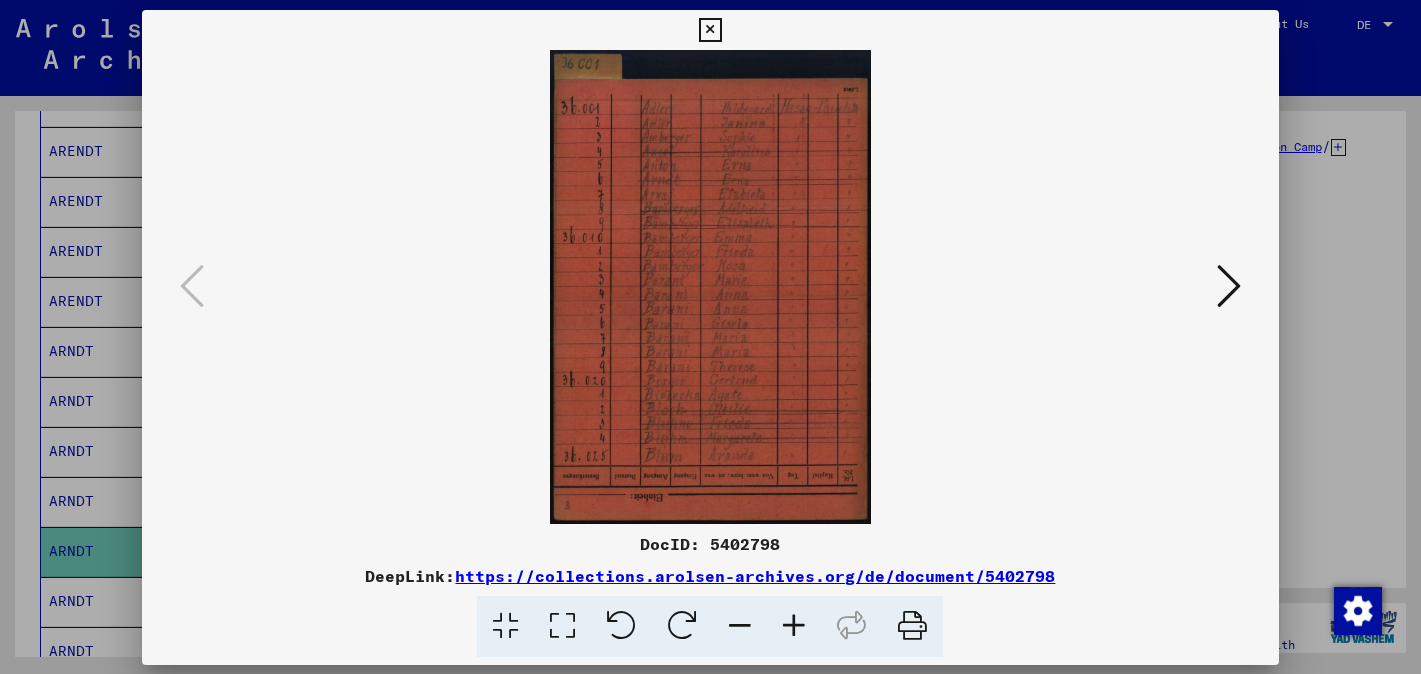click at bounding box center [710, 287] 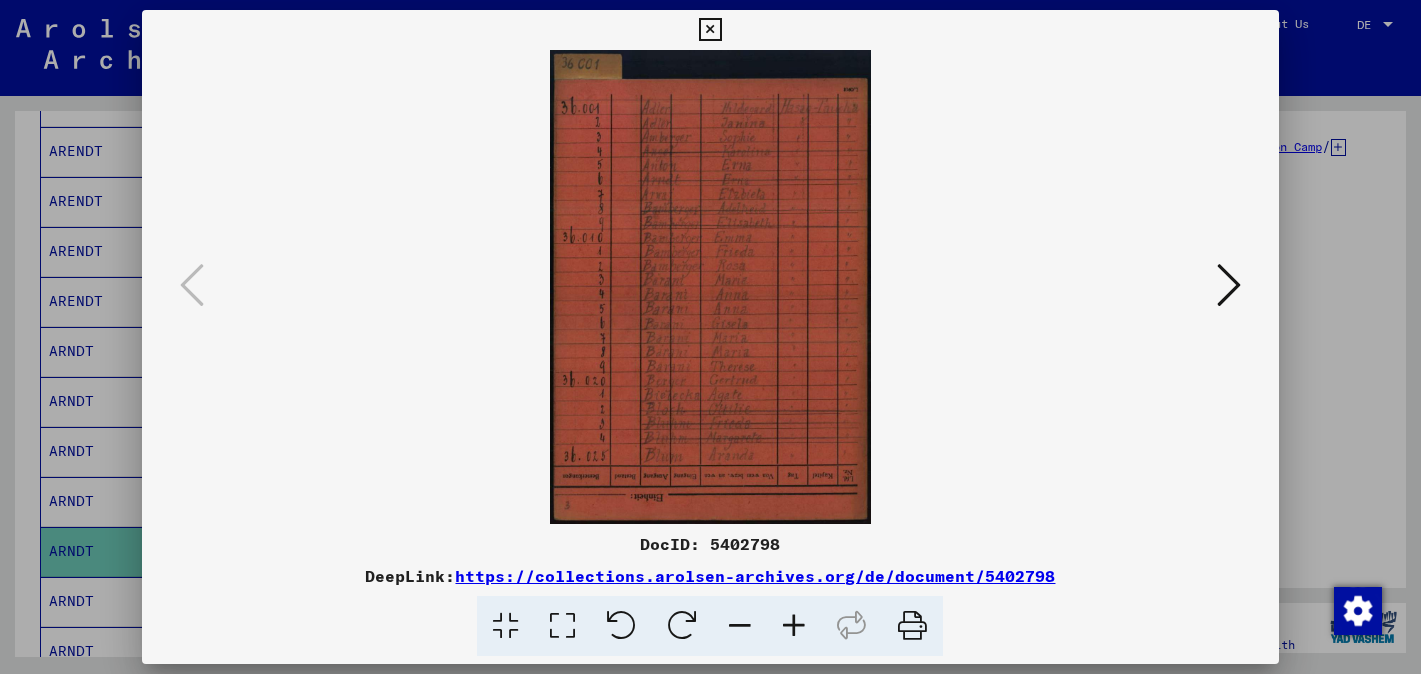 click at bounding box center (710, 287) 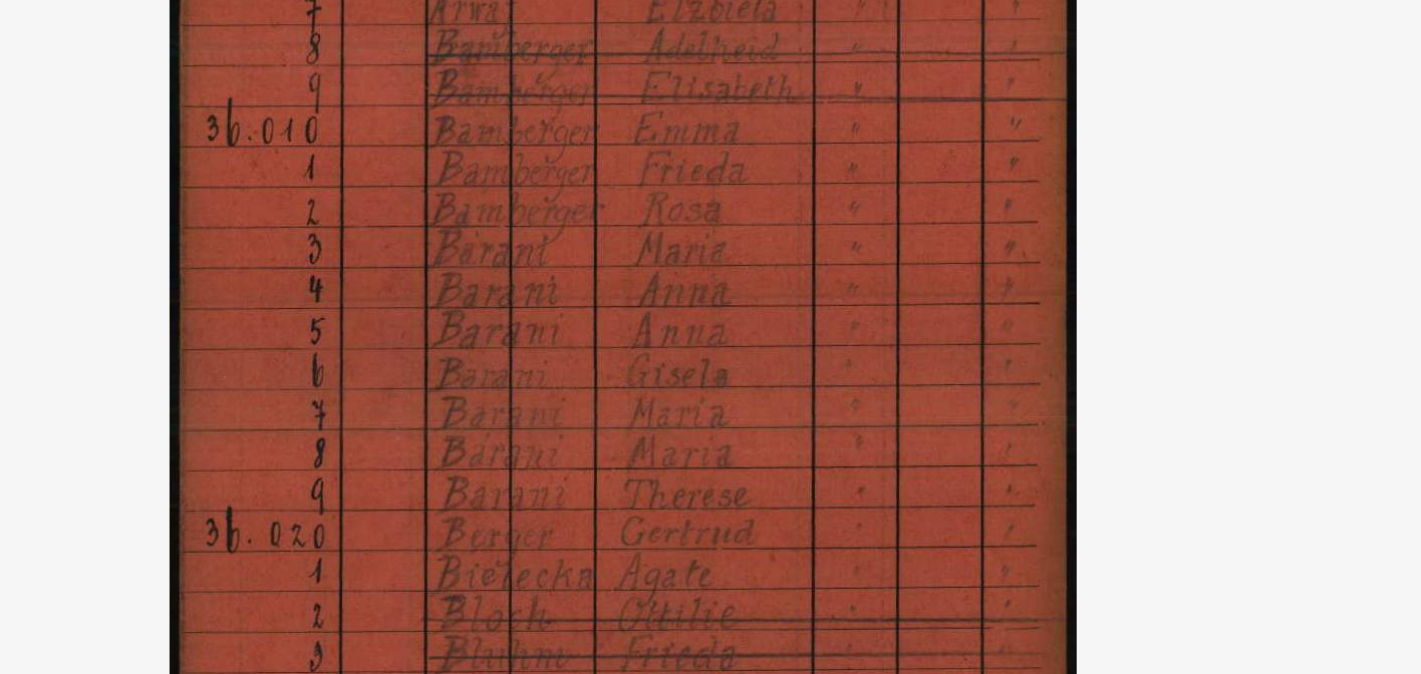 drag, startPoint x: 758, startPoint y: 296, endPoint x: 771, endPoint y: 395, distance: 99.849884 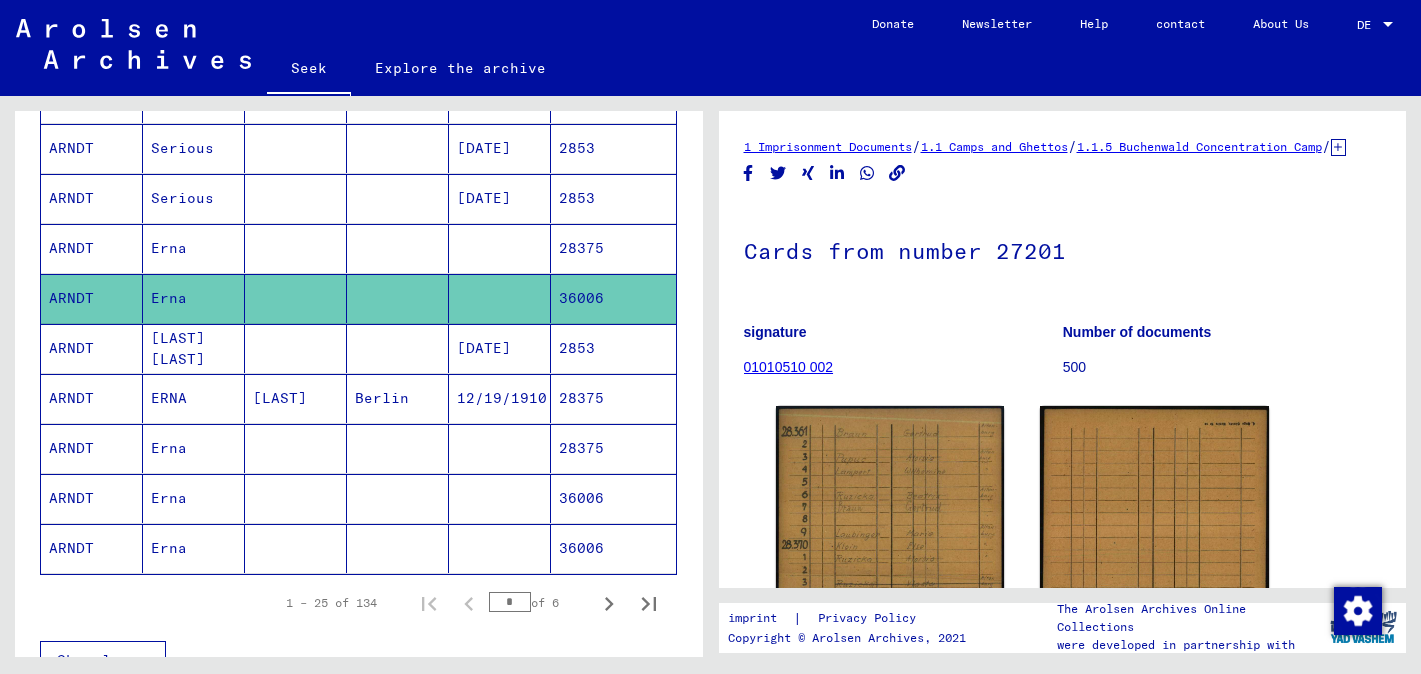 scroll, scrollTop: 1082, scrollLeft: 0, axis: vertical 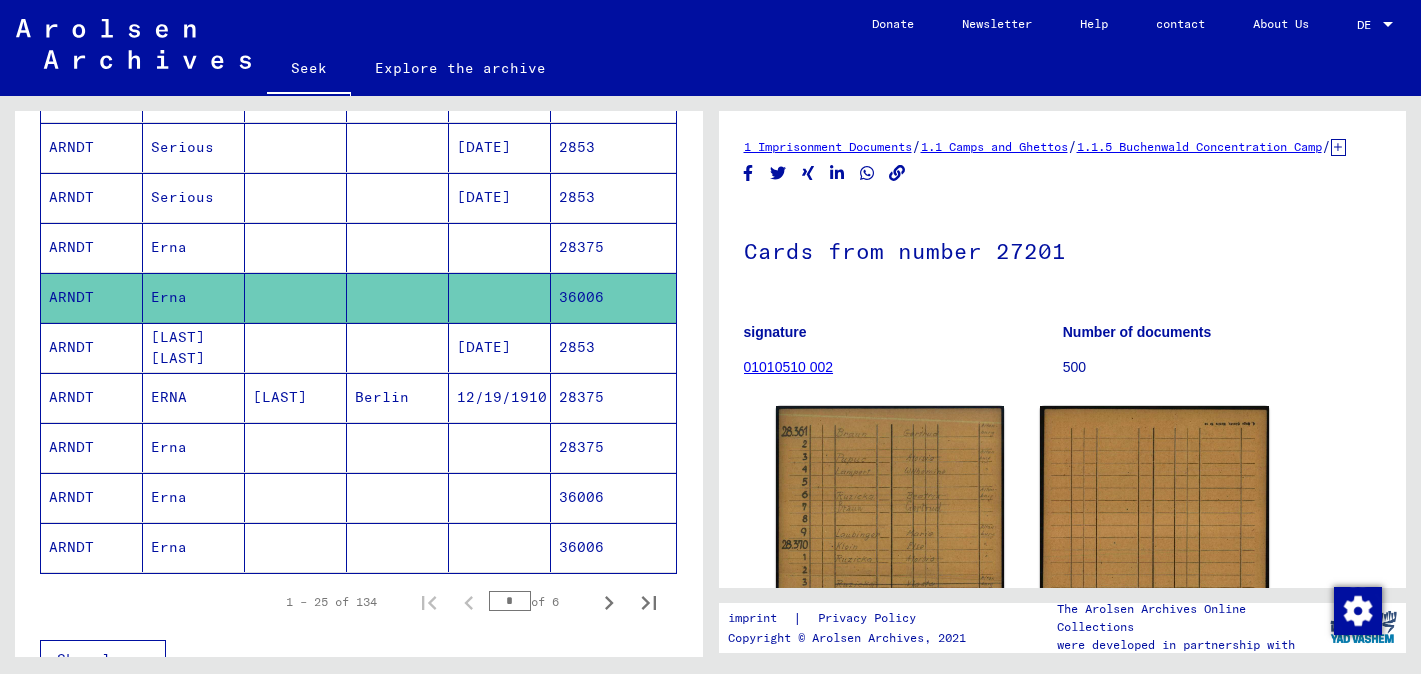 click on "Erna" at bounding box center [194, 497] 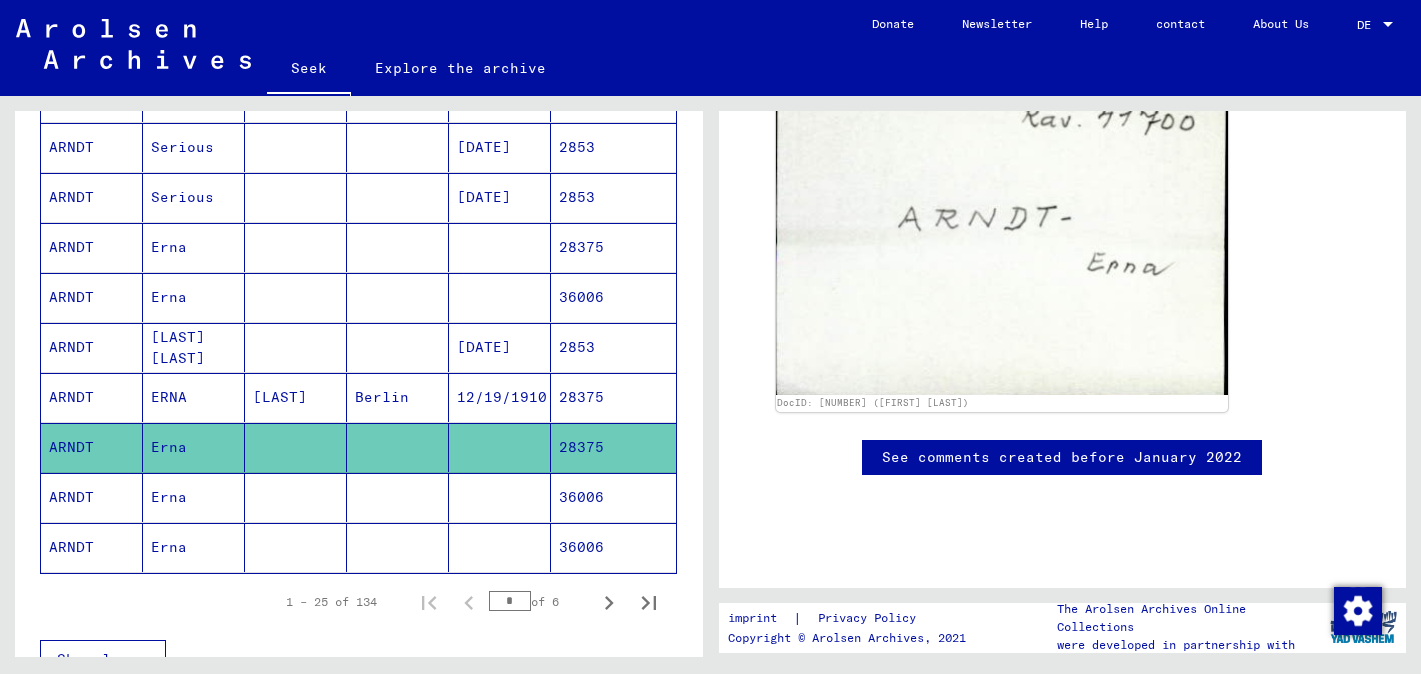scroll, scrollTop: 405, scrollLeft: 0, axis: vertical 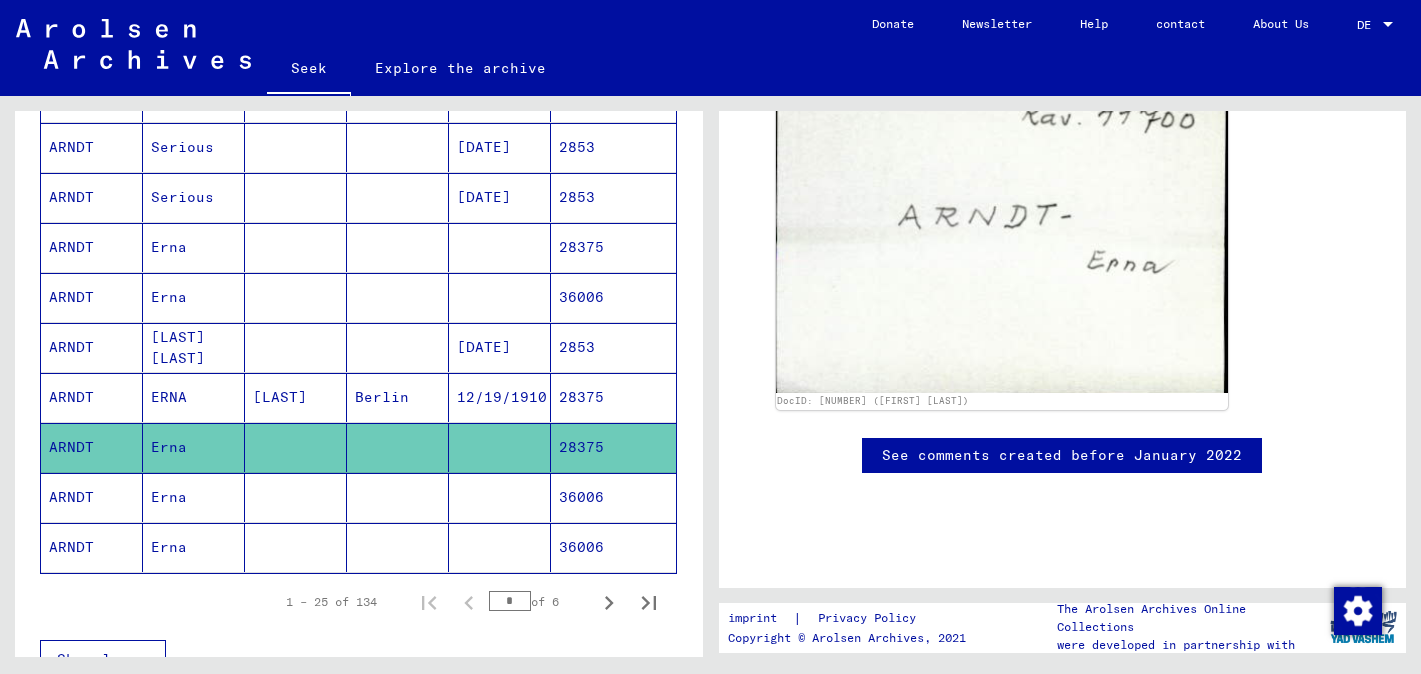 click on "DocID: [NUMBER] ([FIRST] [LAST])" 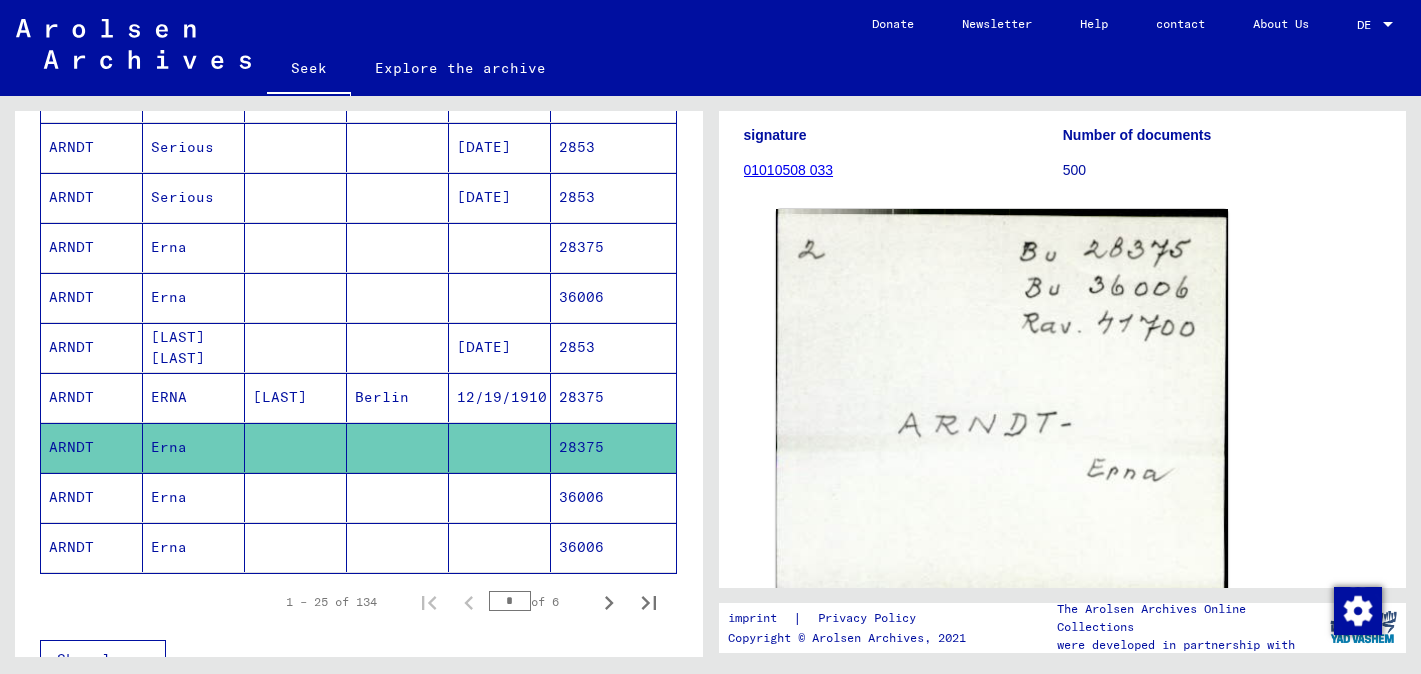 scroll, scrollTop: 0, scrollLeft: 0, axis: both 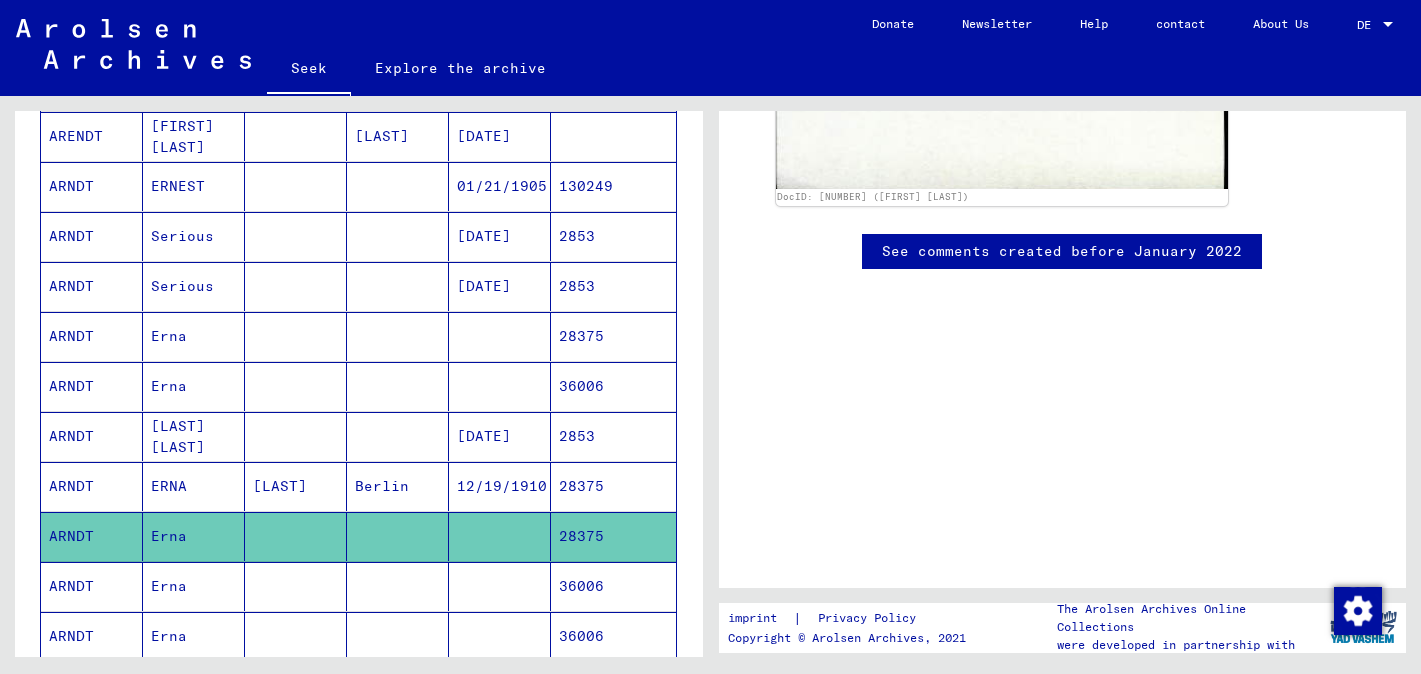 click on "See comments created before January 2022" 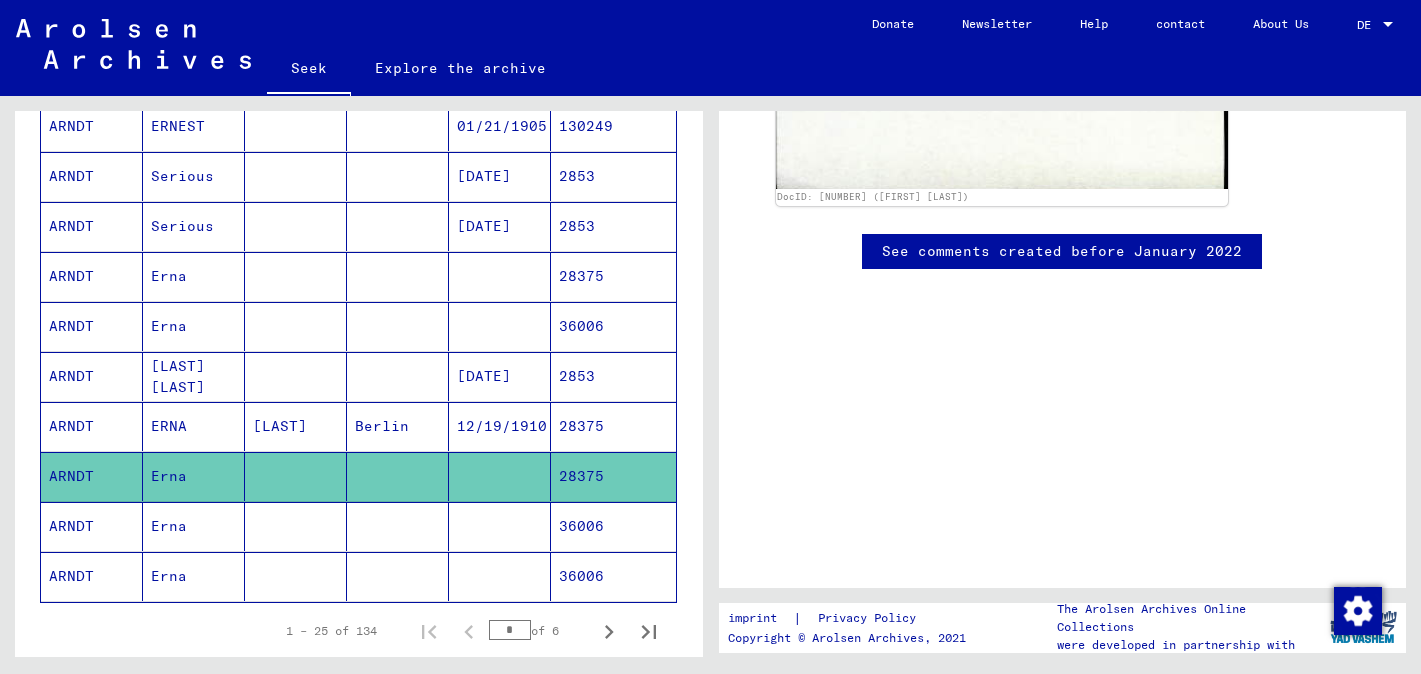 scroll, scrollTop: 1054, scrollLeft: 0, axis: vertical 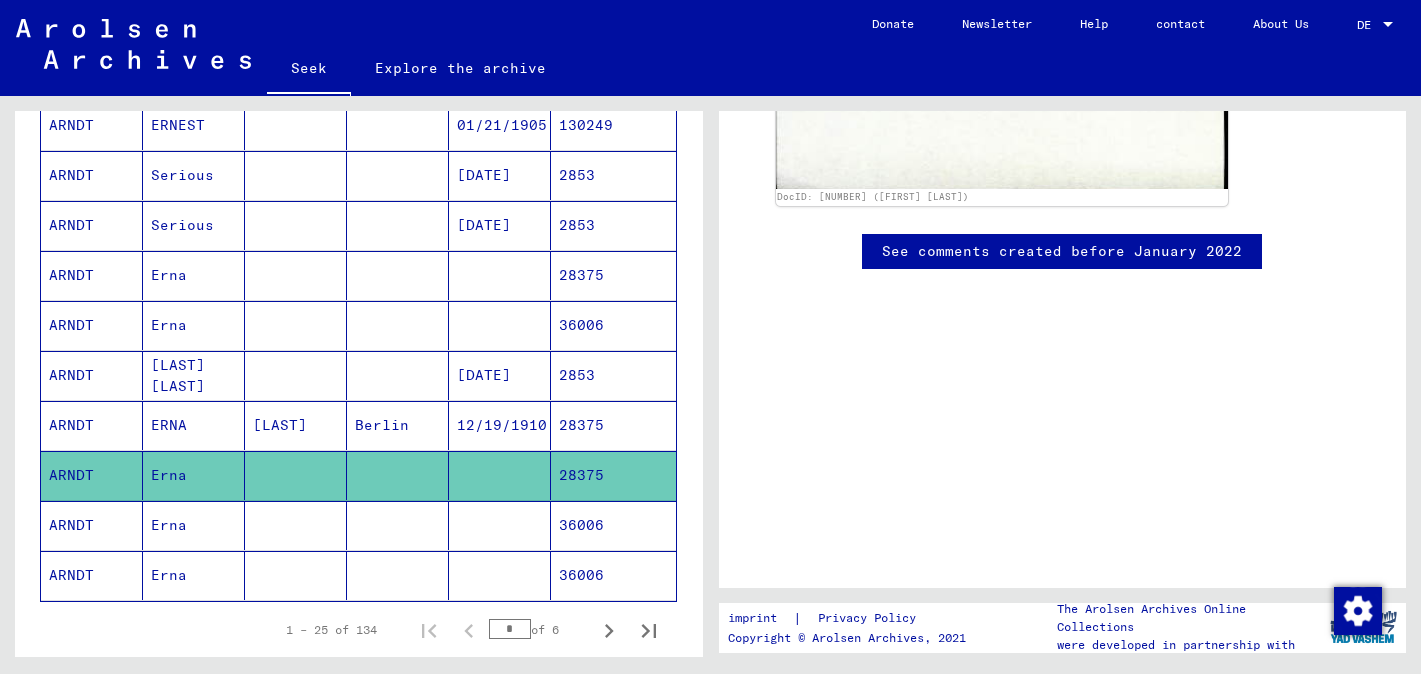 click at bounding box center [296, 575] 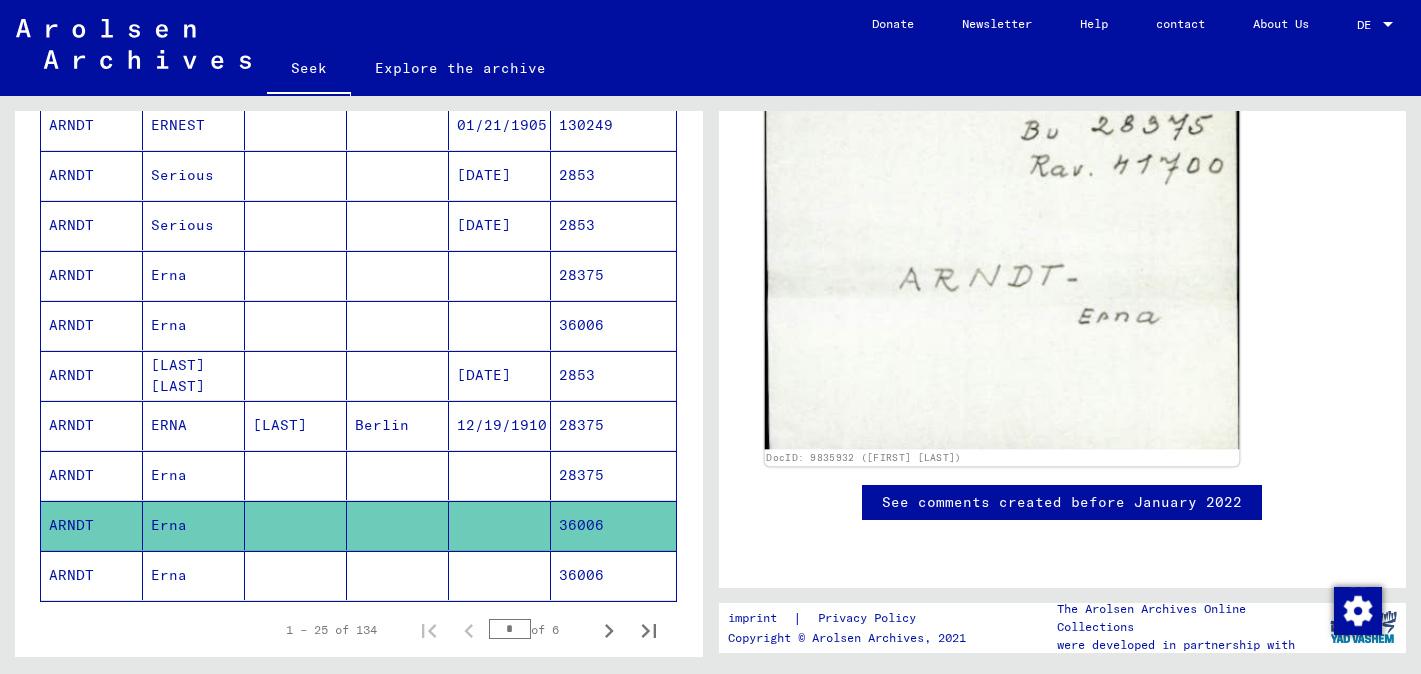scroll, scrollTop: 360, scrollLeft: 0, axis: vertical 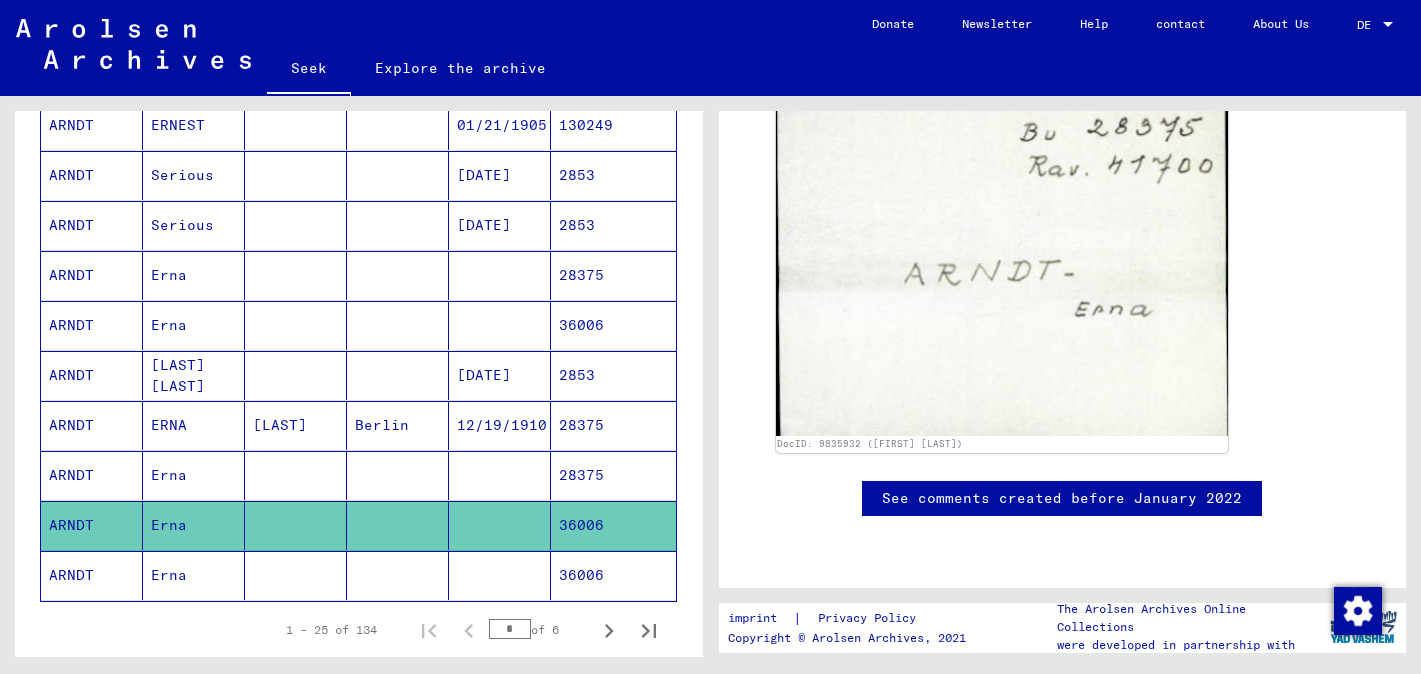 click 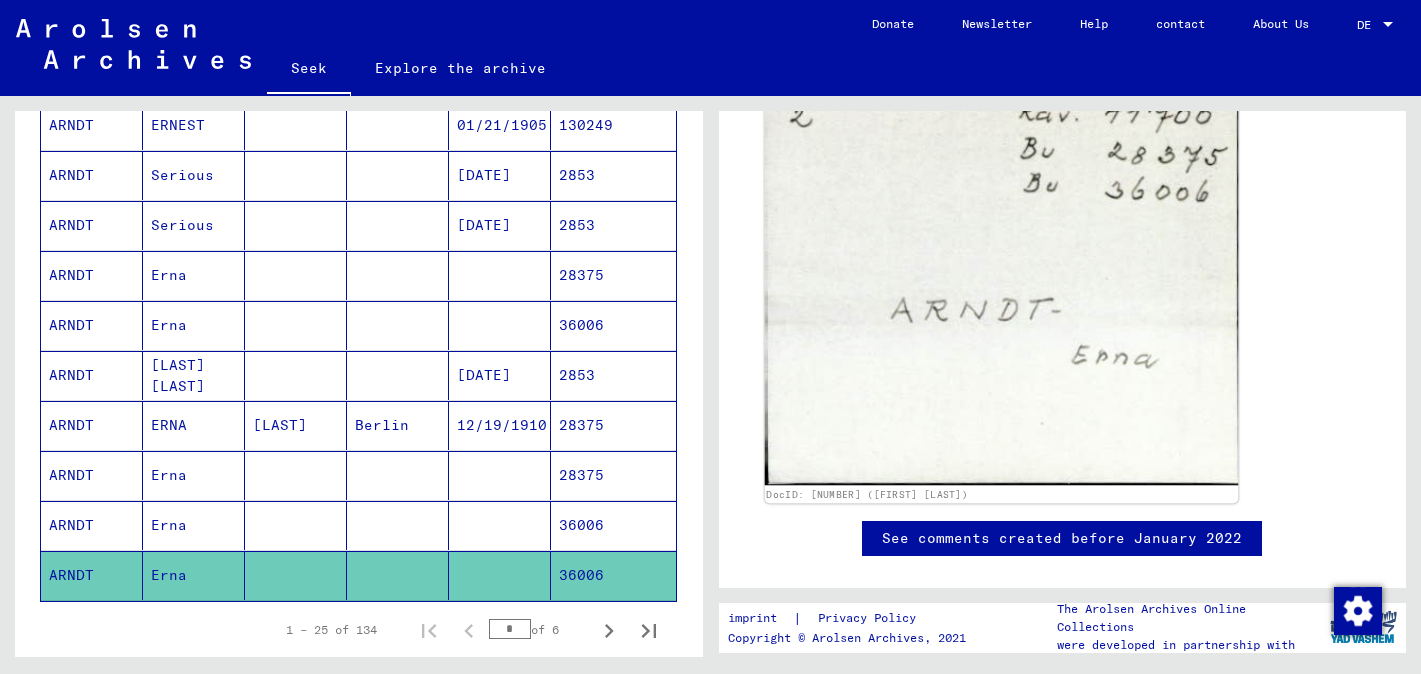 scroll, scrollTop: 325, scrollLeft: 0, axis: vertical 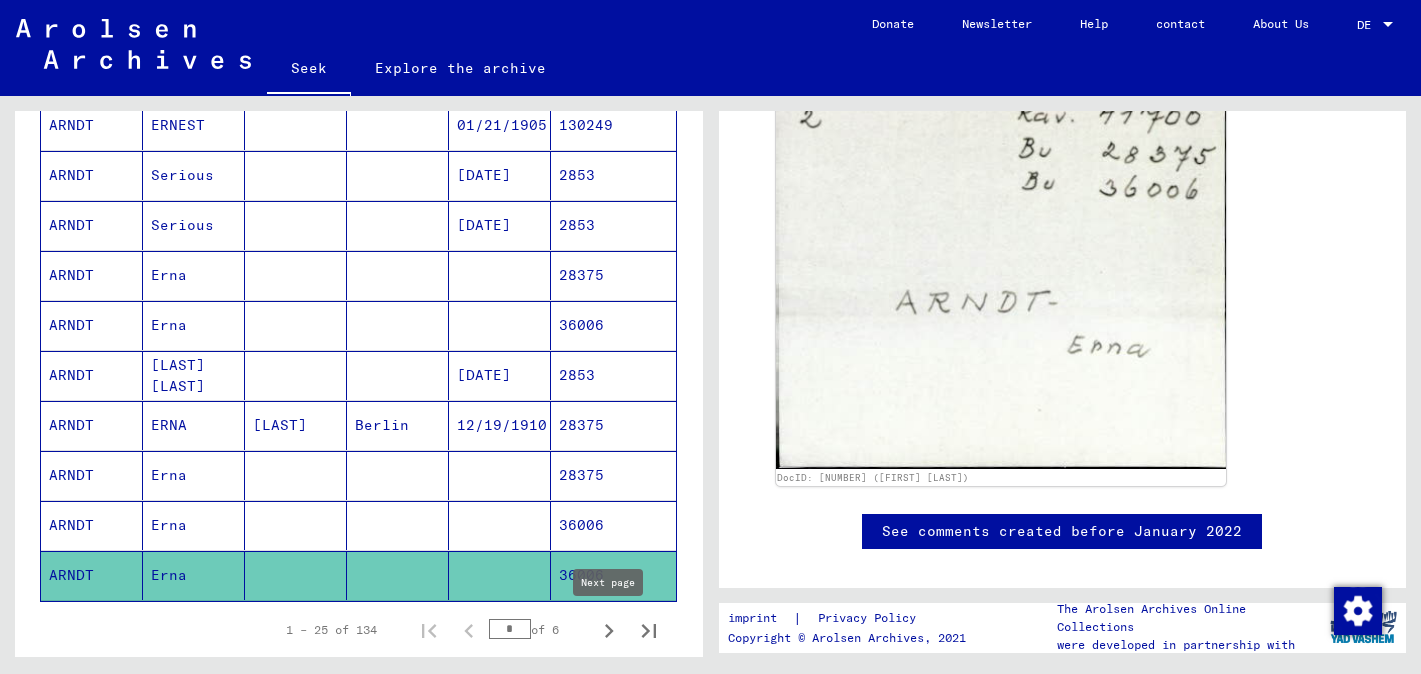 click 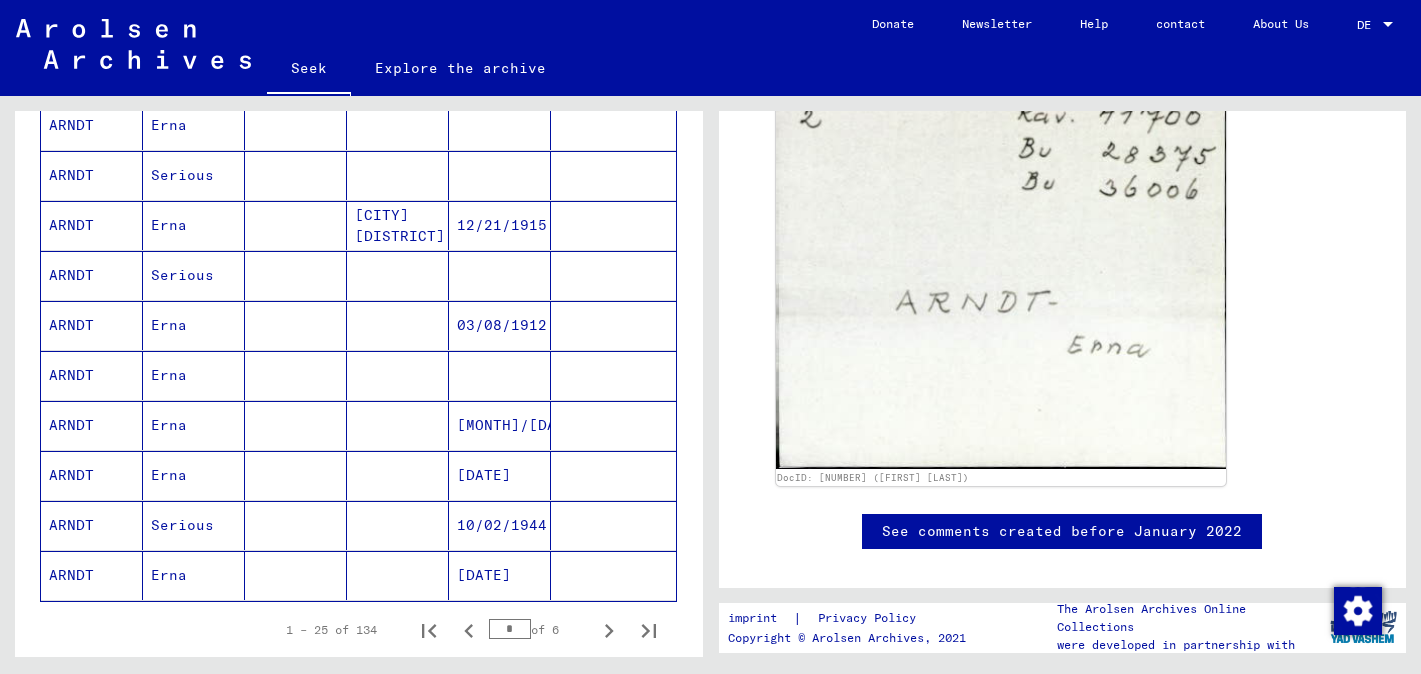 click on "[DATE]" 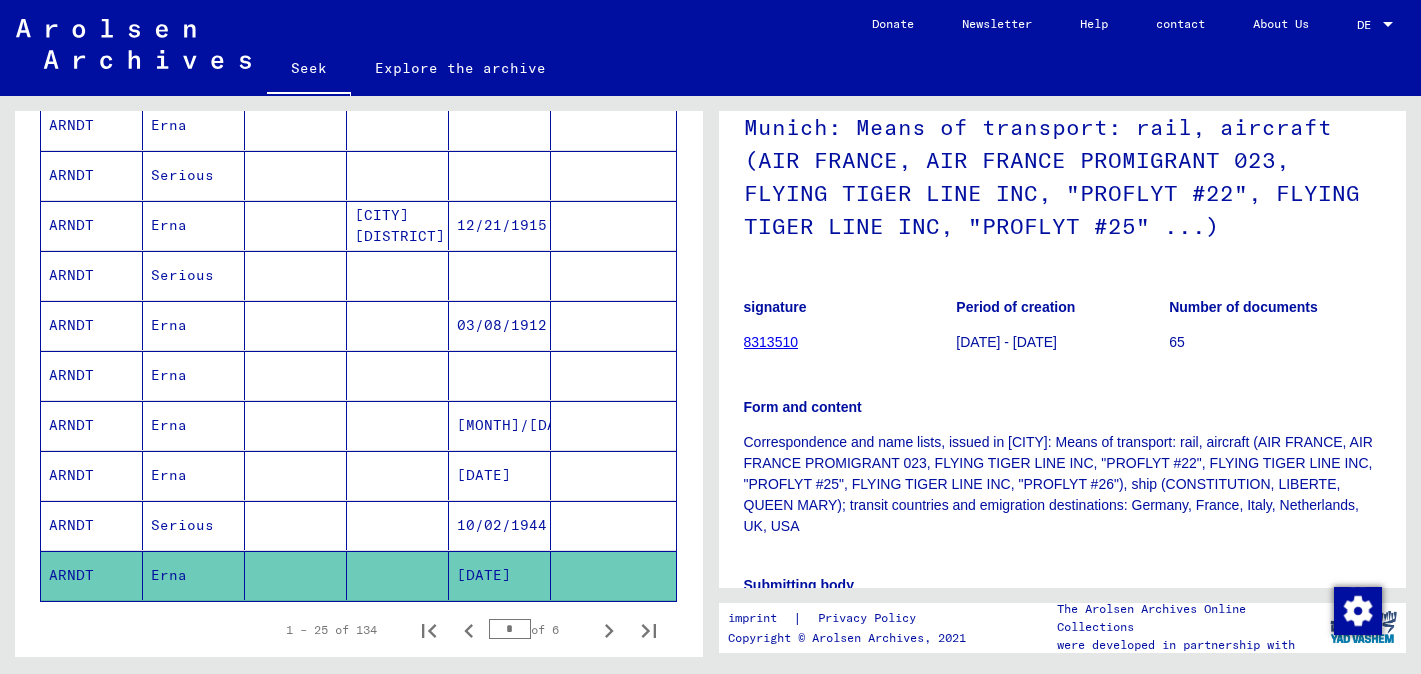 scroll, scrollTop: 182, scrollLeft: 0, axis: vertical 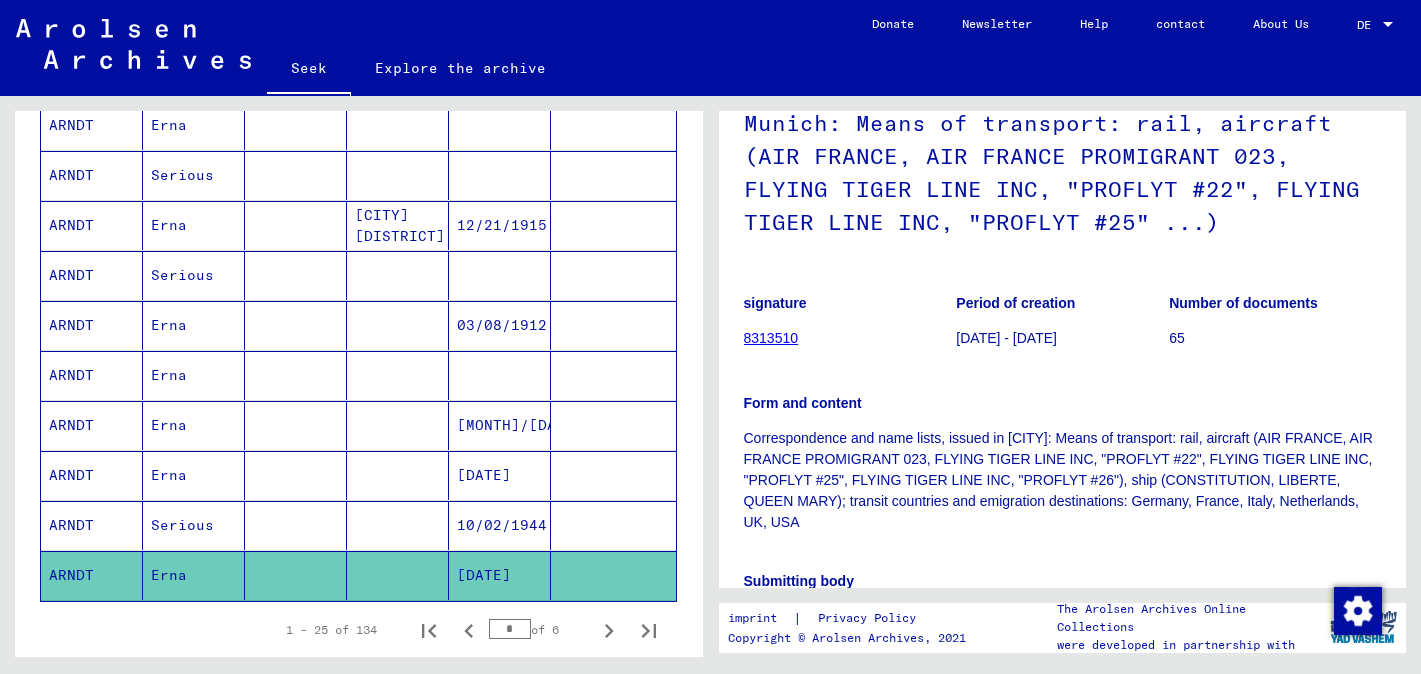 click on "8313510" 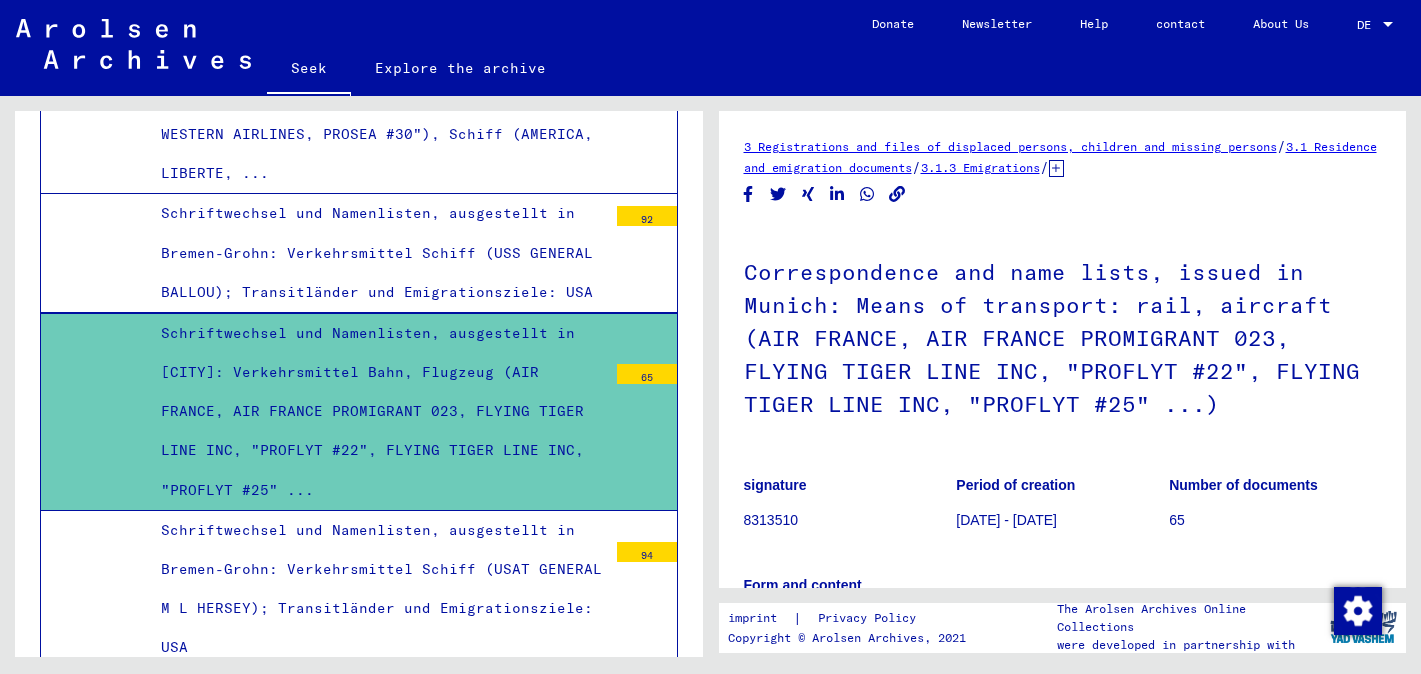 scroll, scrollTop: 5267, scrollLeft: 0, axis: vertical 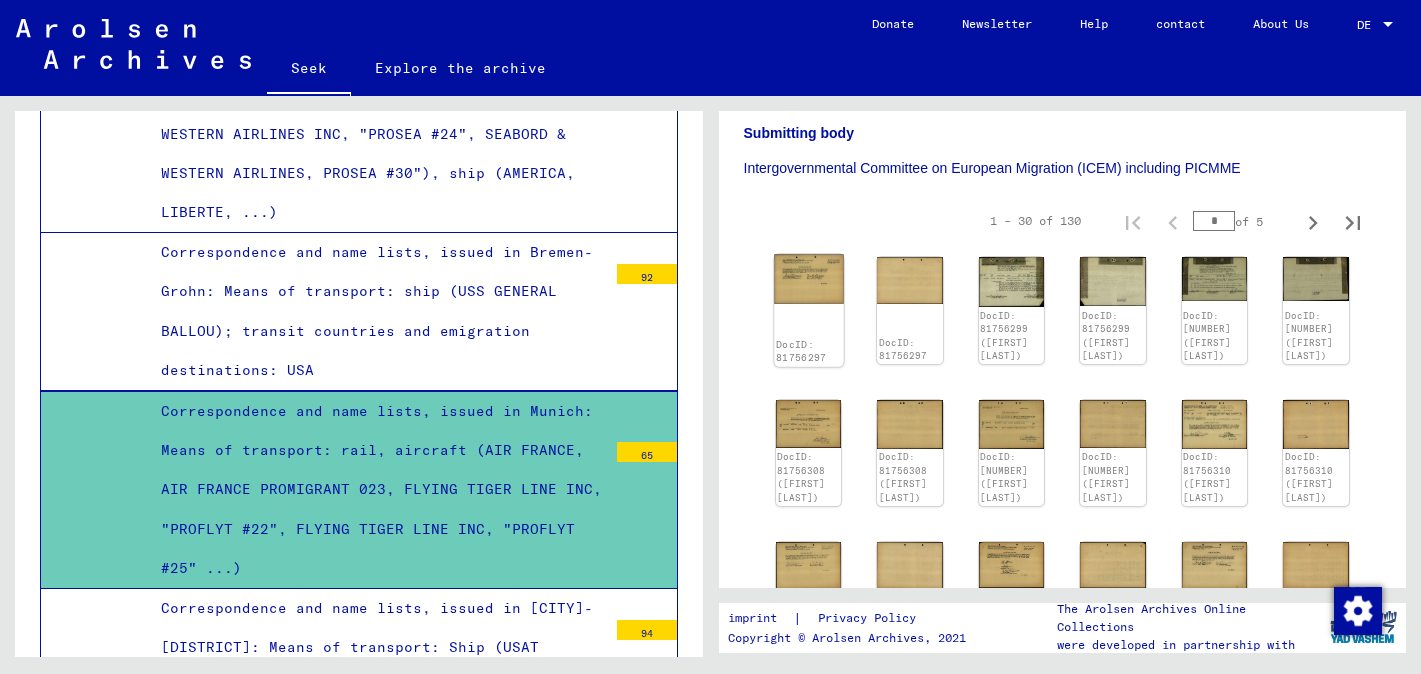 click 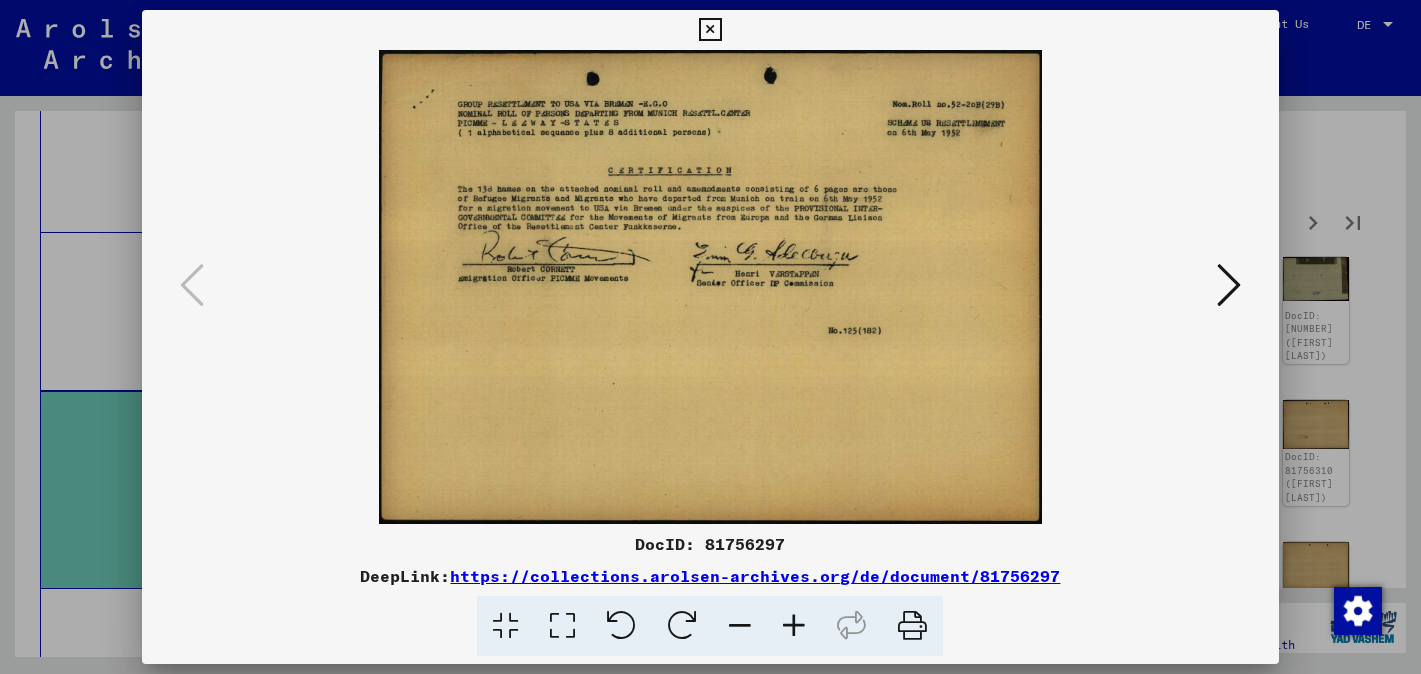 click at bounding box center [1229, 285] 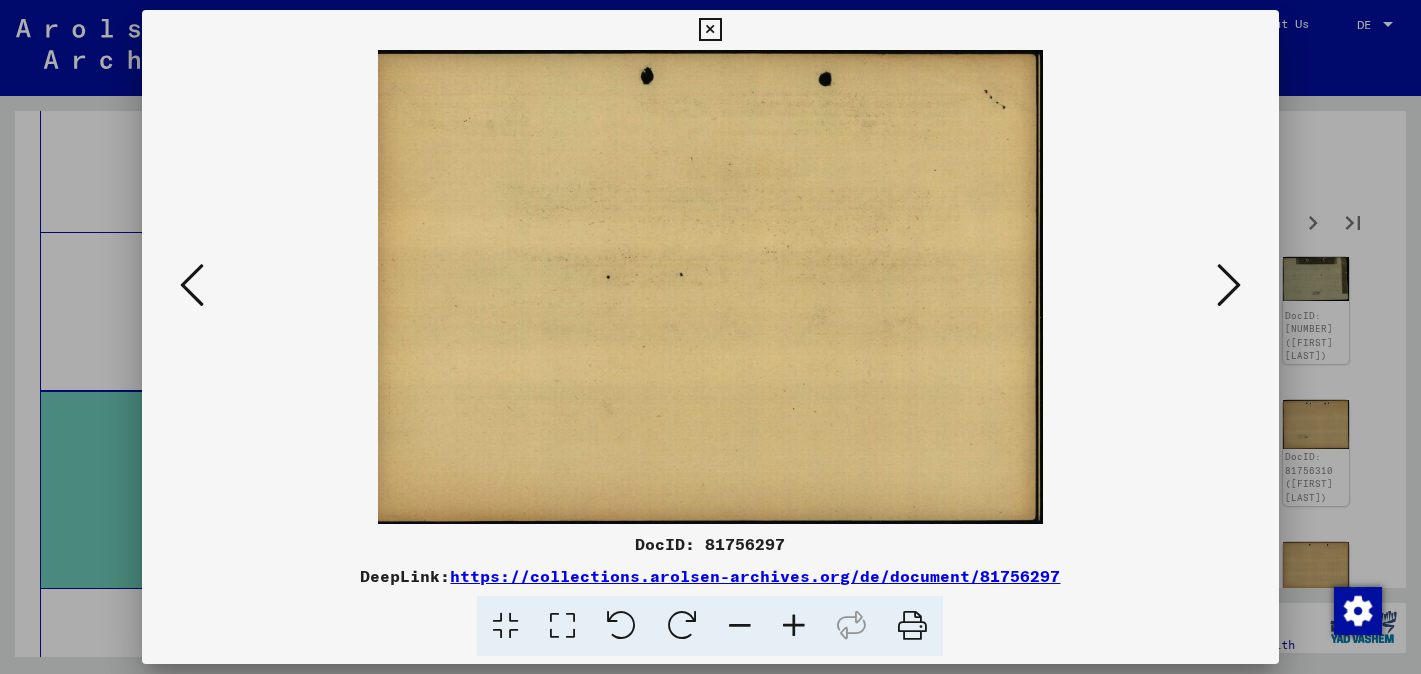 click at bounding box center [1229, 285] 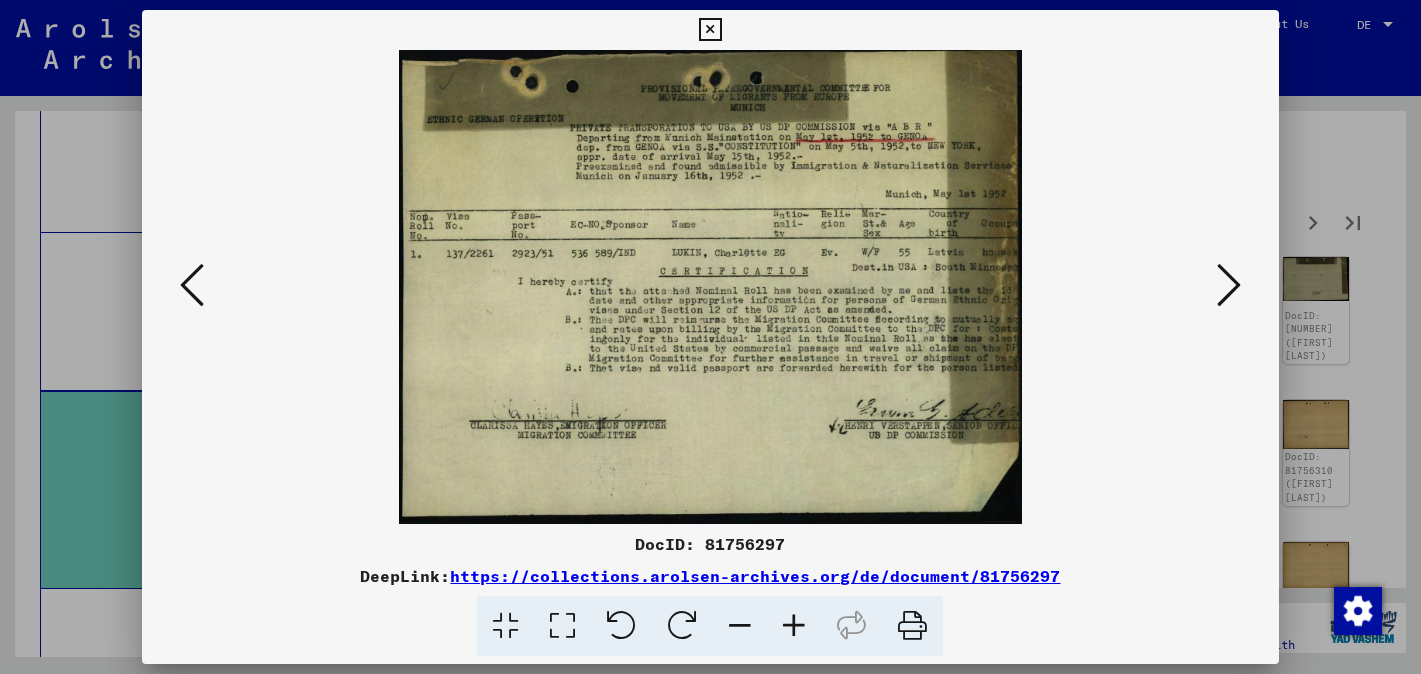 click at bounding box center (1229, 285) 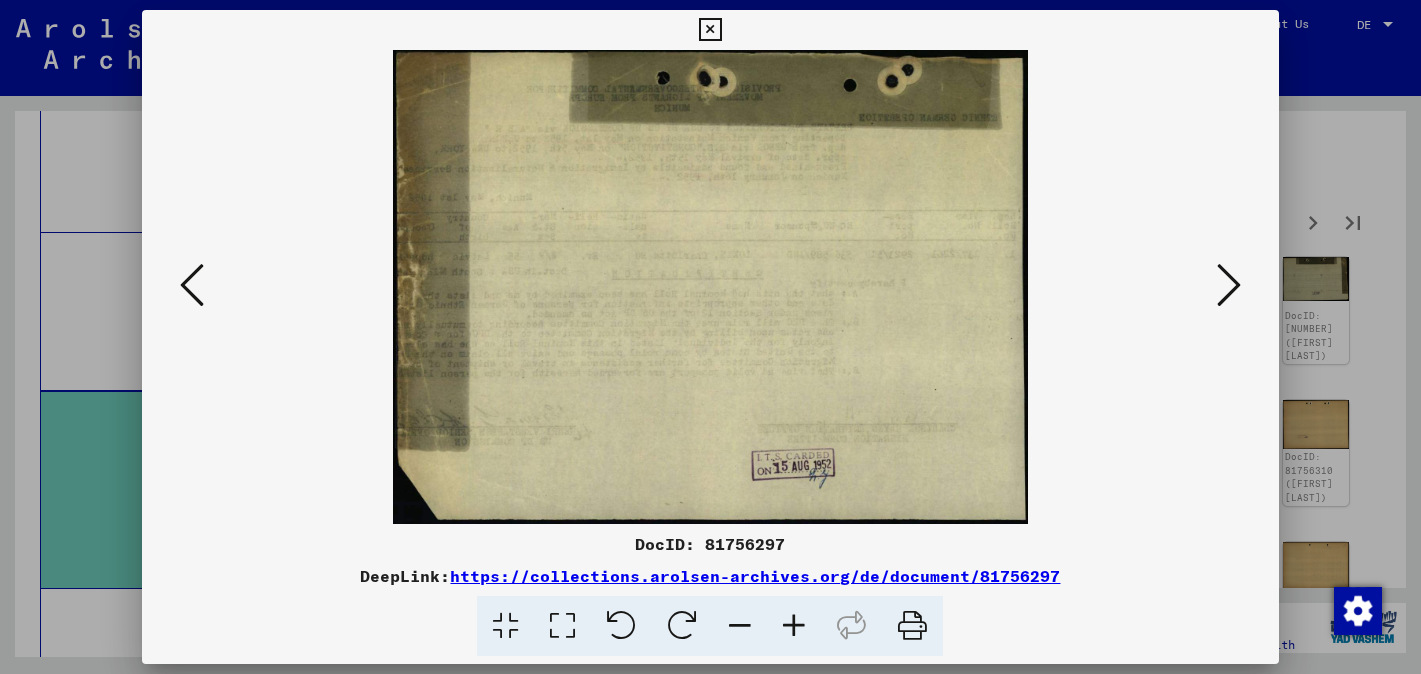 click at bounding box center [1229, 285] 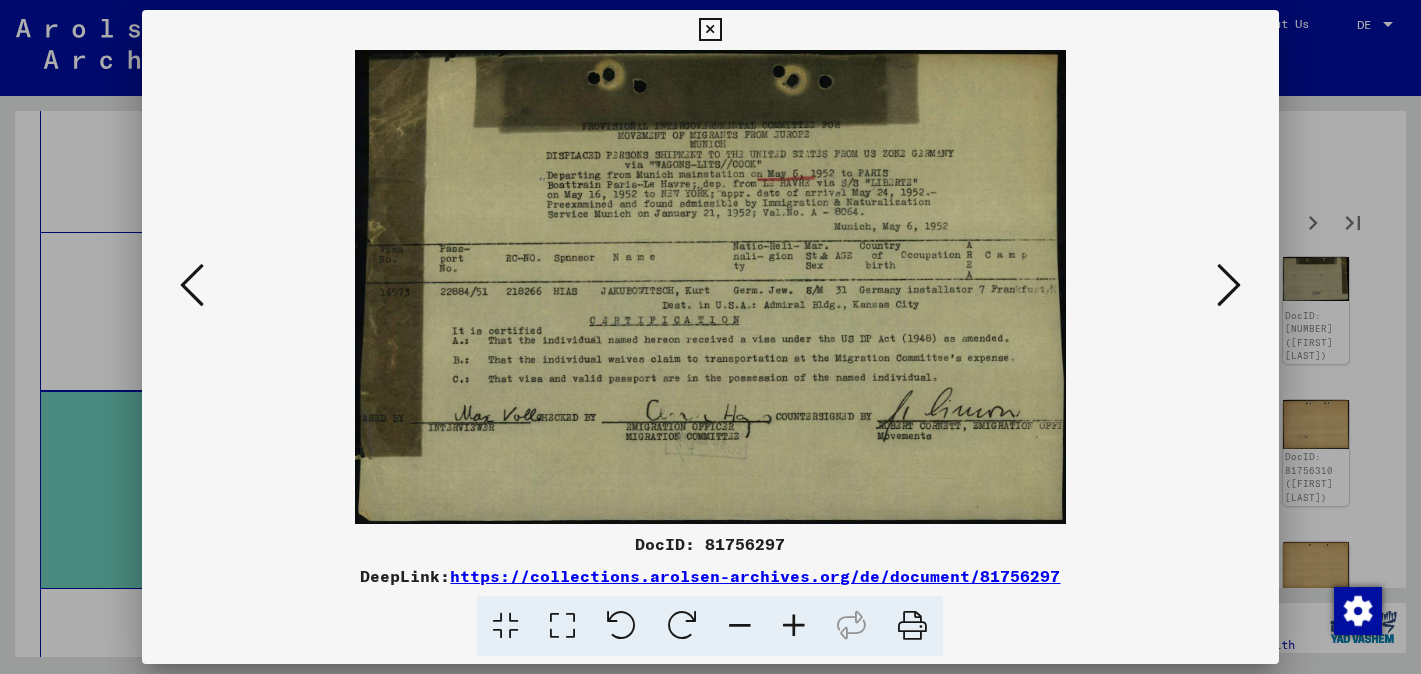 click at bounding box center [1229, 285] 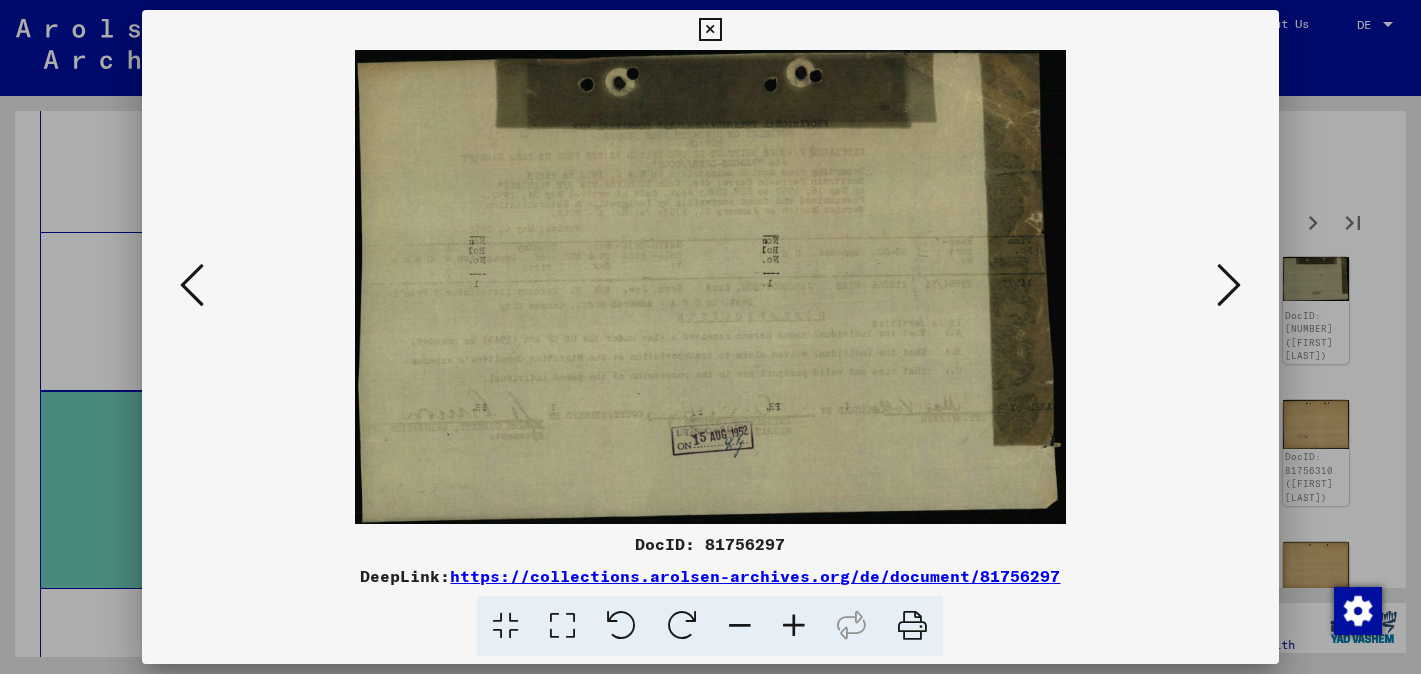 click at bounding box center [1229, 285] 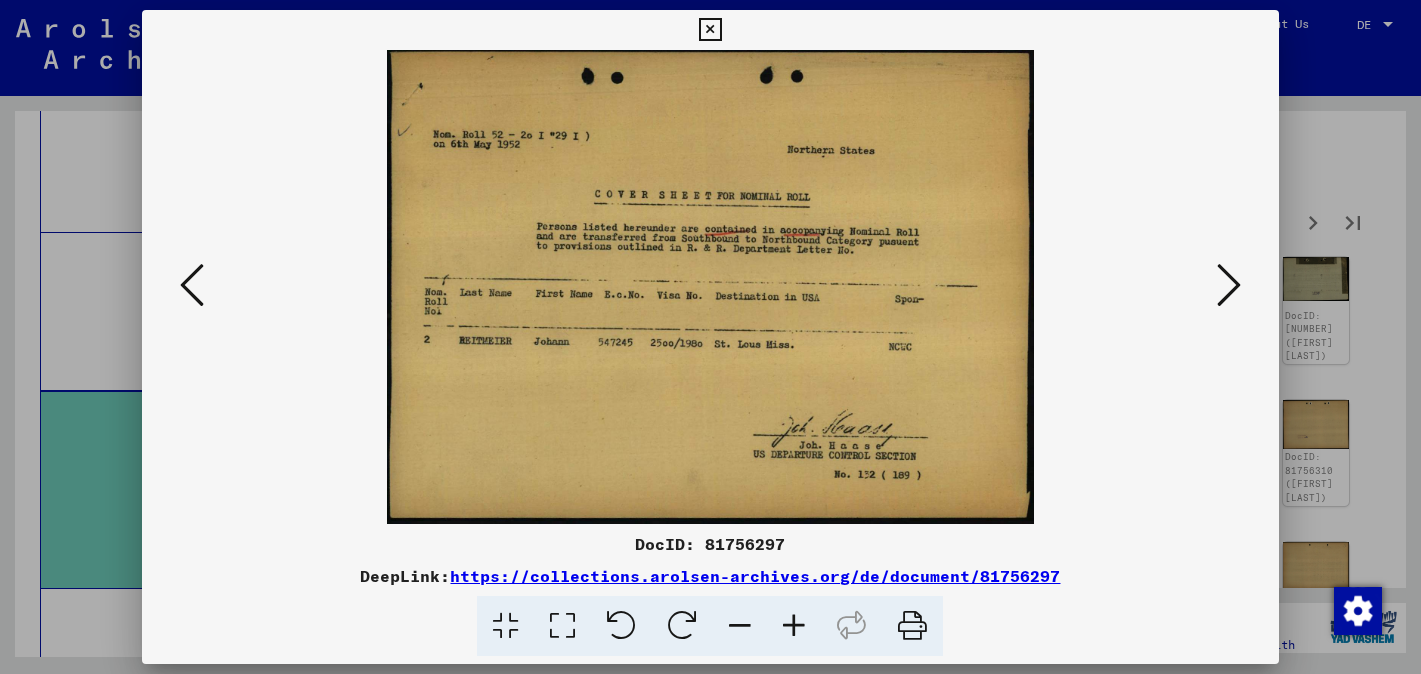 click at bounding box center [1229, 285] 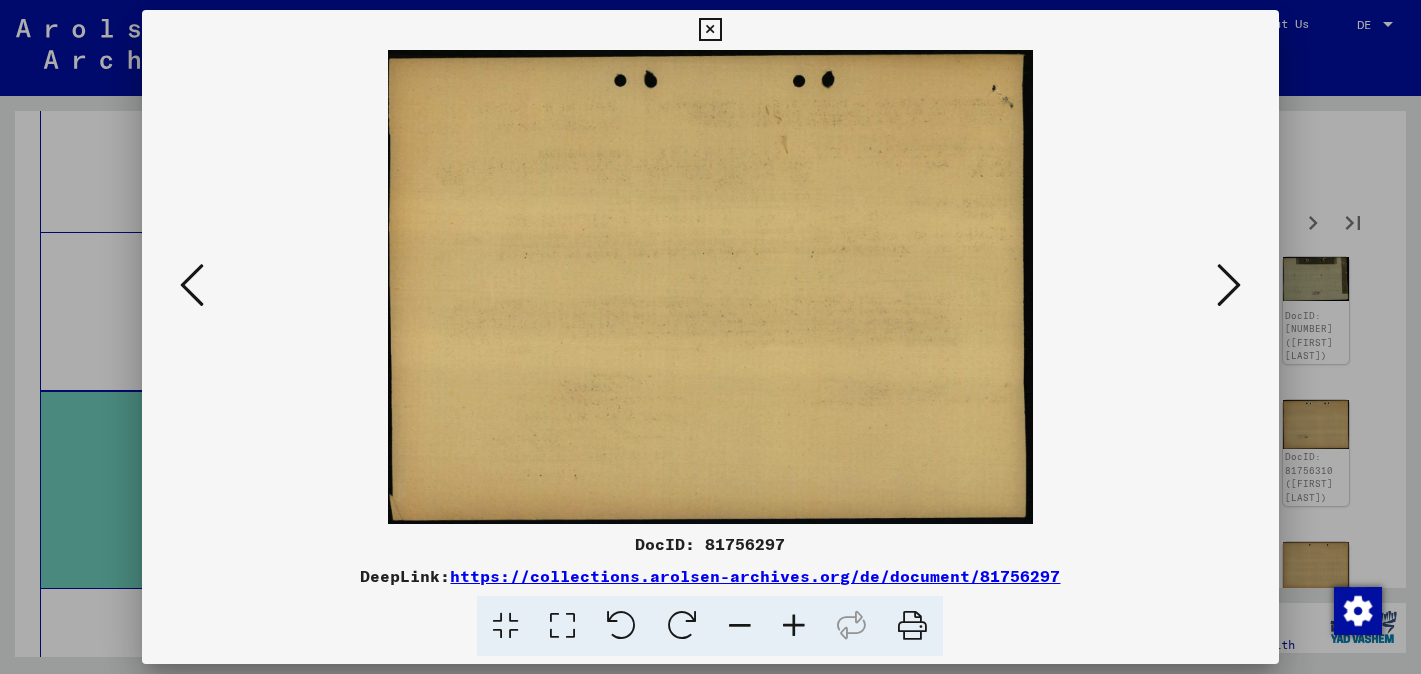 click at bounding box center (1229, 285) 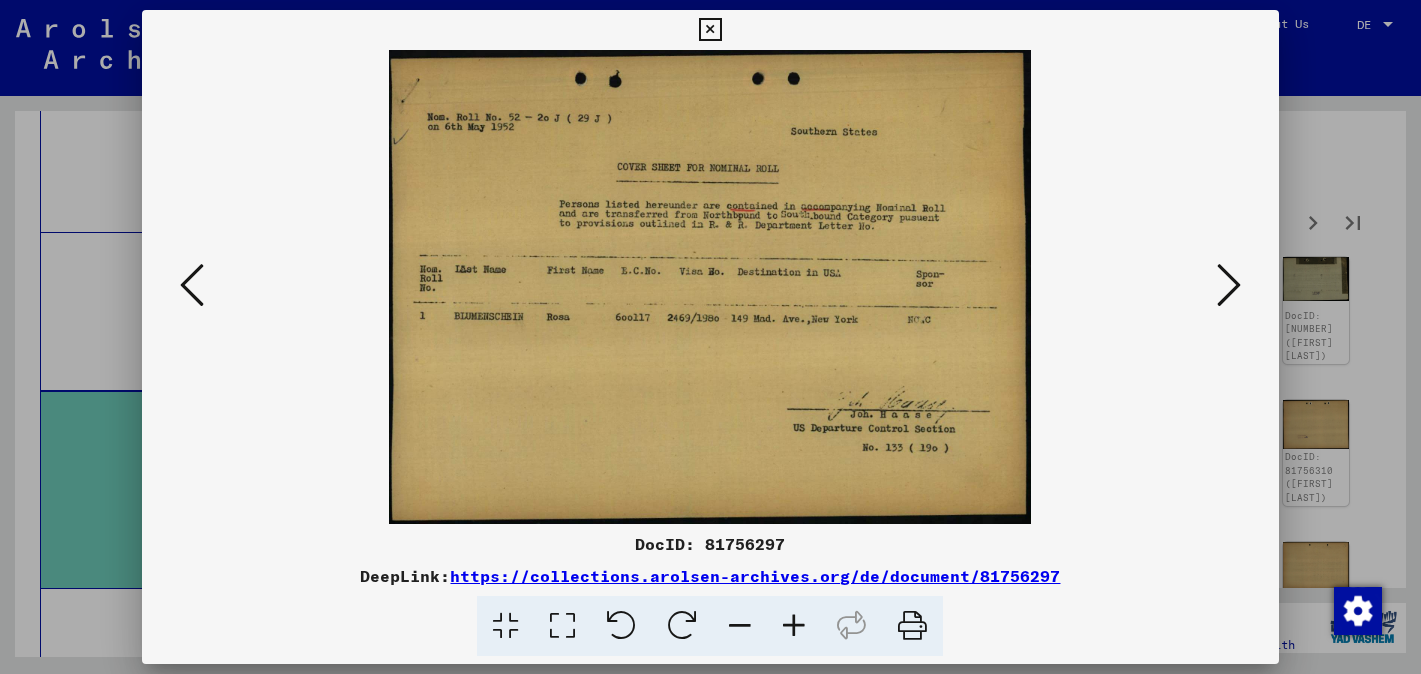 click at bounding box center (1229, 285) 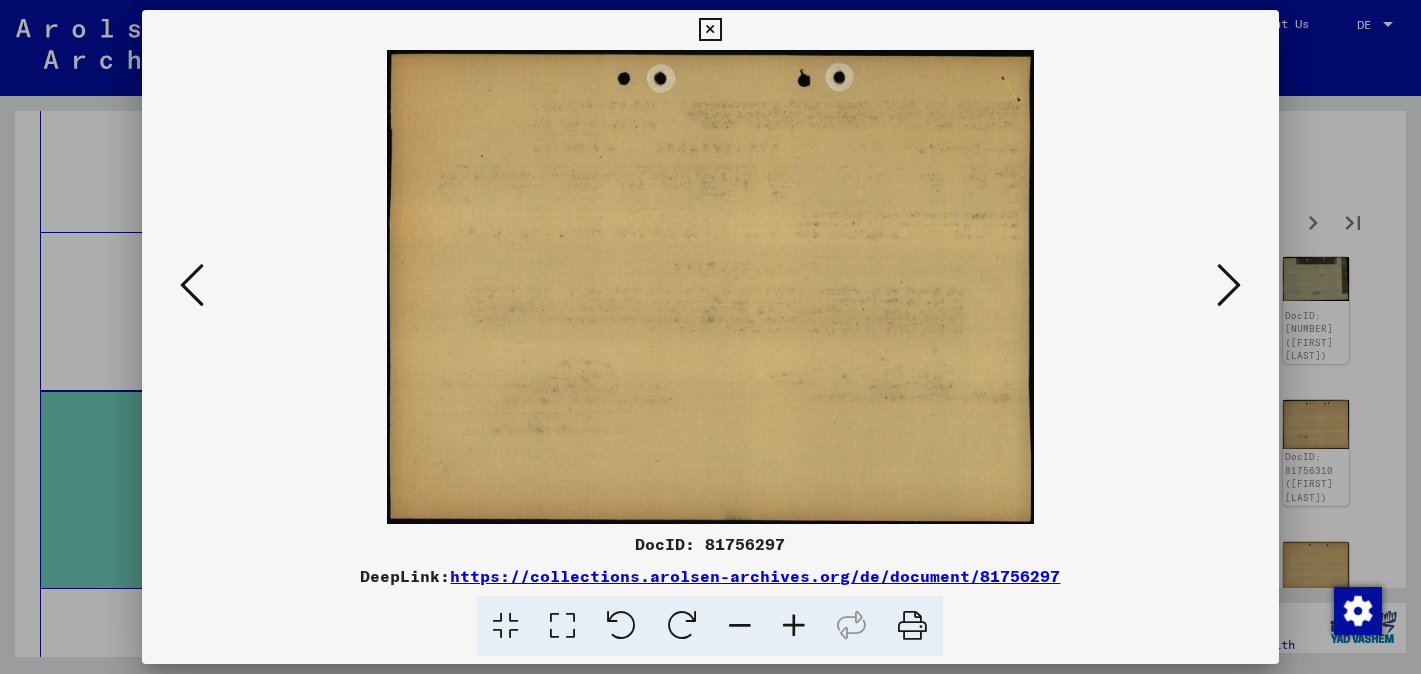 click at bounding box center (1229, 285) 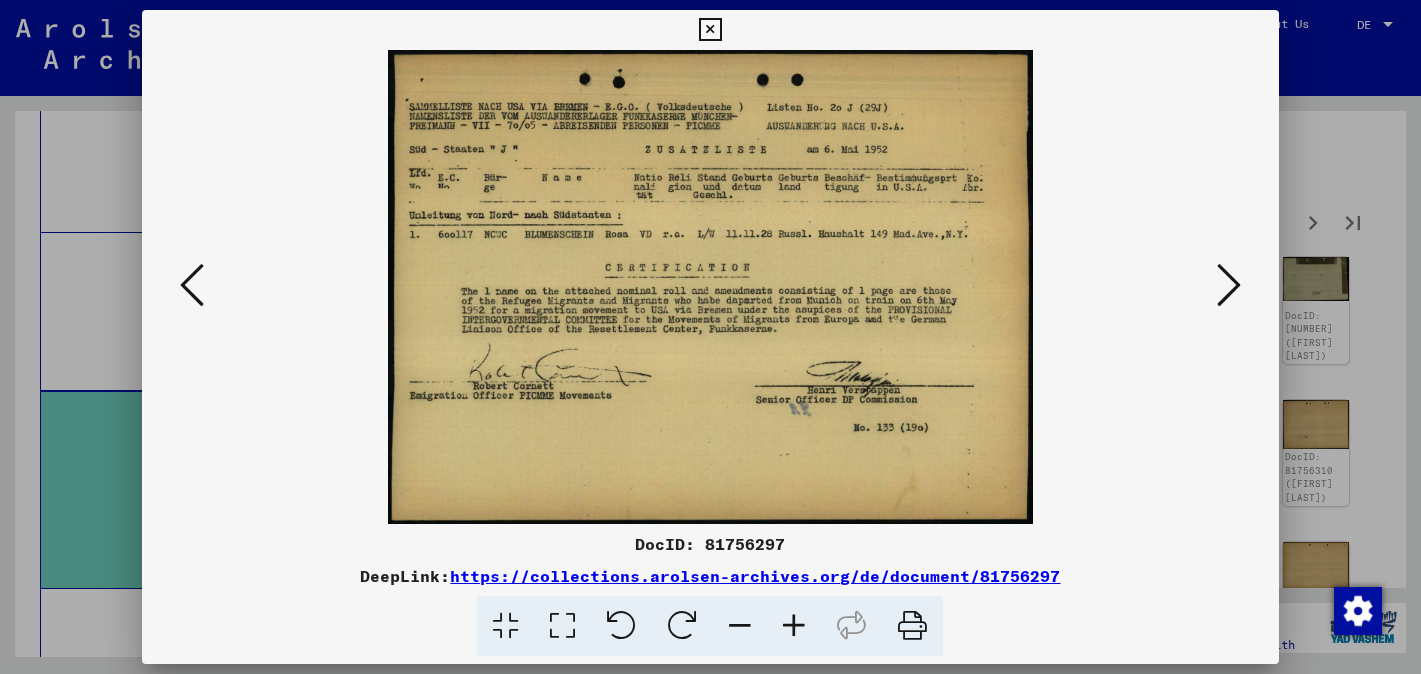 click at bounding box center [1229, 285] 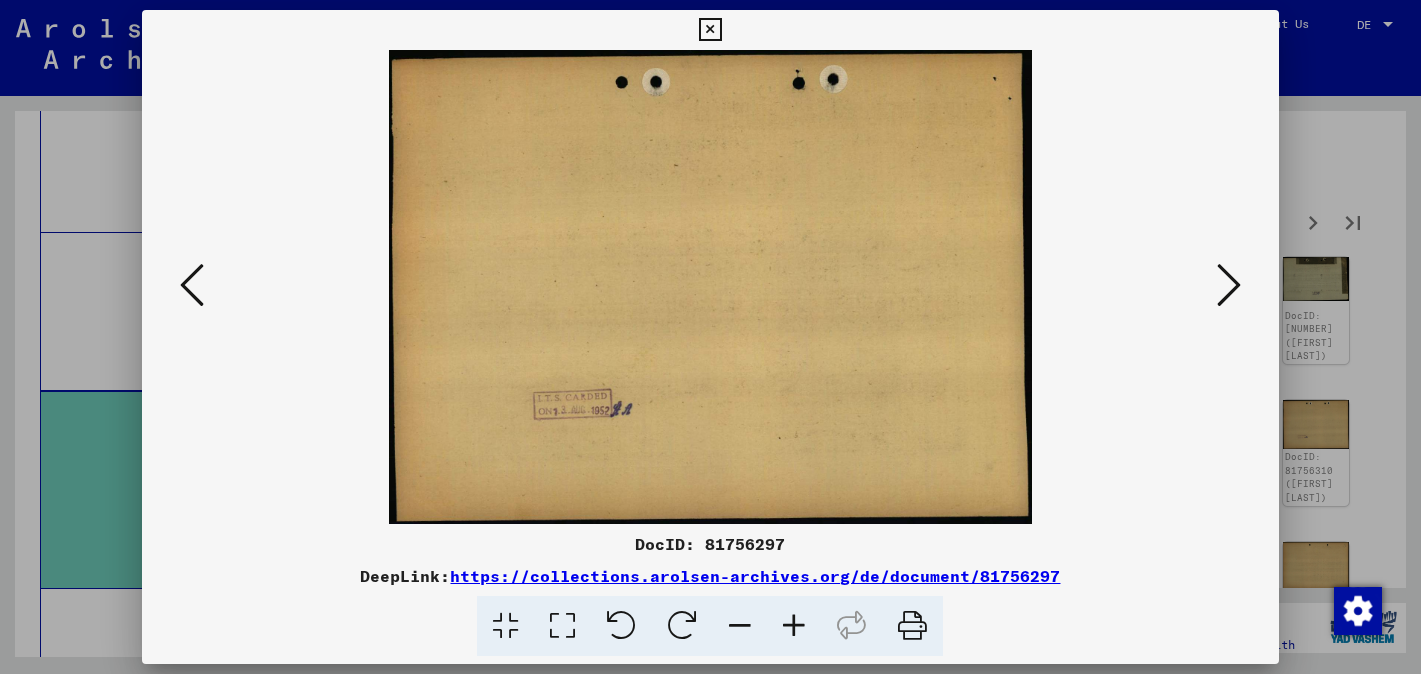 click at bounding box center (192, 285) 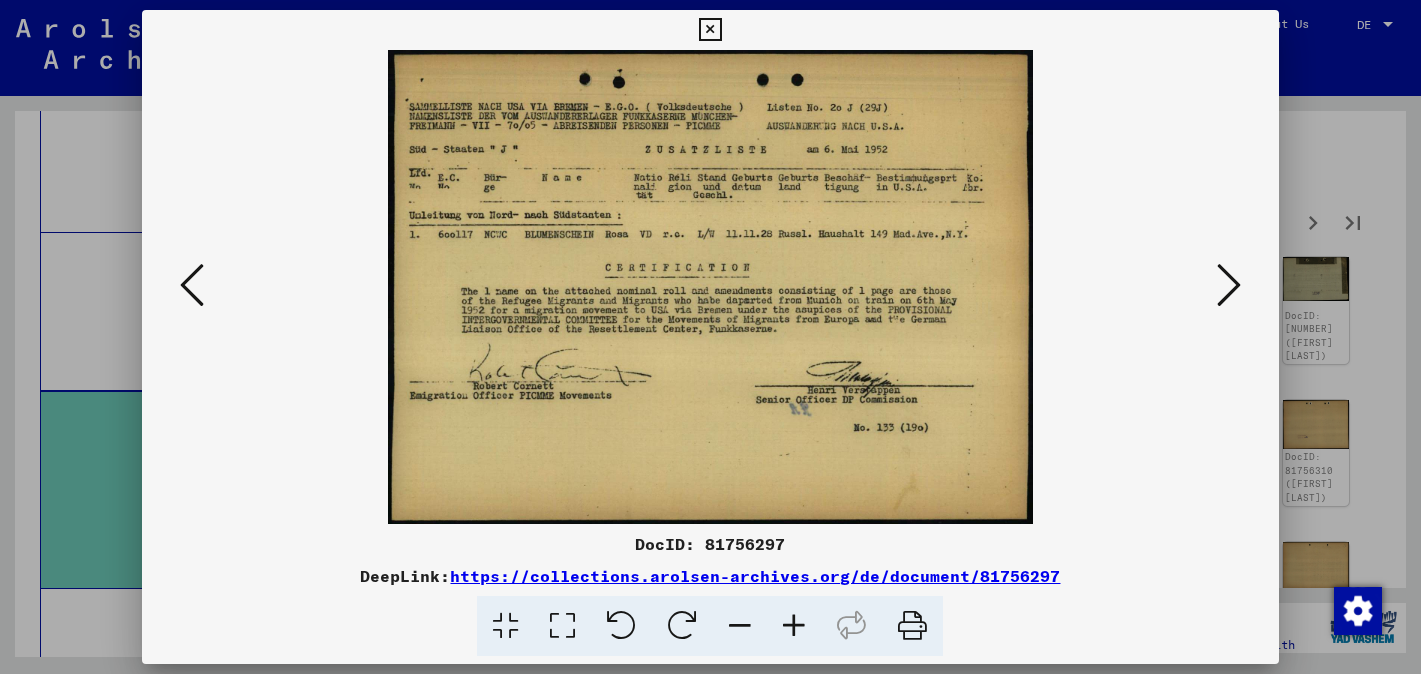 click at bounding box center (710, 287) 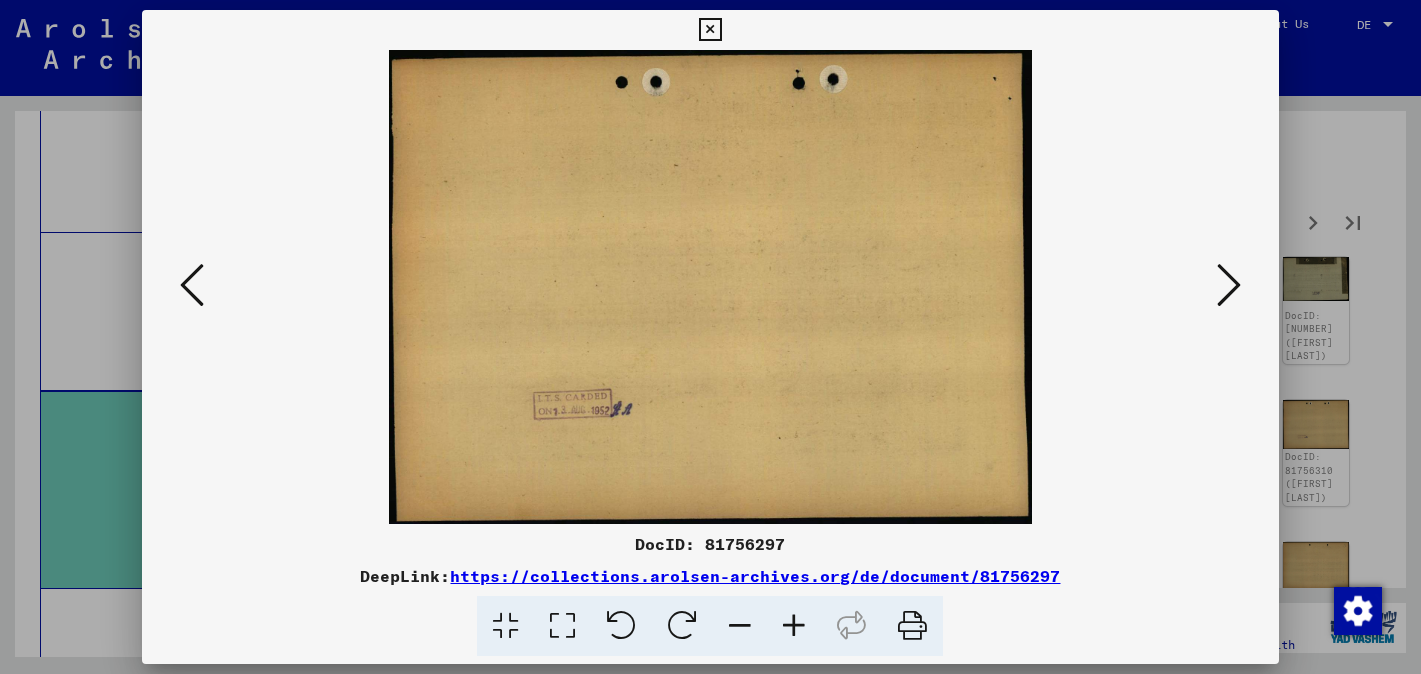 click at bounding box center (1229, 285) 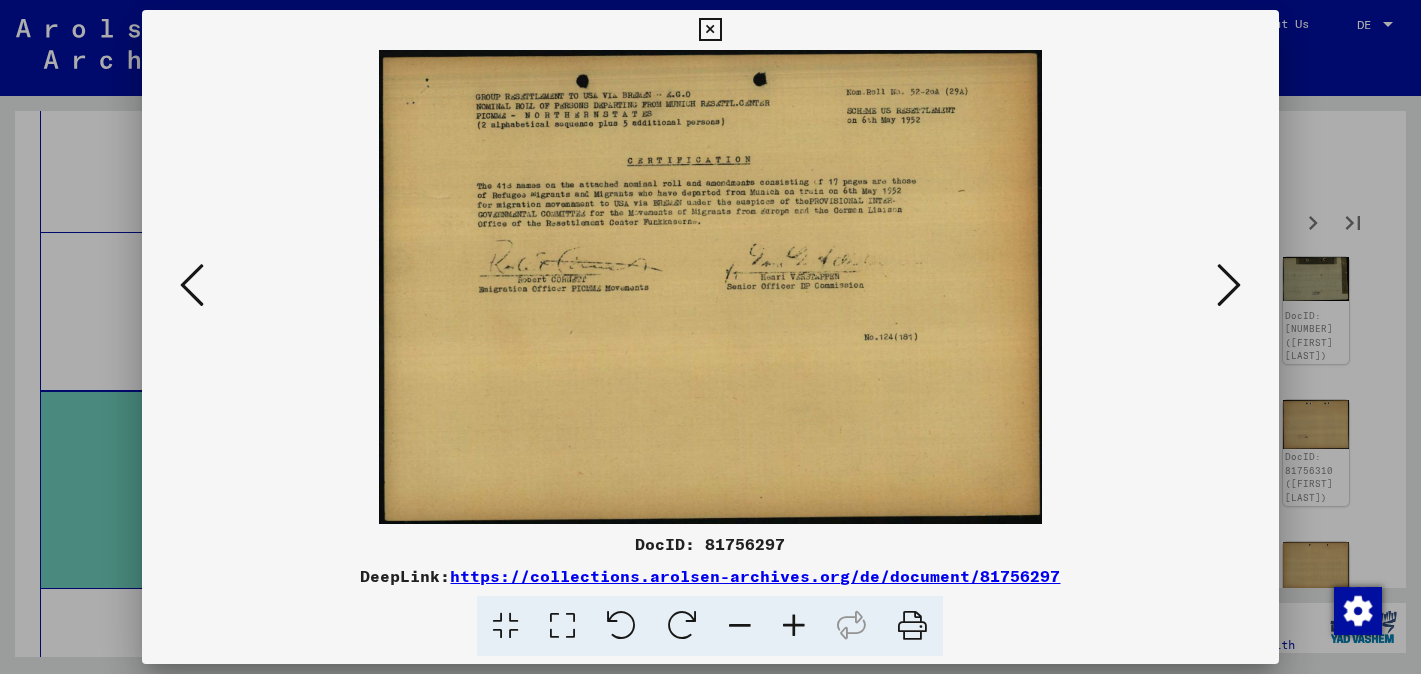 click at bounding box center [1229, 285] 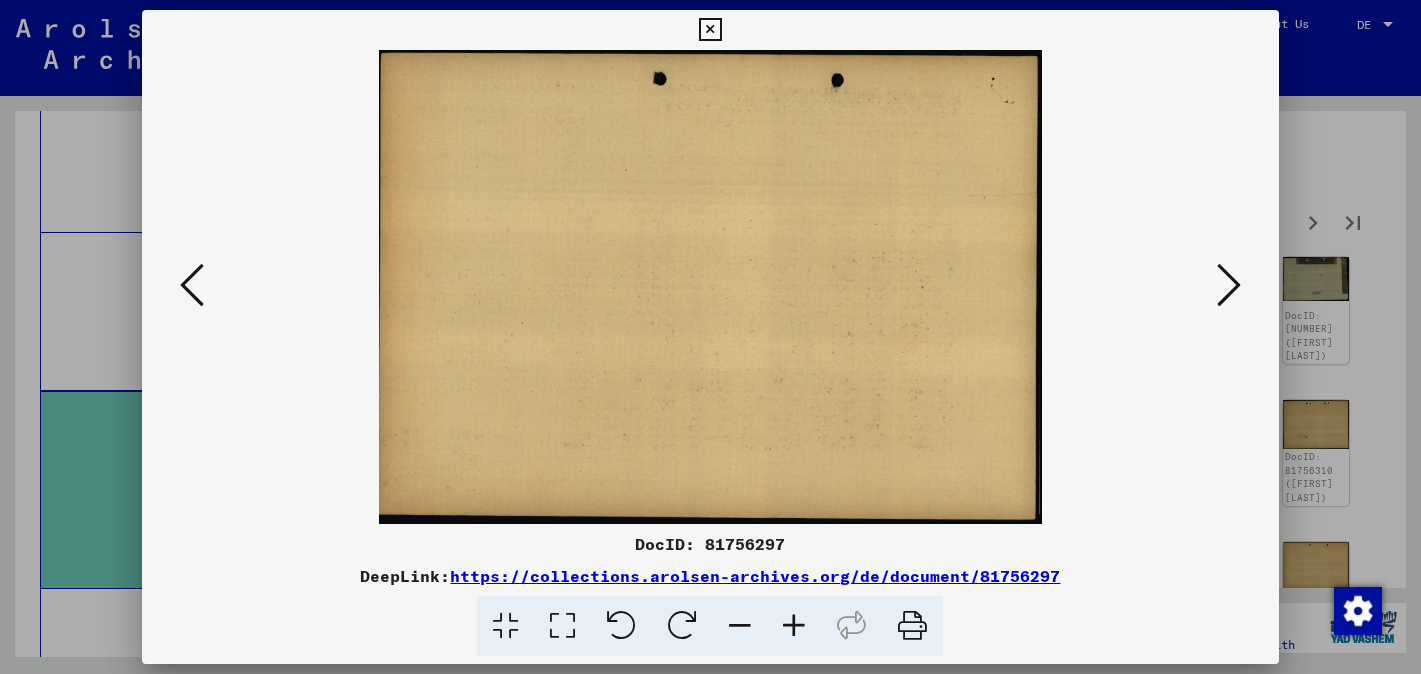 click at bounding box center [1229, 285] 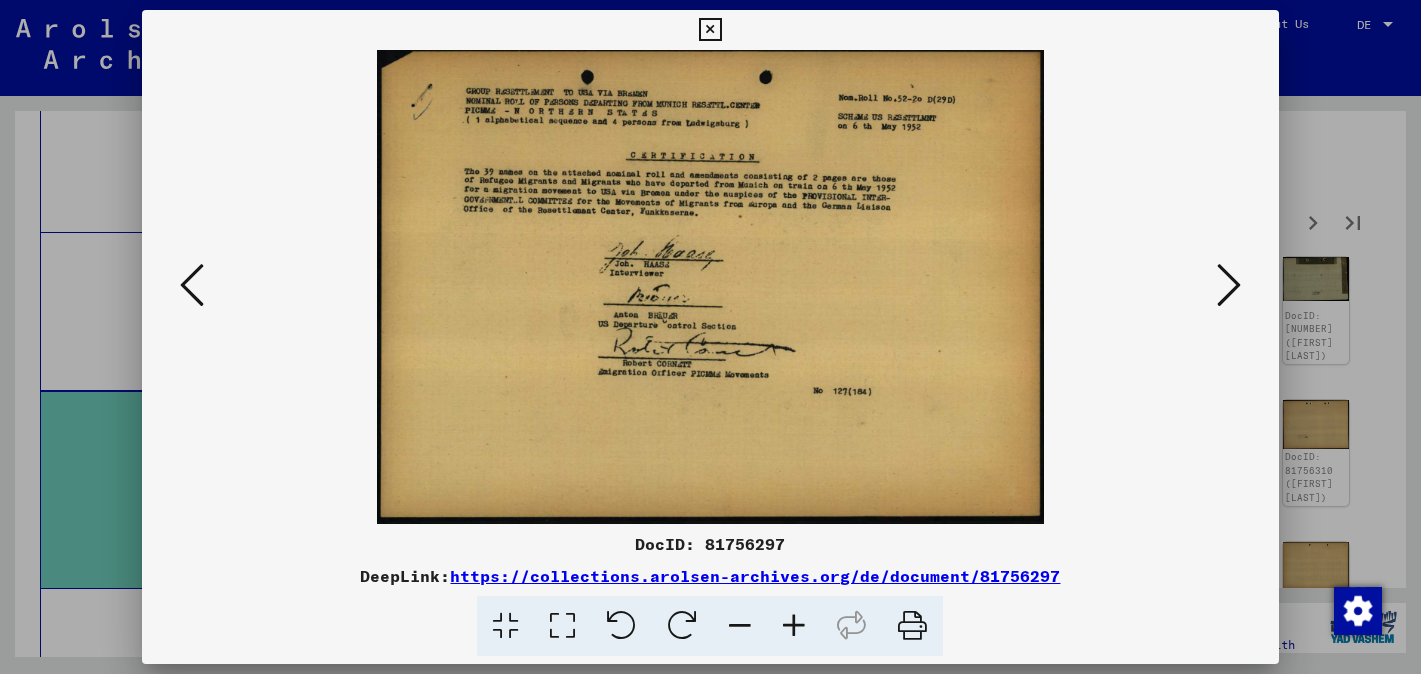 click at bounding box center (1229, 285) 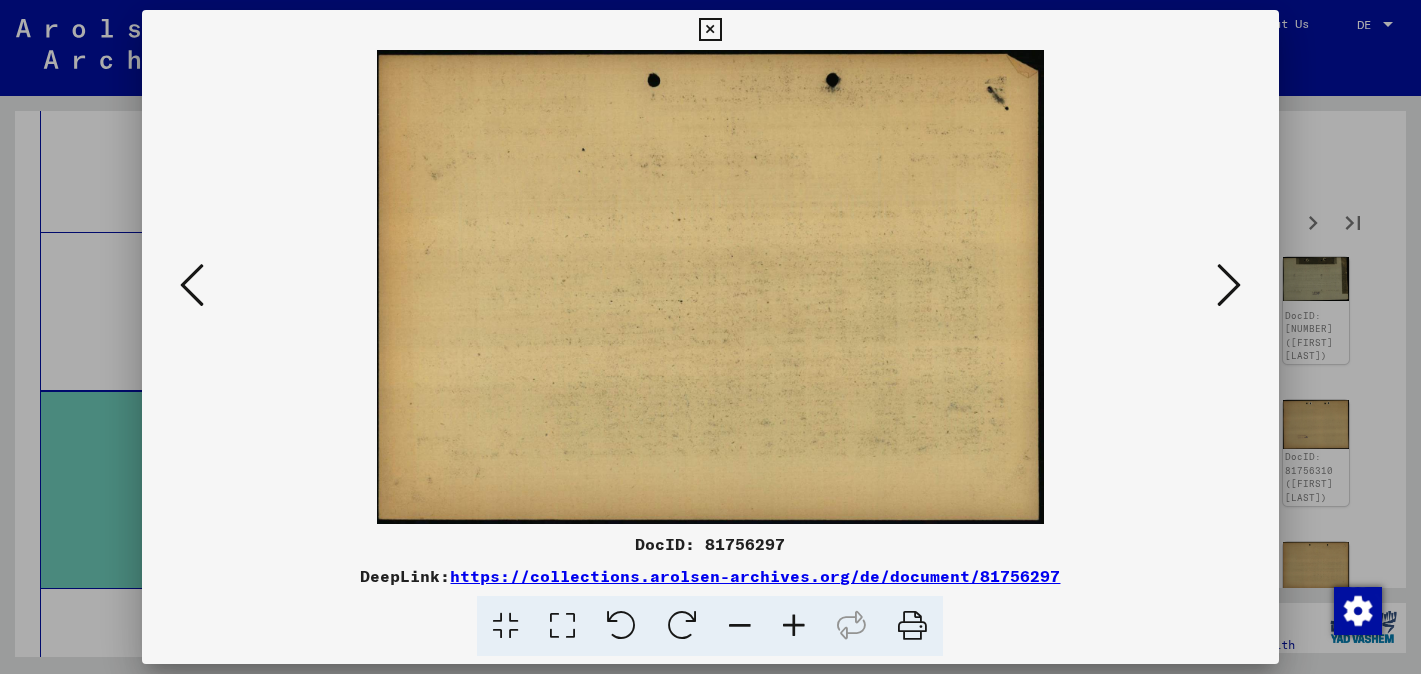 click at bounding box center (1229, 285) 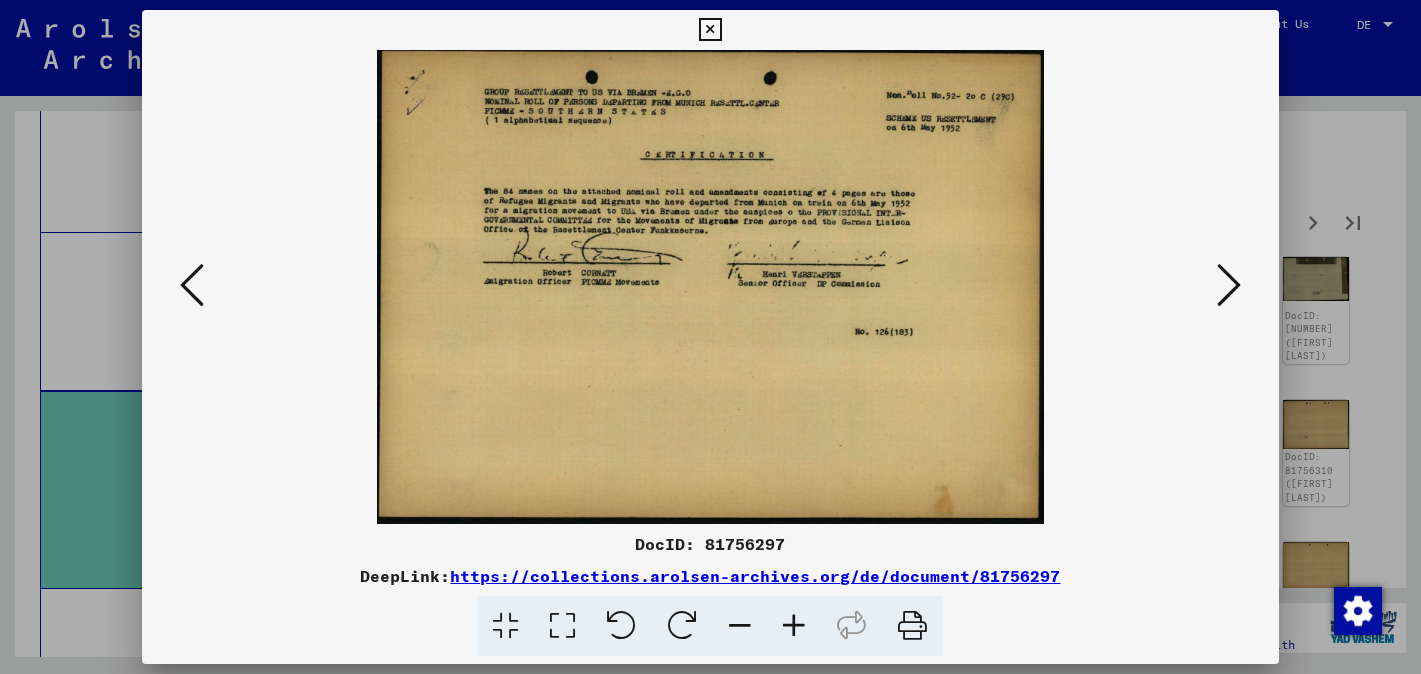 click at bounding box center (1229, 285) 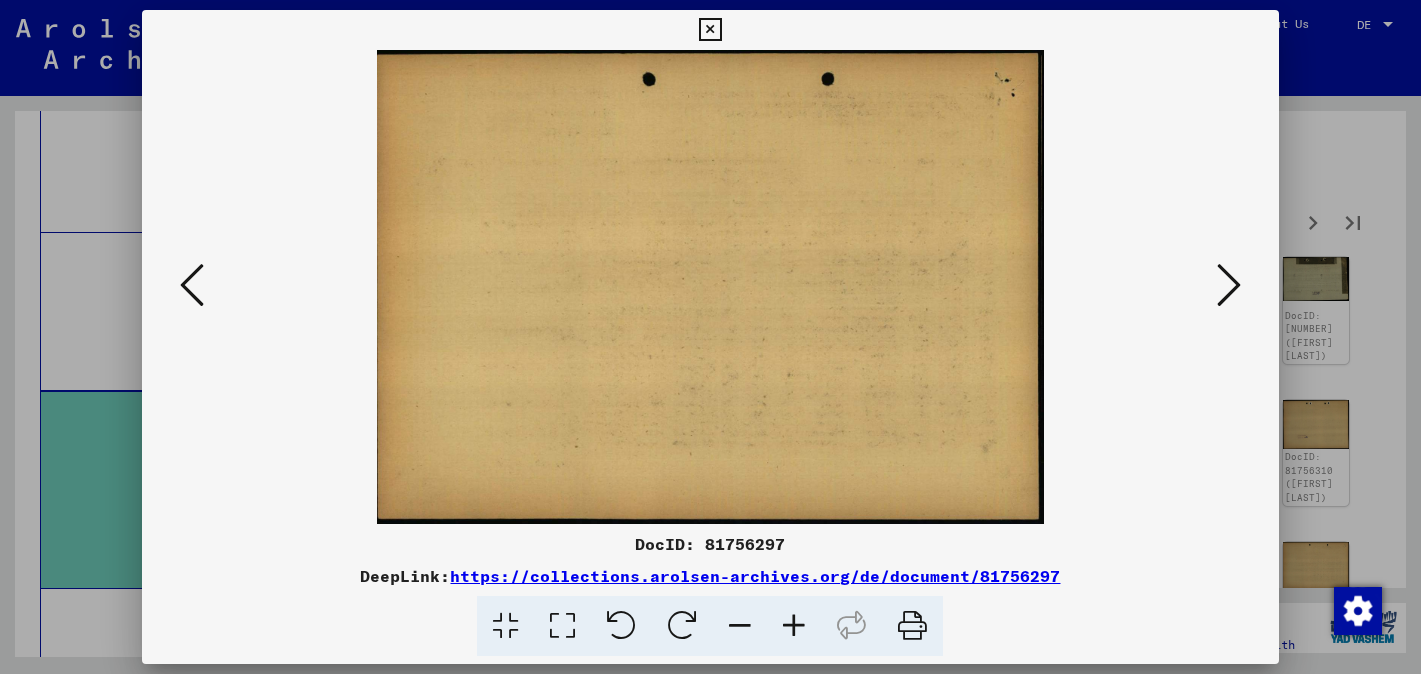 click at bounding box center [1229, 285] 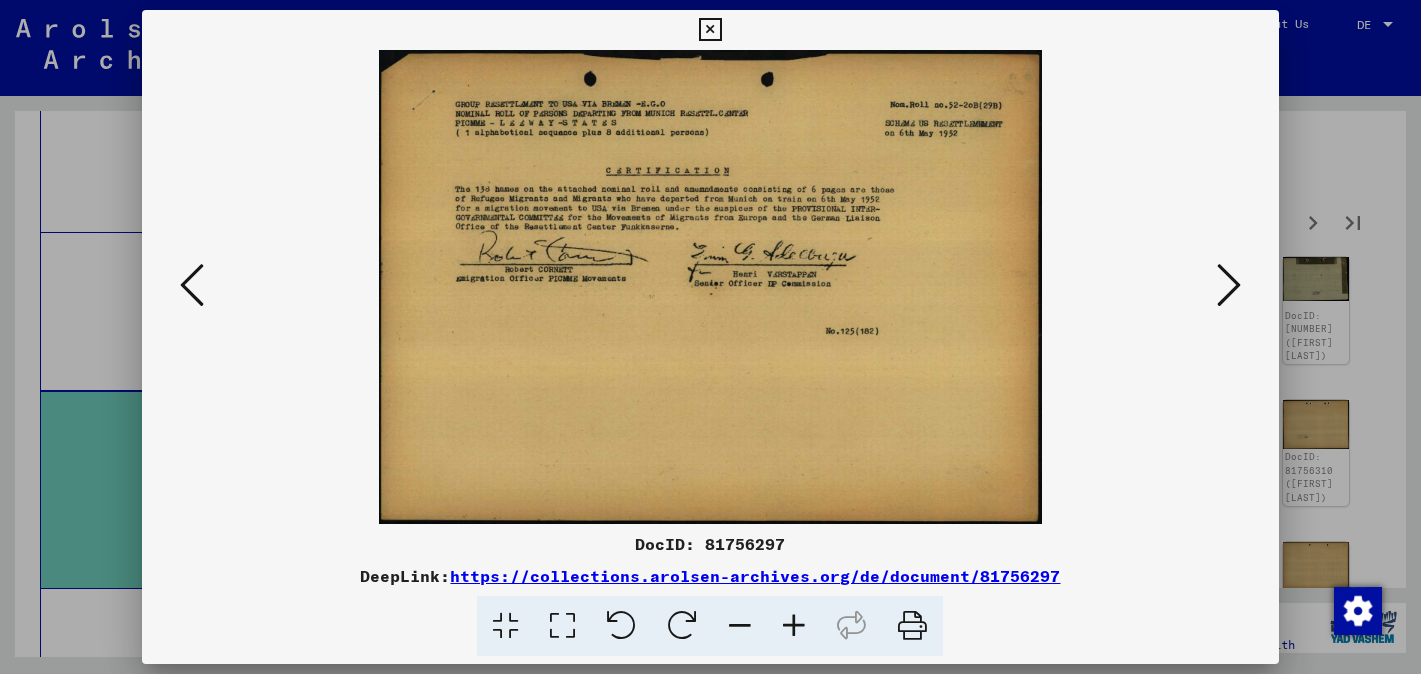 click at bounding box center (1229, 285) 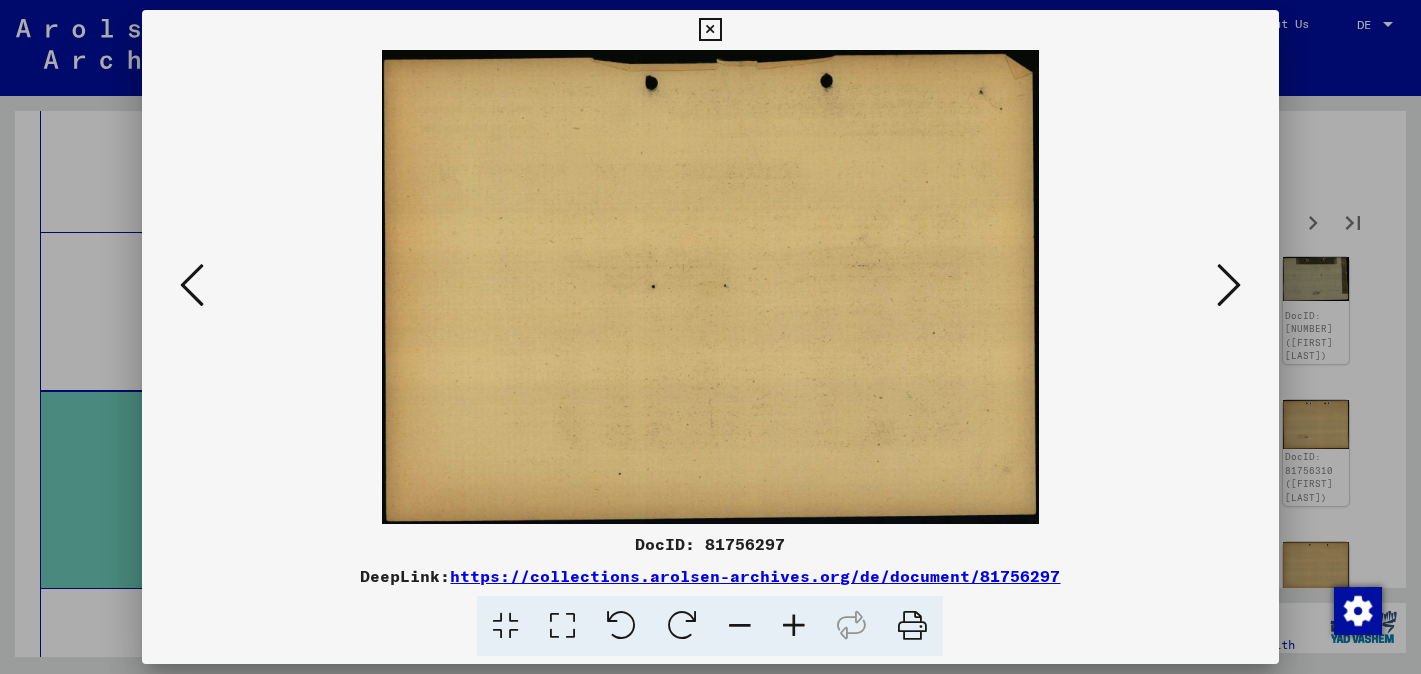 click at bounding box center [1229, 285] 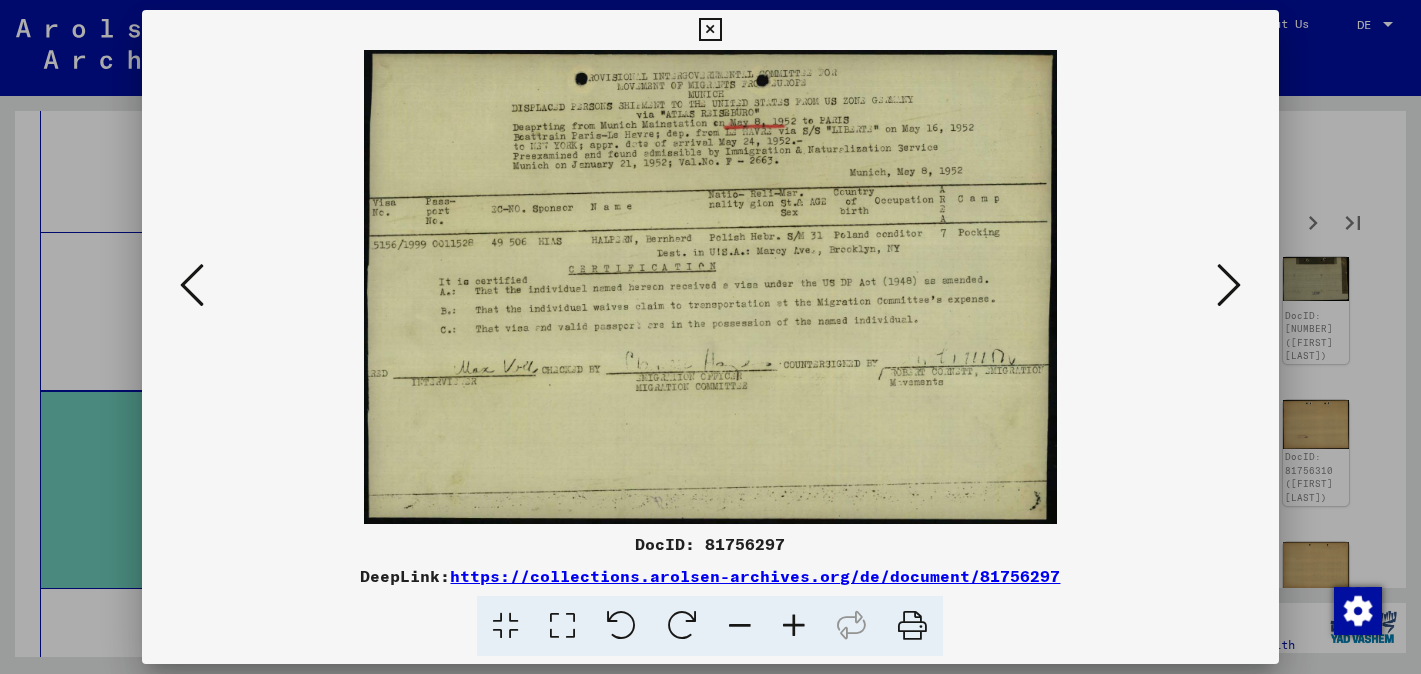 click at bounding box center (1229, 285) 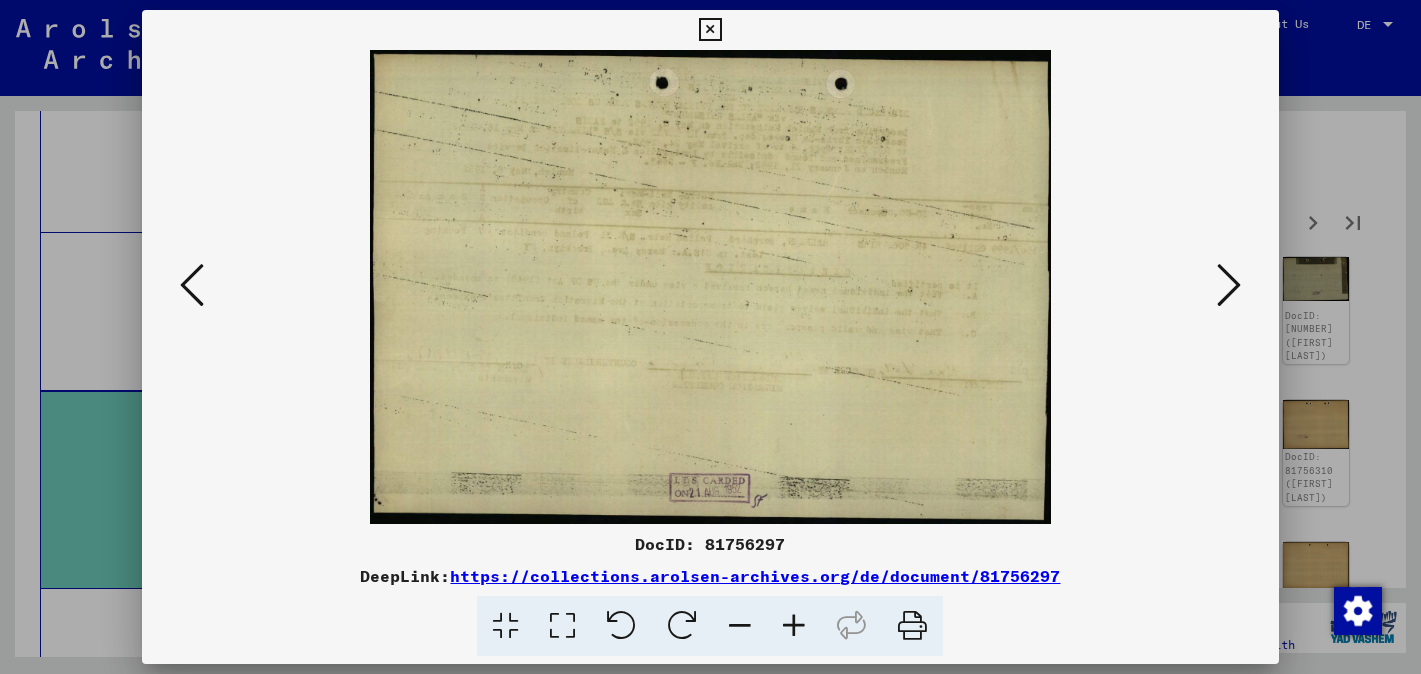 click at bounding box center [1229, 285] 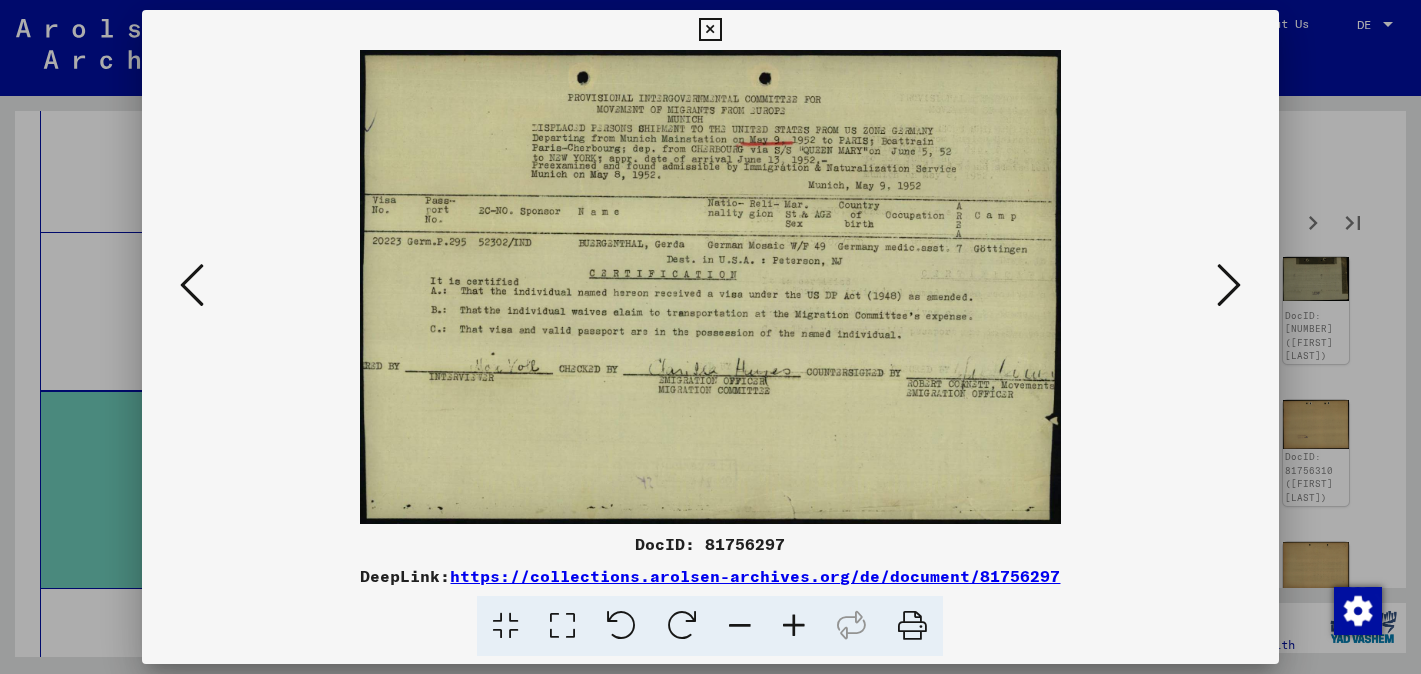 click at bounding box center [1229, 285] 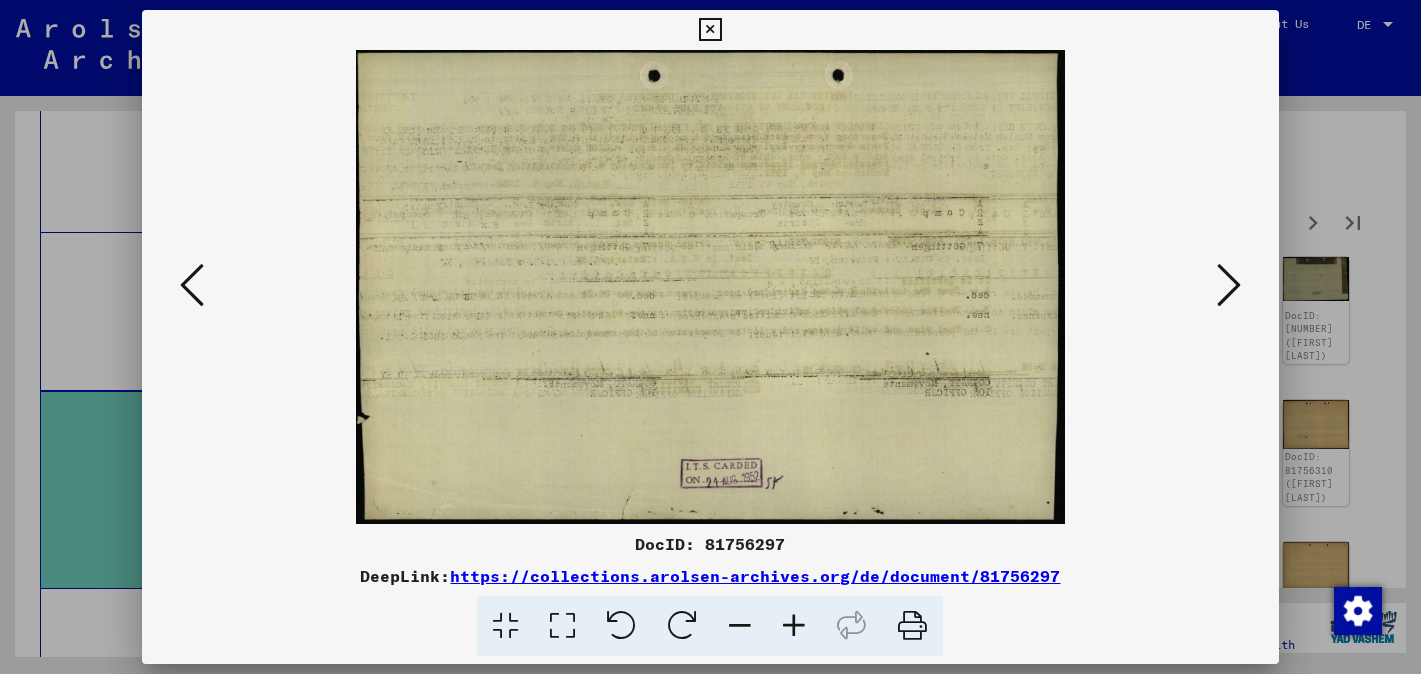 click at bounding box center [1229, 285] 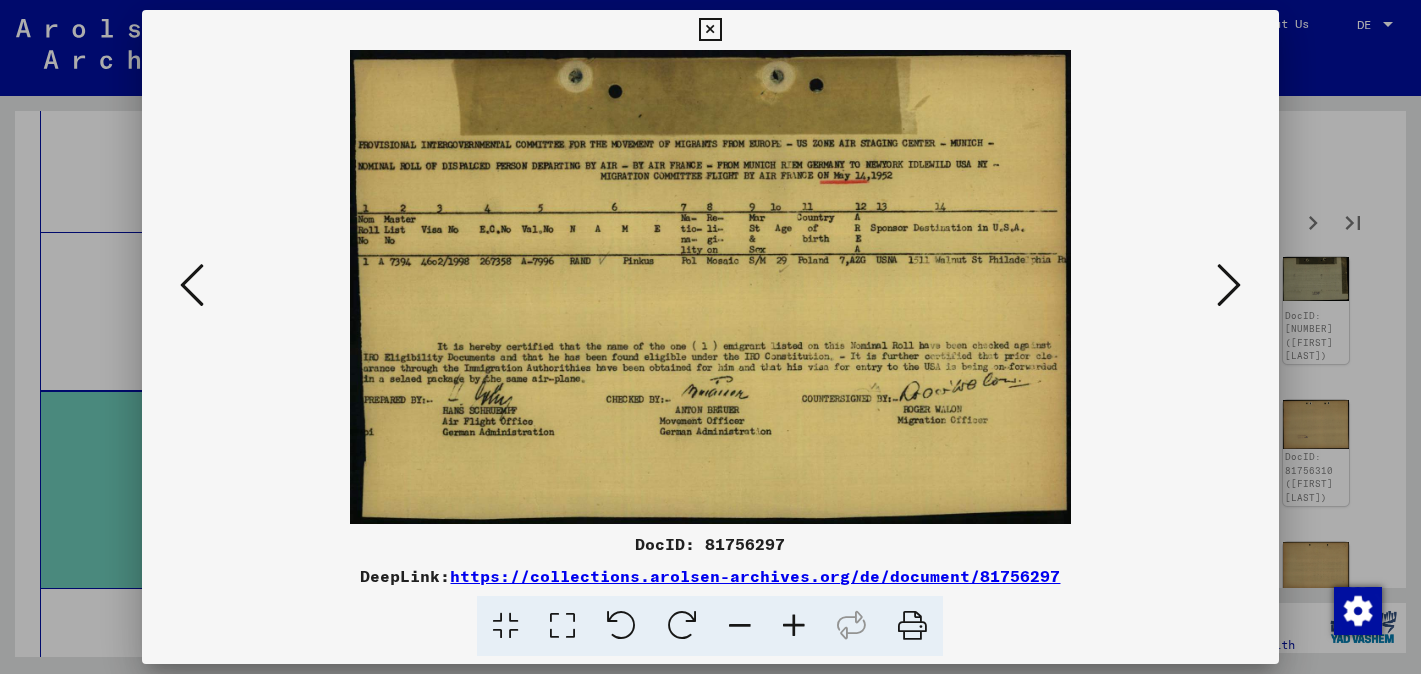 click at bounding box center (1229, 285) 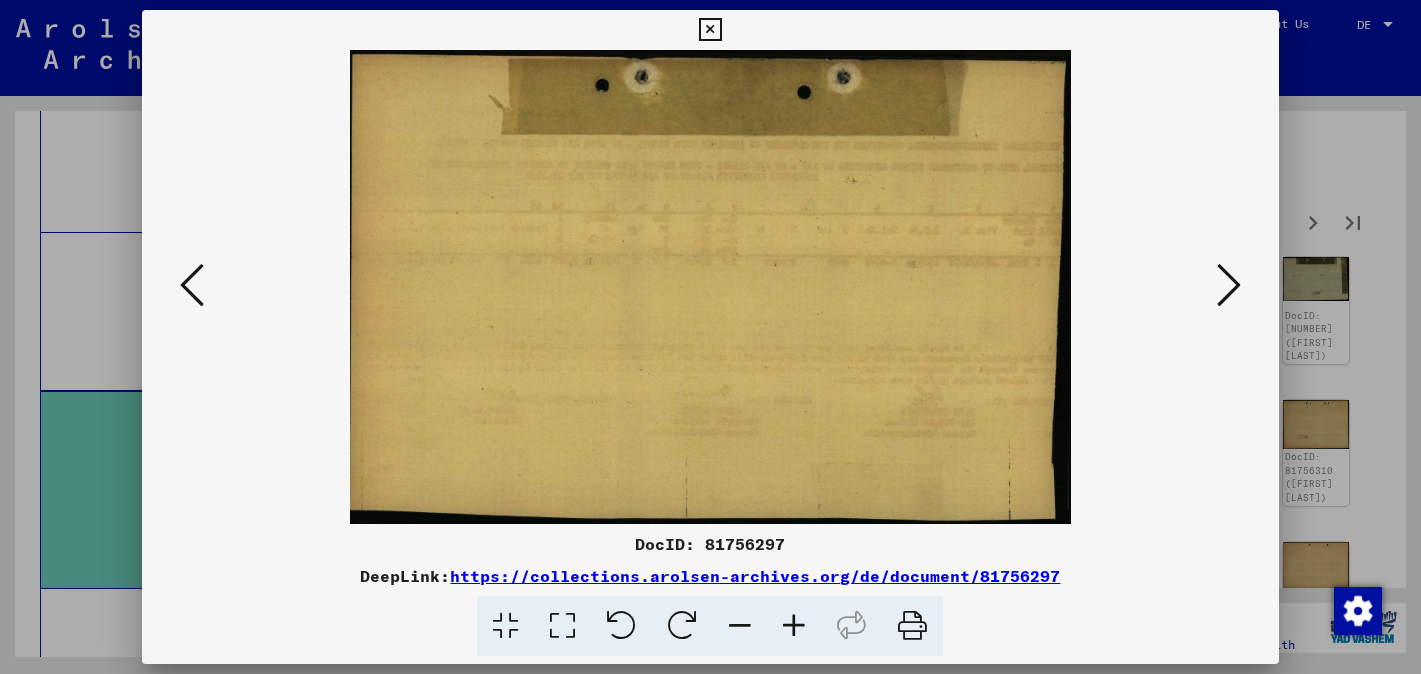 click at bounding box center [1229, 285] 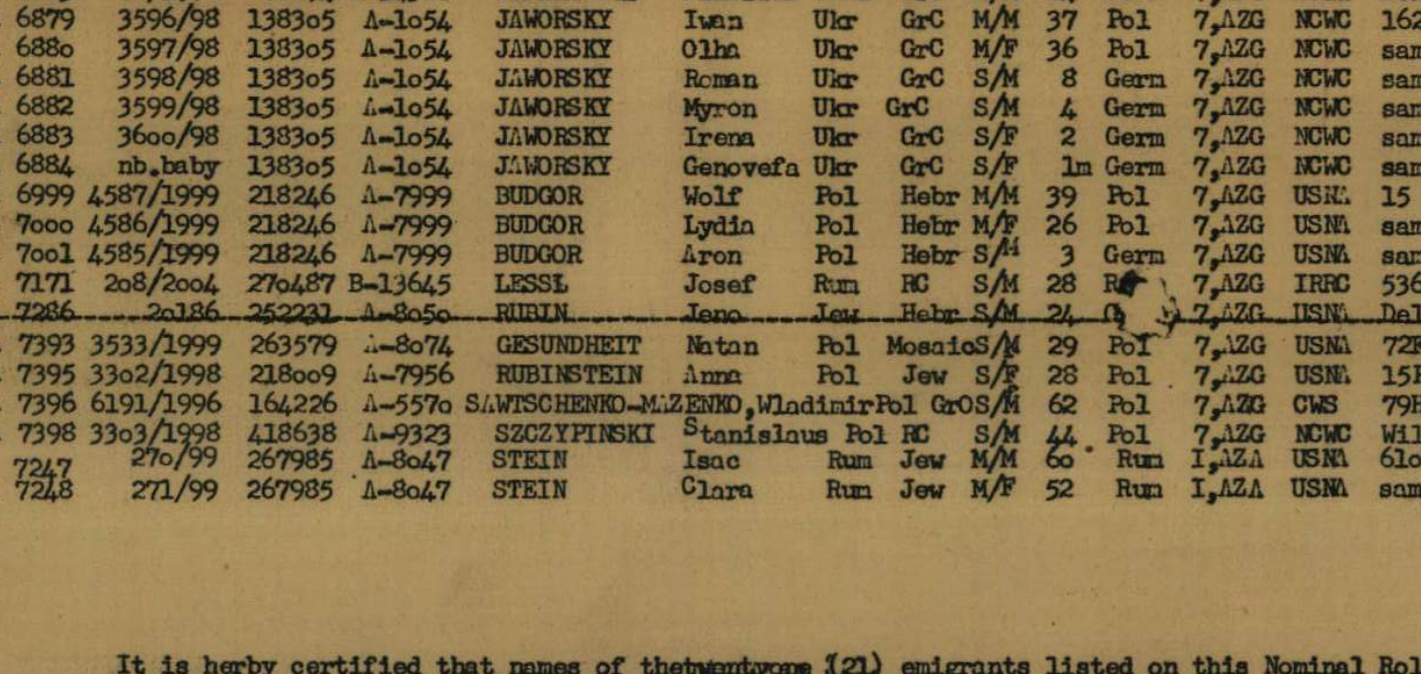 drag, startPoint x: 703, startPoint y: 299, endPoint x: 696, endPoint y: 425, distance: 126.1943 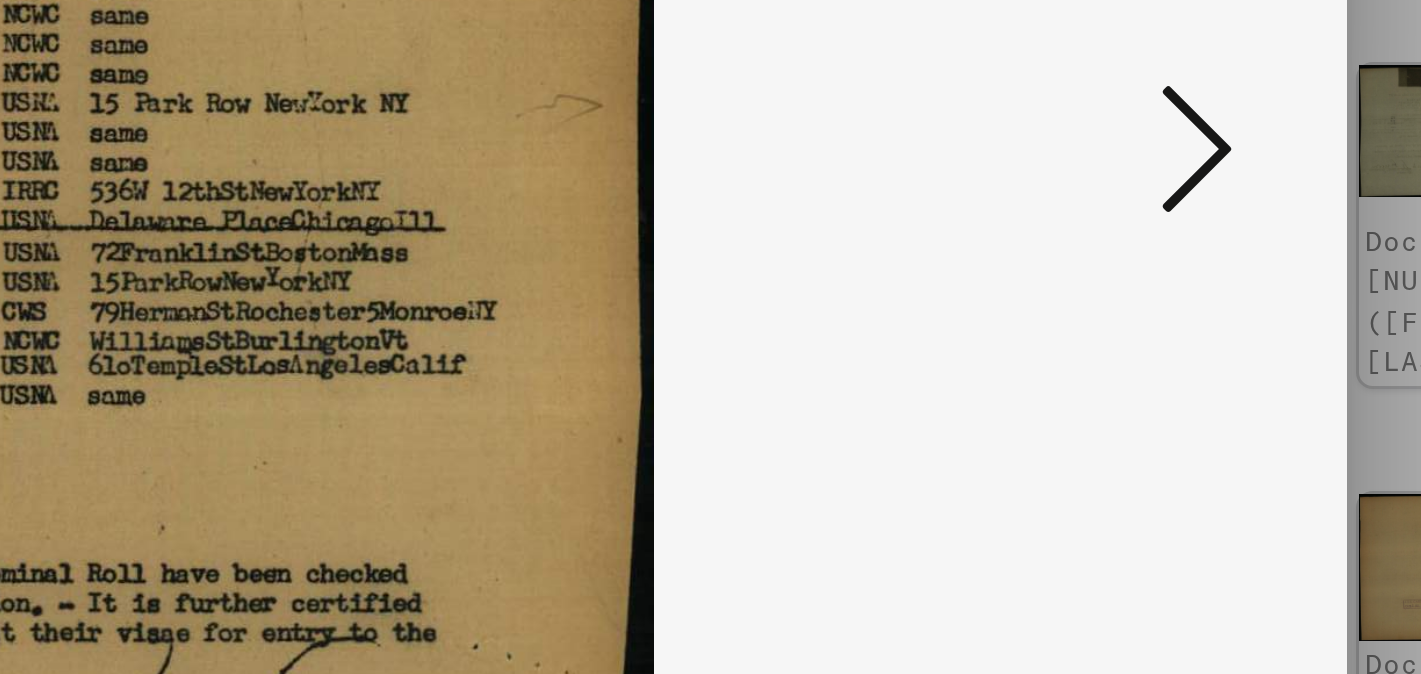 click at bounding box center (1229, 285) 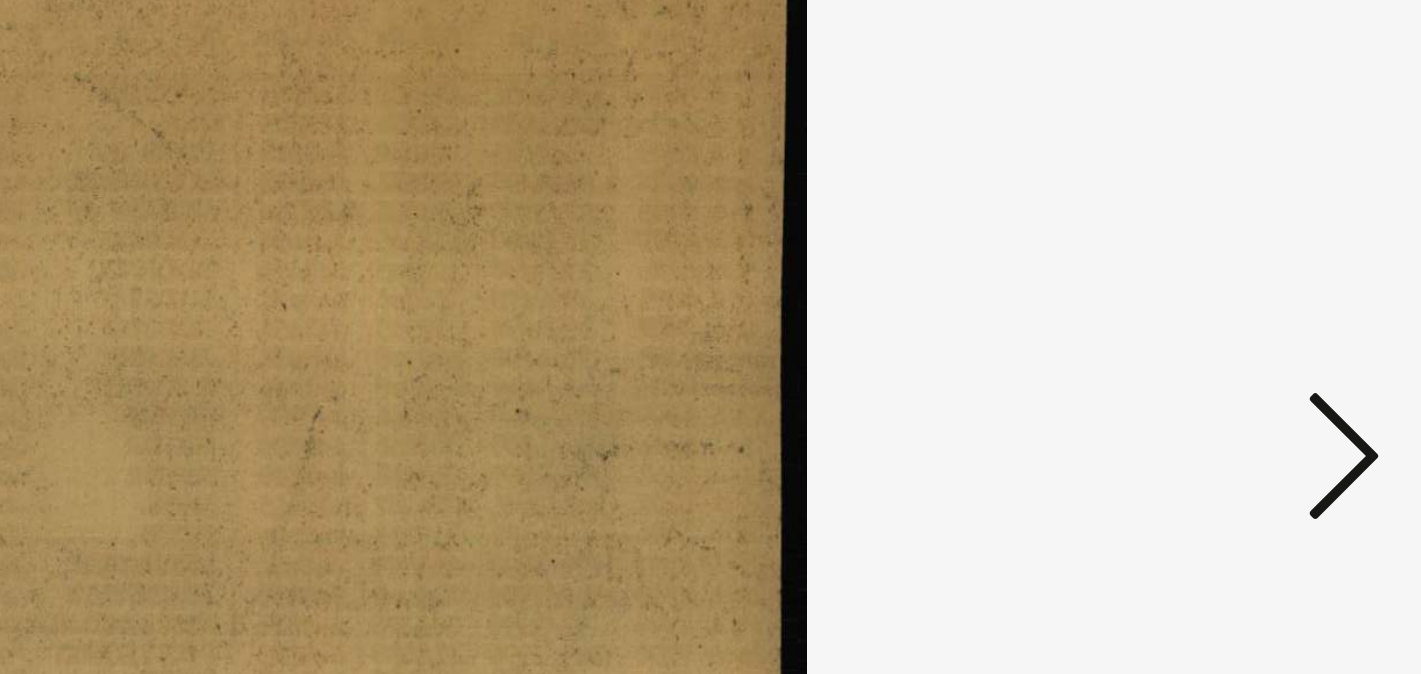 click at bounding box center [1229, 285] 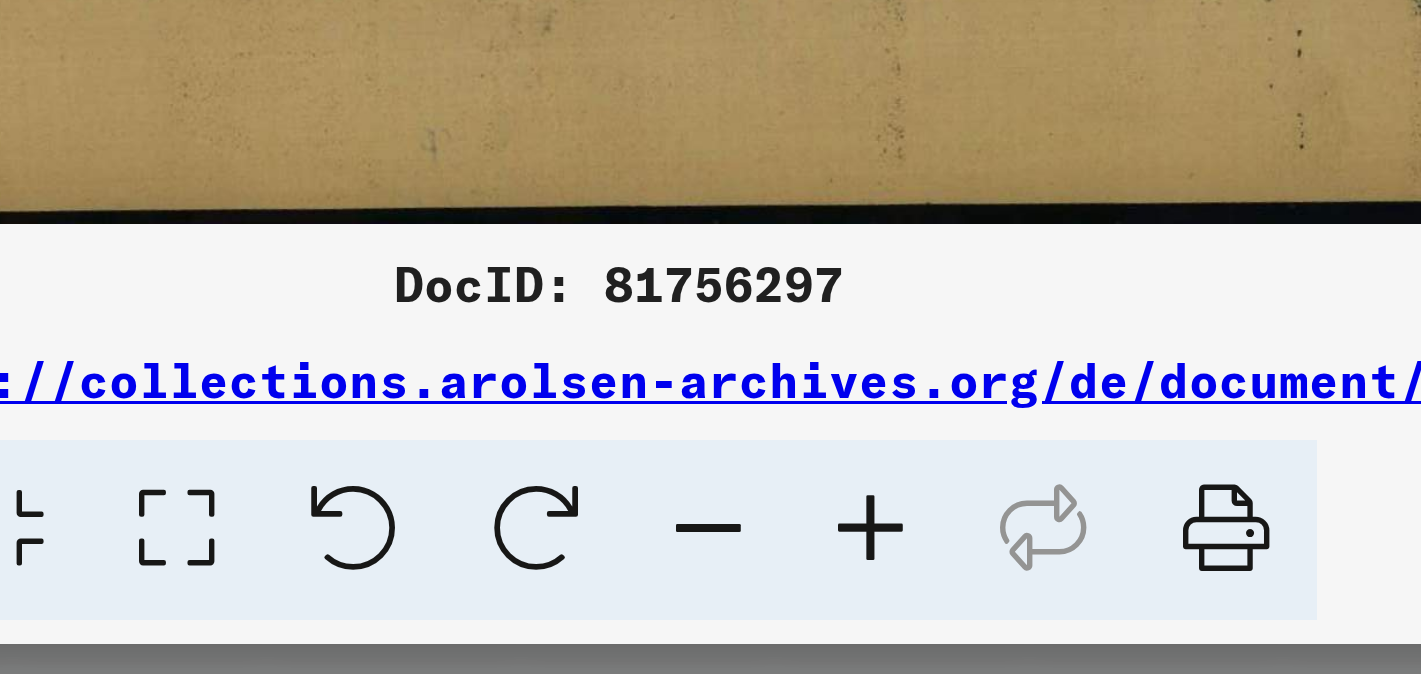 scroll, scrollTop: 0, scrollLeft: 0, axis: both 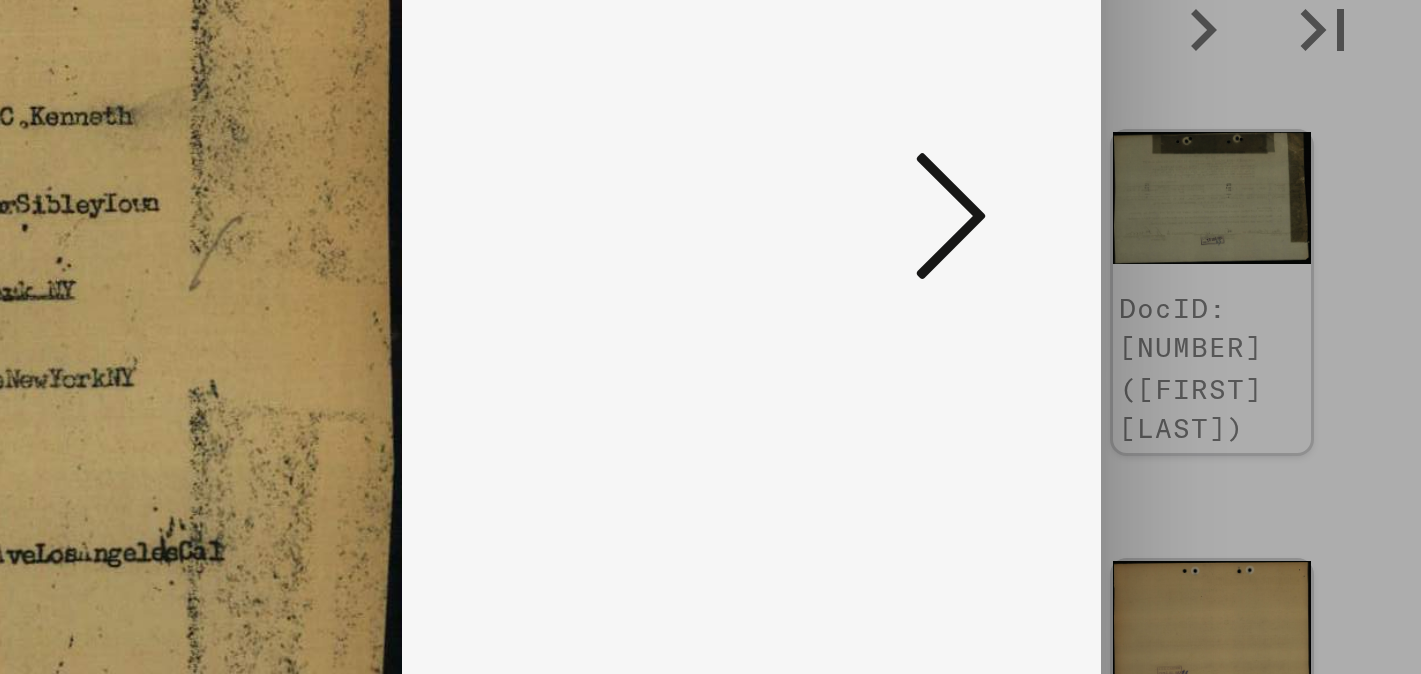 click at bounding box center (1229, 285) 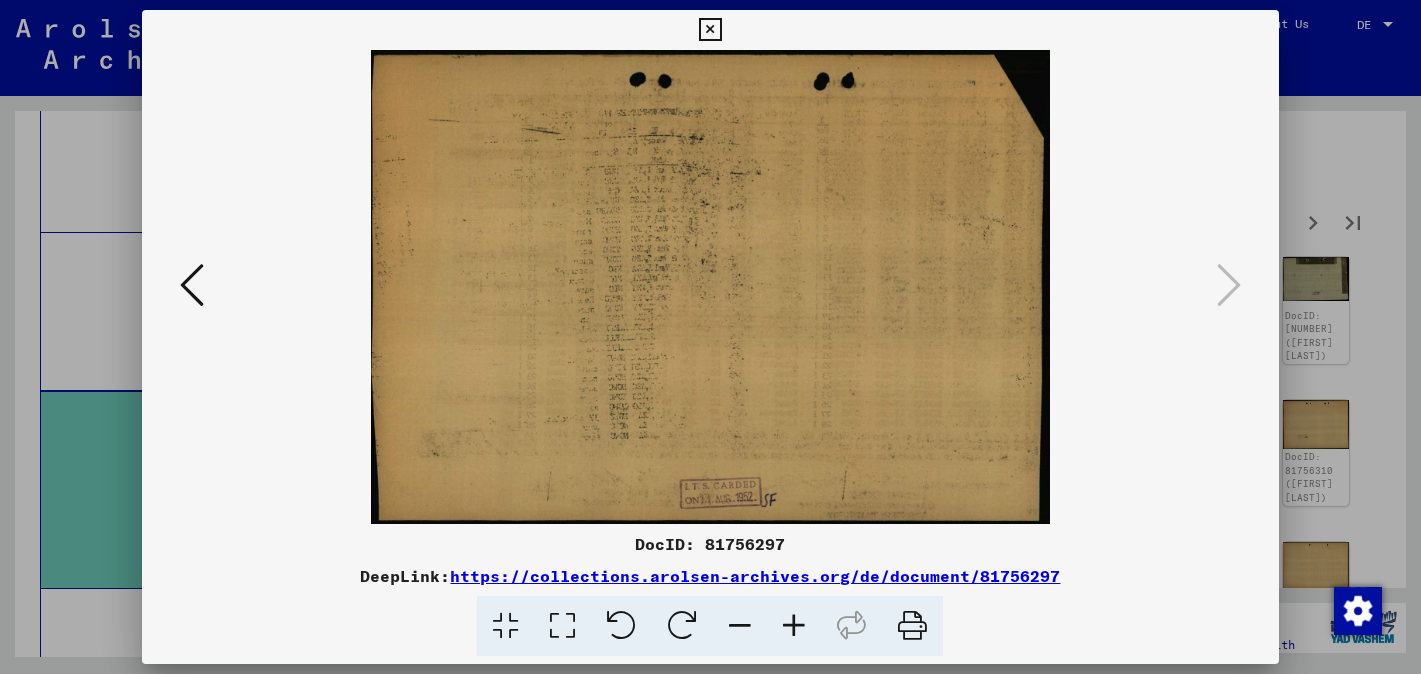 click at bounding box center (710, 30) 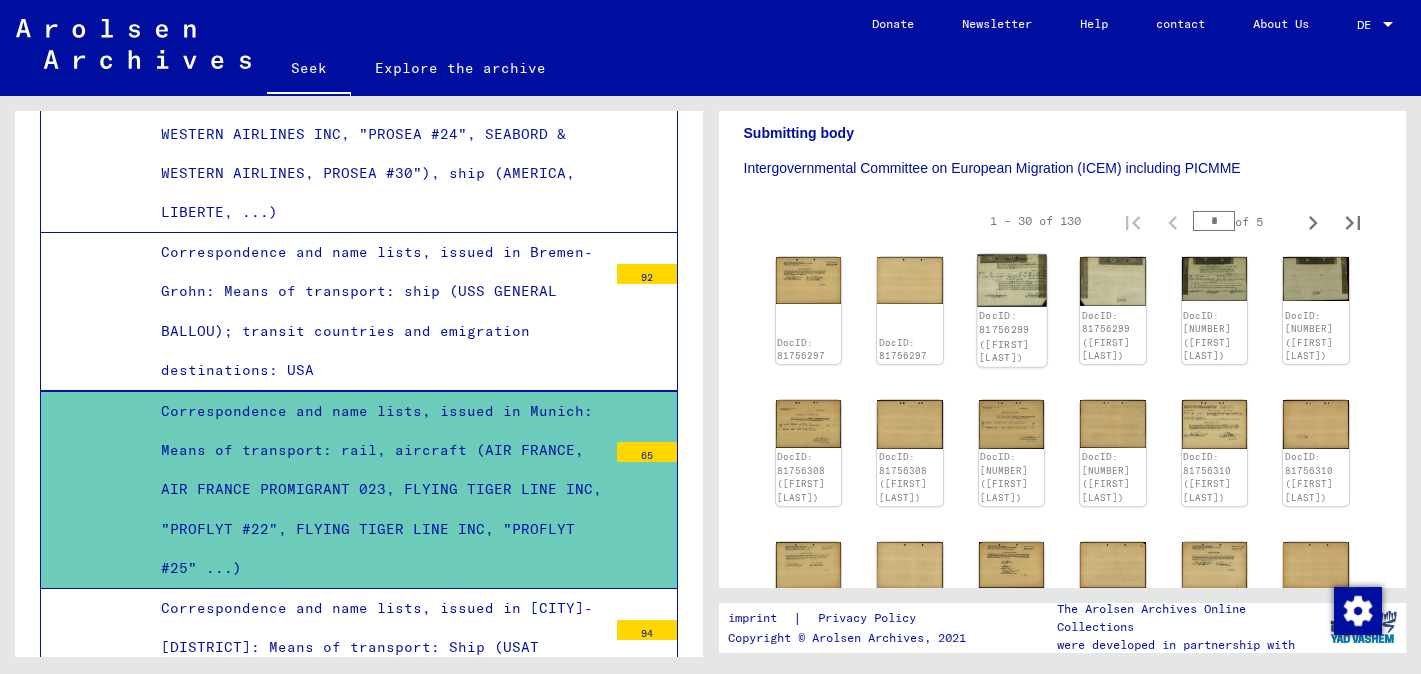 click 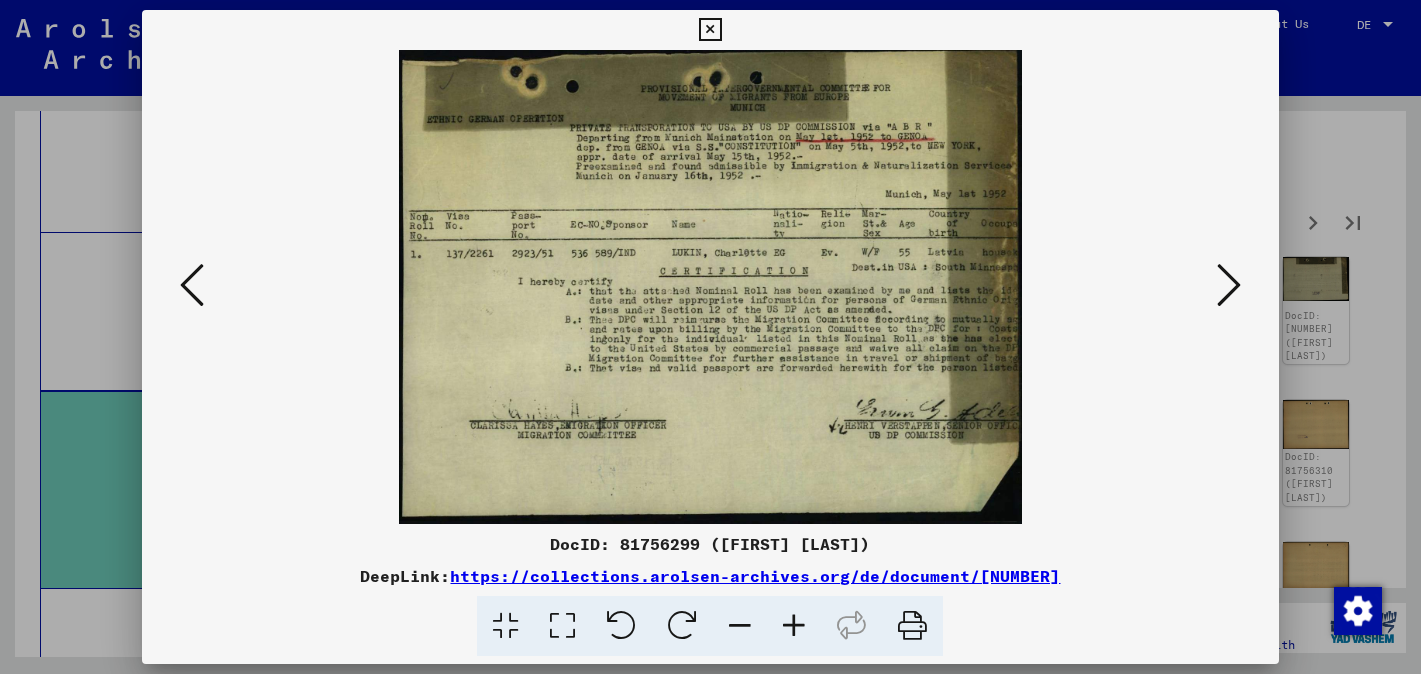 click at bounding box center [1229, 285] 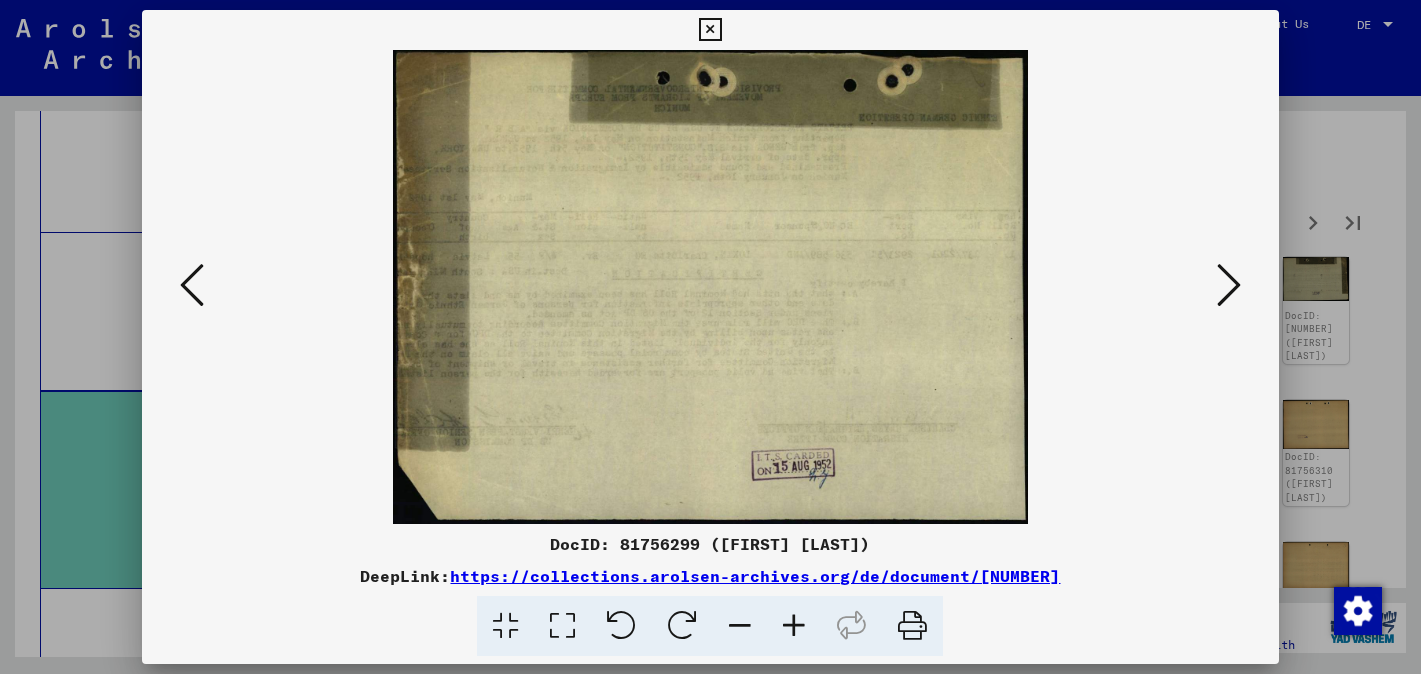click at bounding box center (1229, 285) 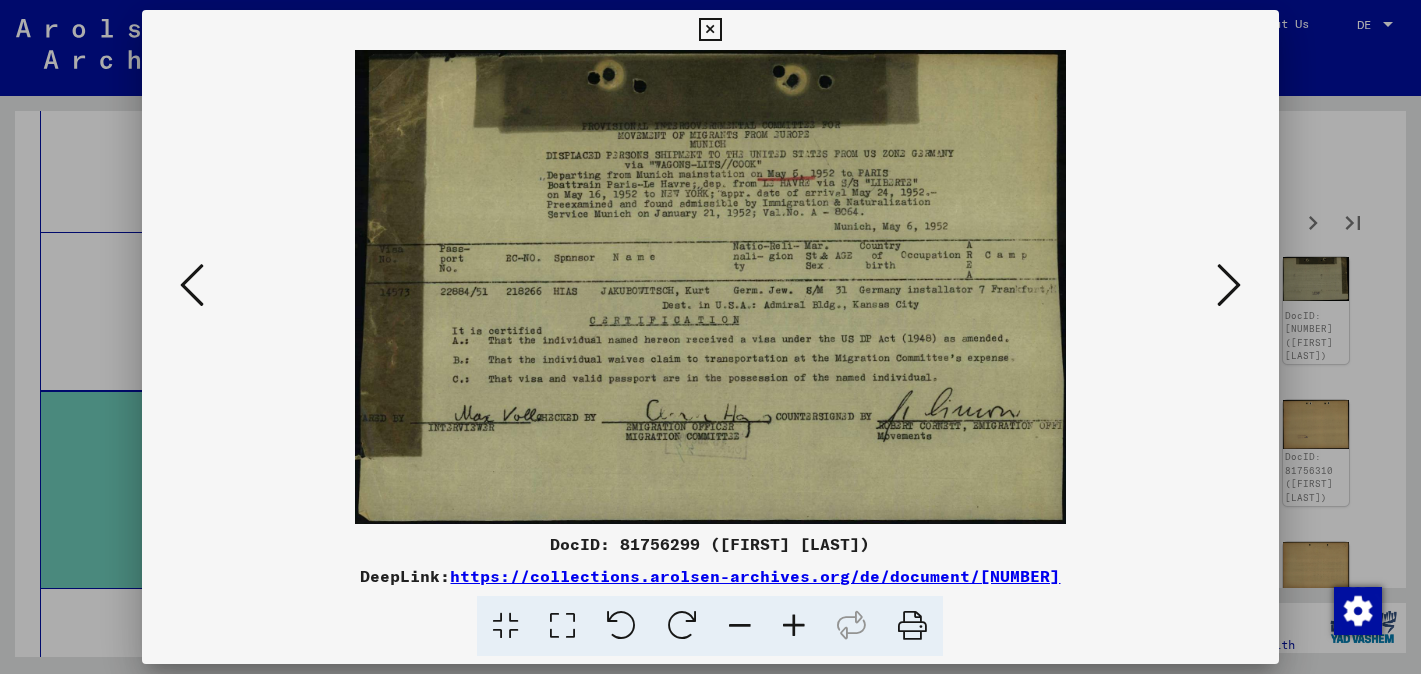 click at bounding box center [1229, 285] 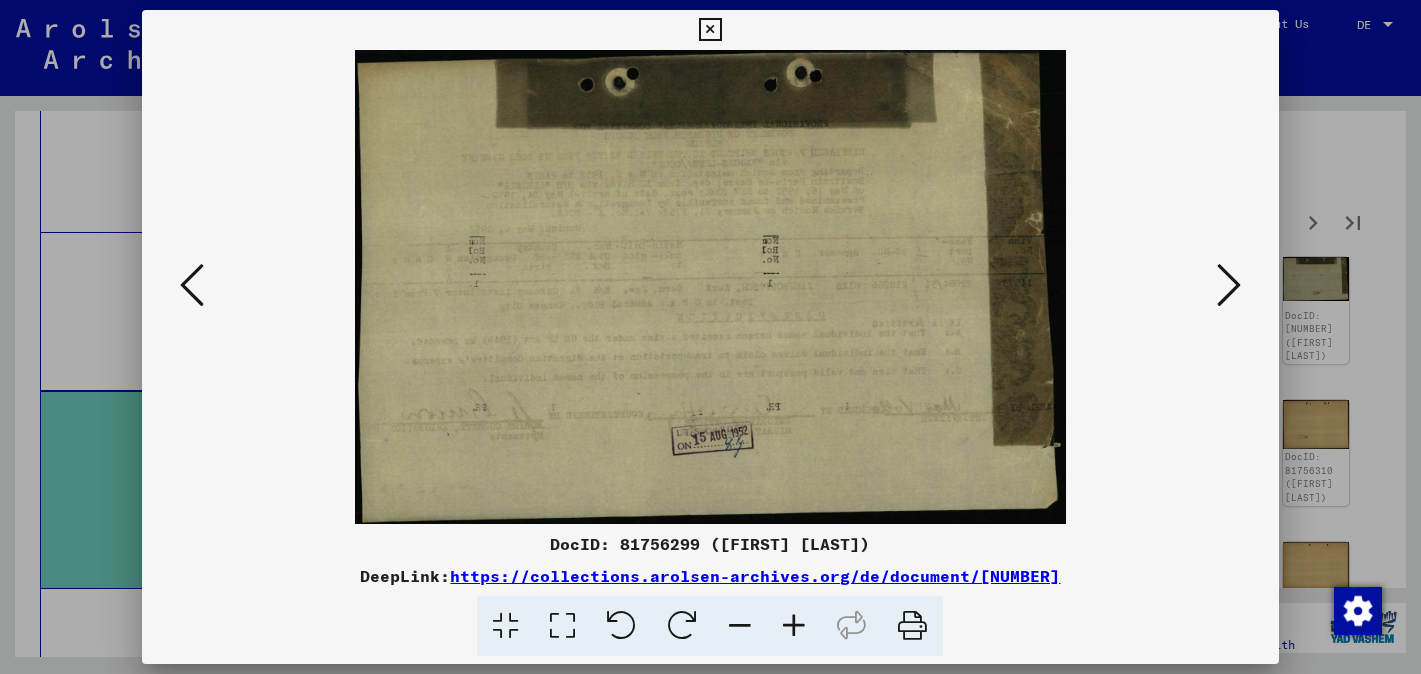 click at bounding box center (1229, 285) 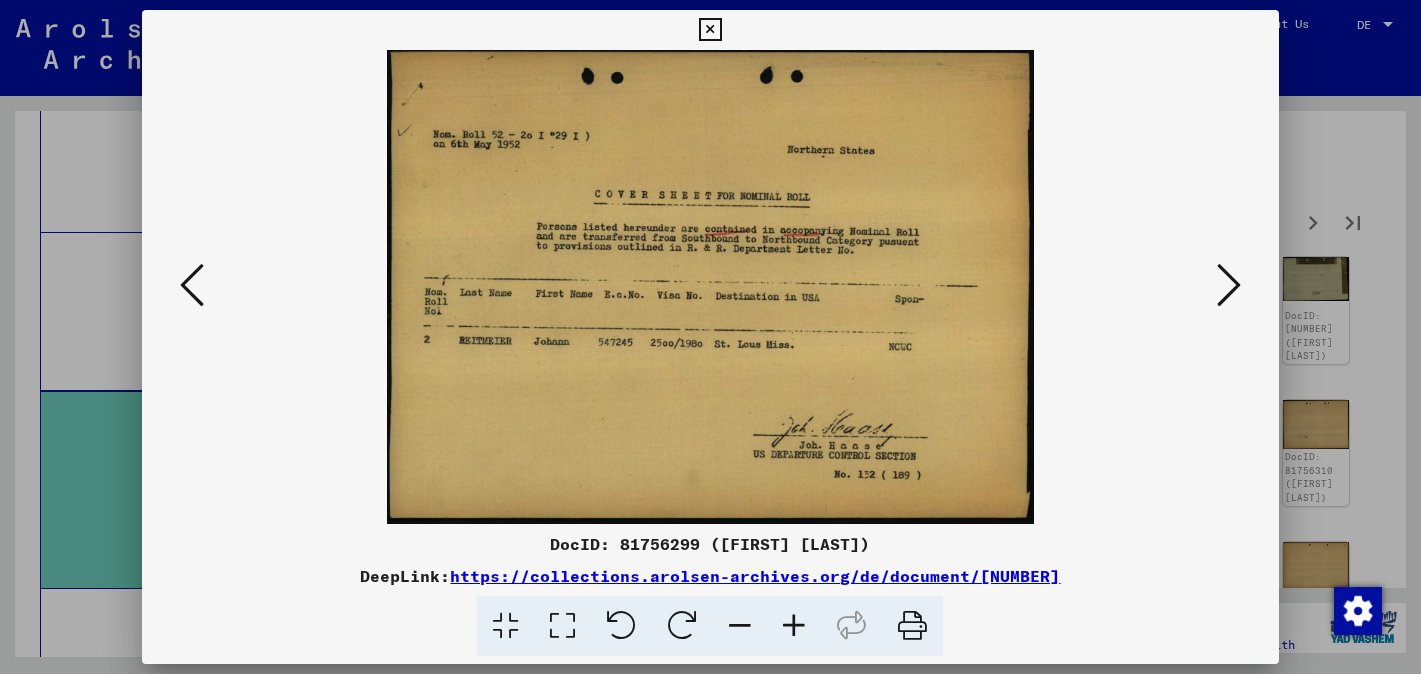 click at bounding box center [1229, 285] 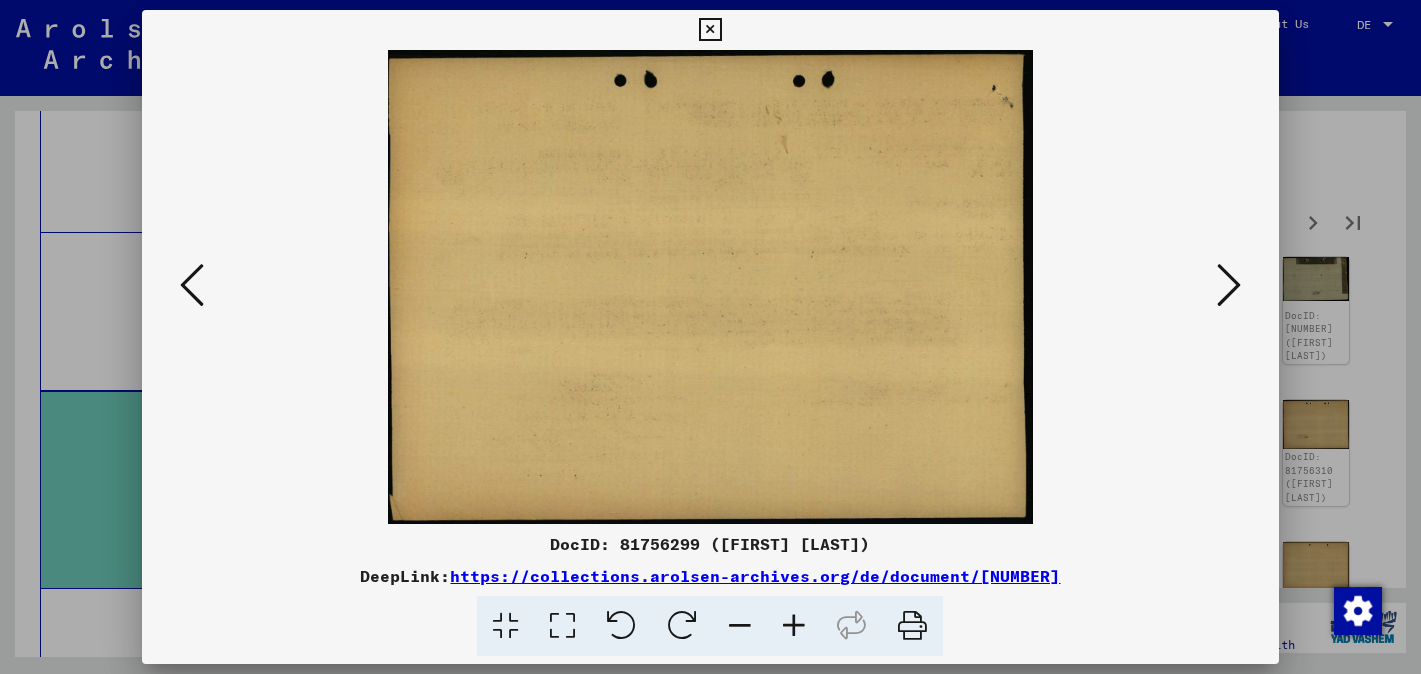 click at bounding box center (1229, 285) 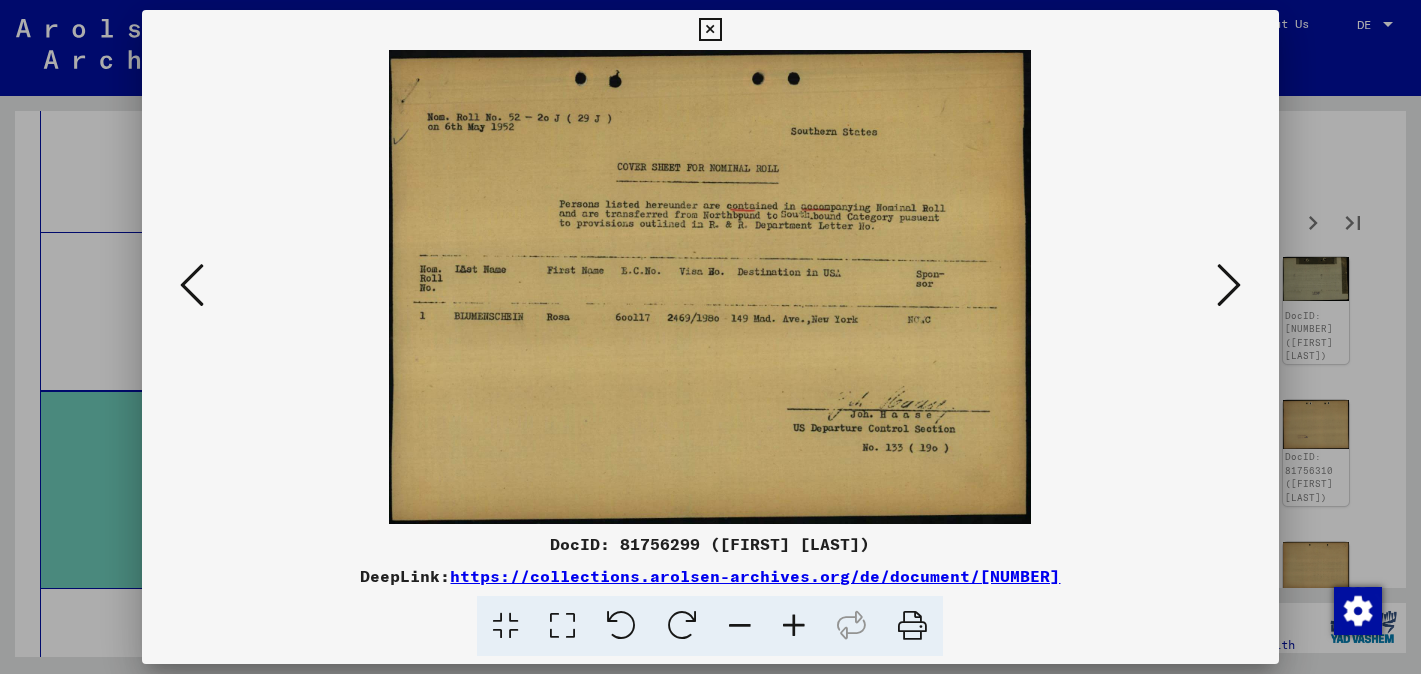 click at bounding box center [1229, 285] 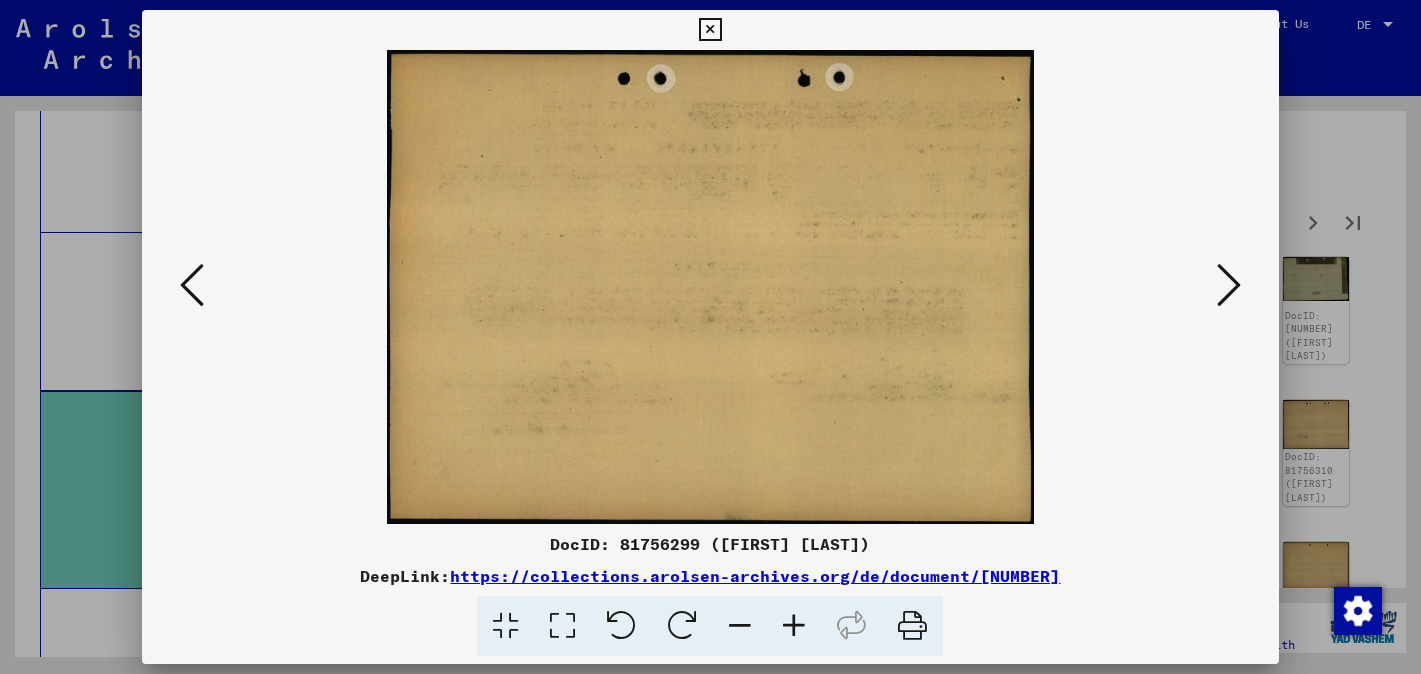 click at bounding box center [1229, 285] 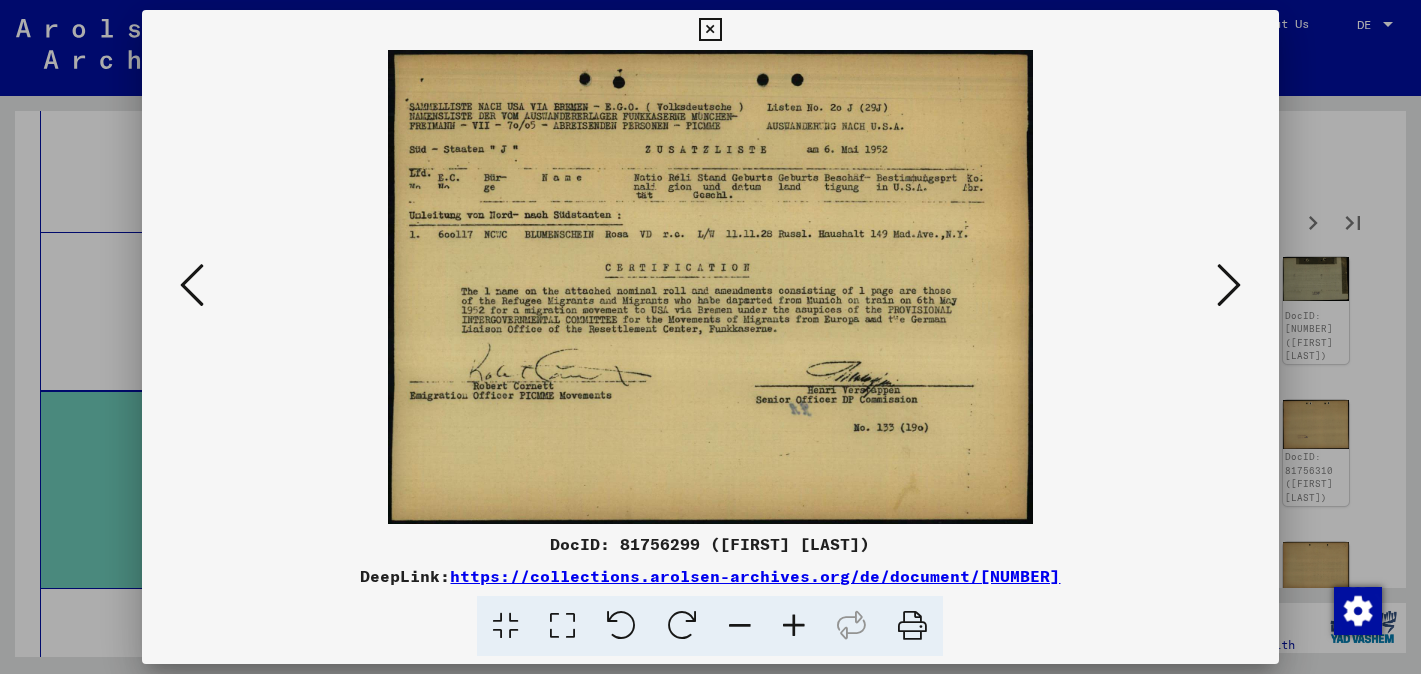 click at bounding box center (1229, 285) 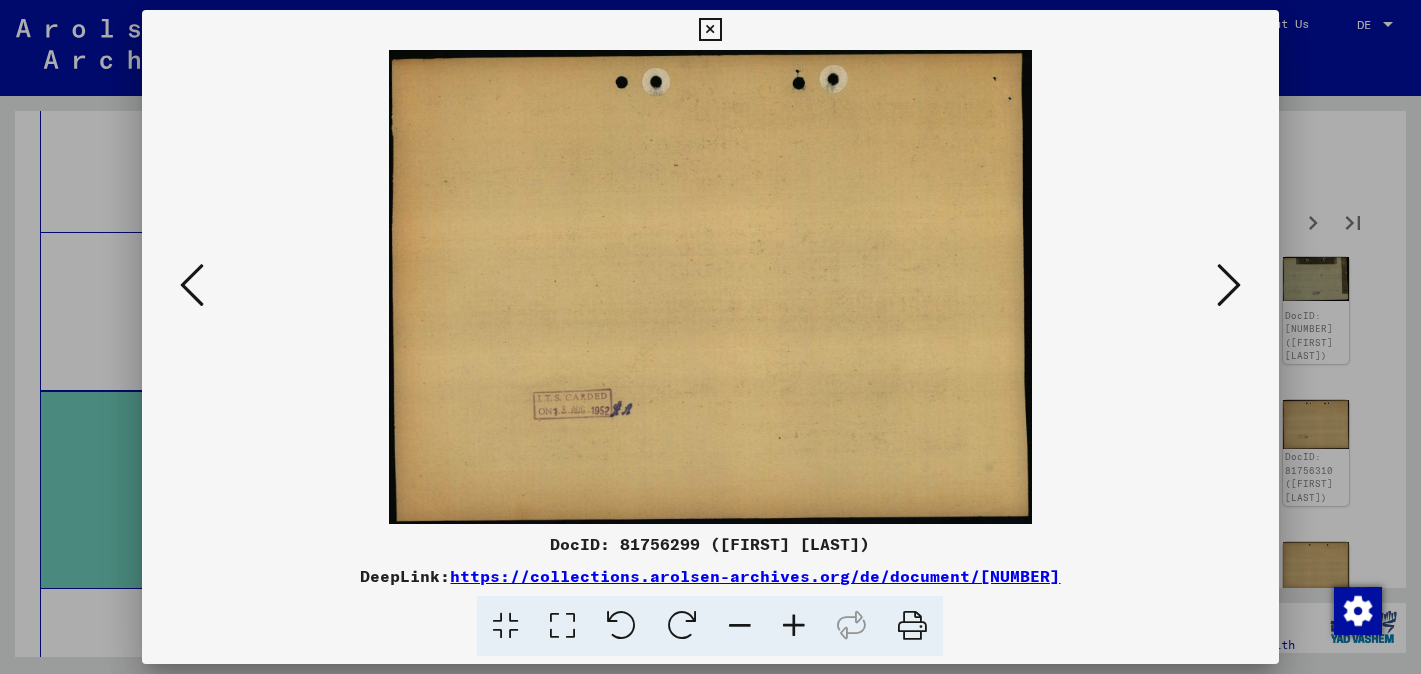 click at bounding box center [1229, 285] 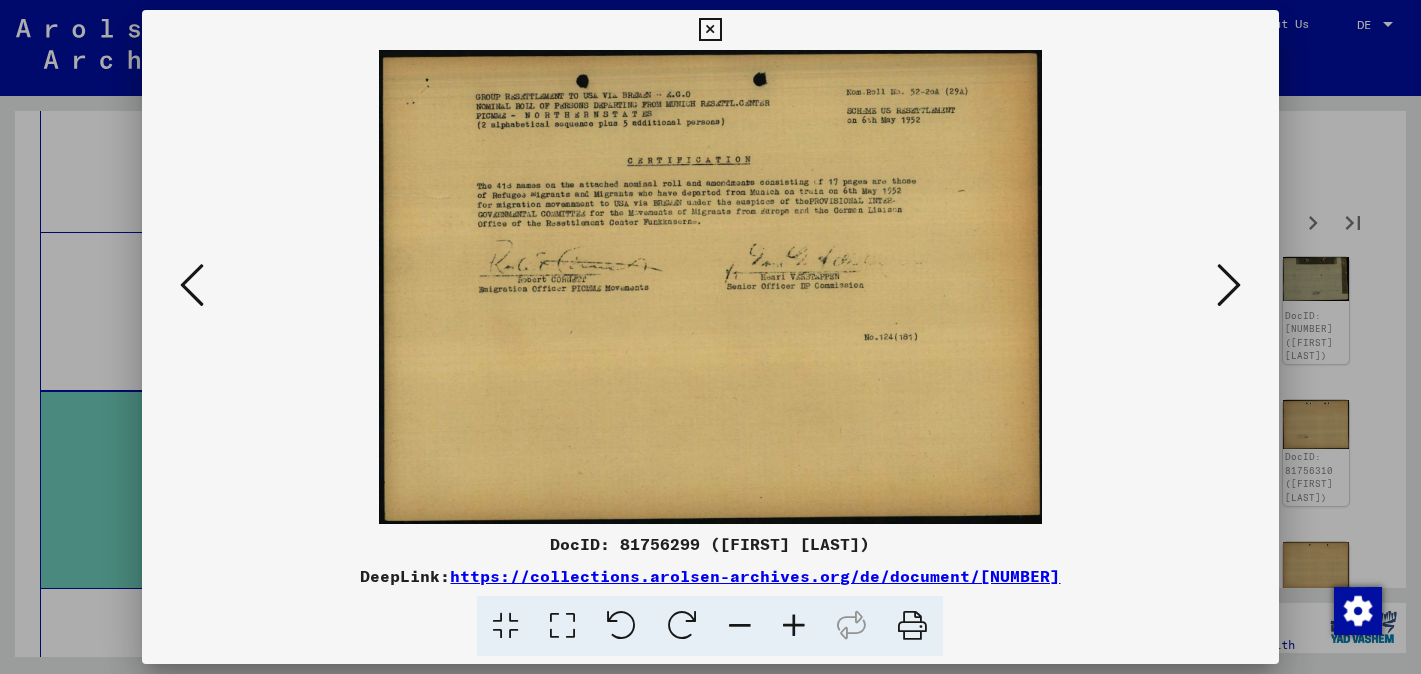 click at bounding box center (1229, 285) 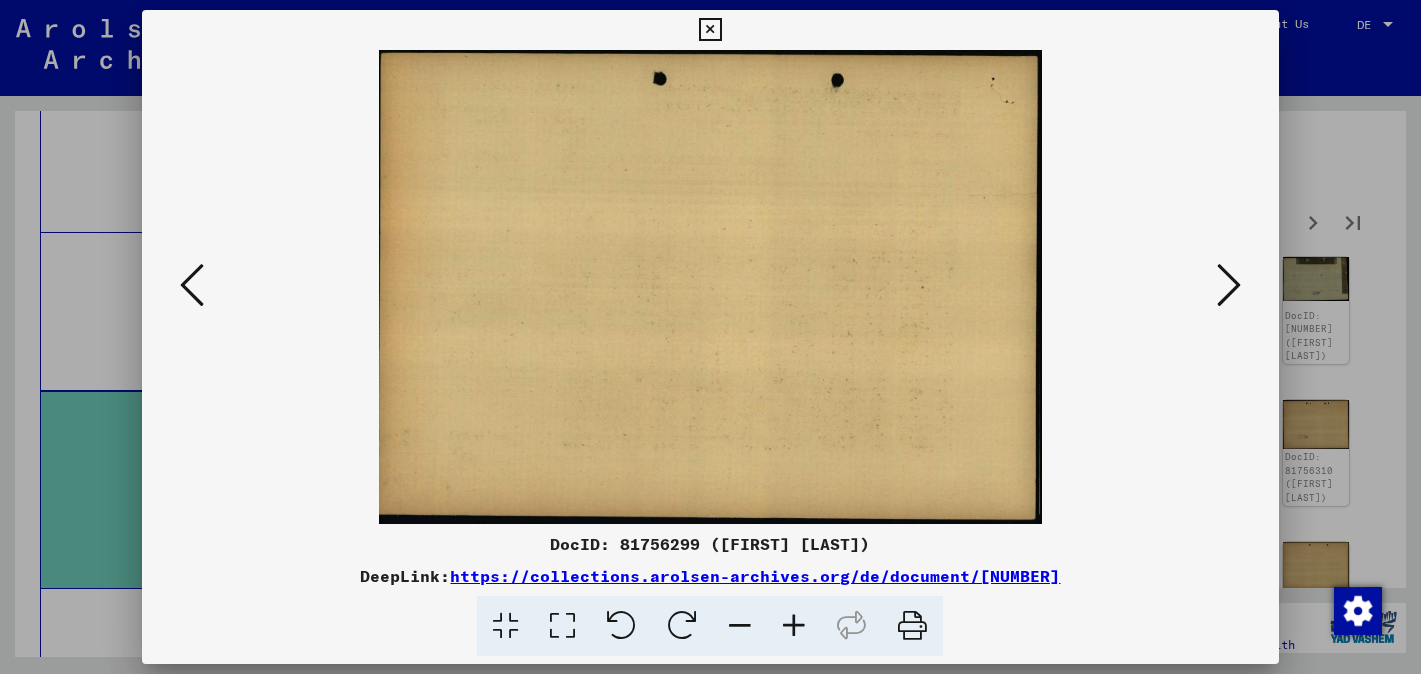 click at bounding box center [1229, 285] 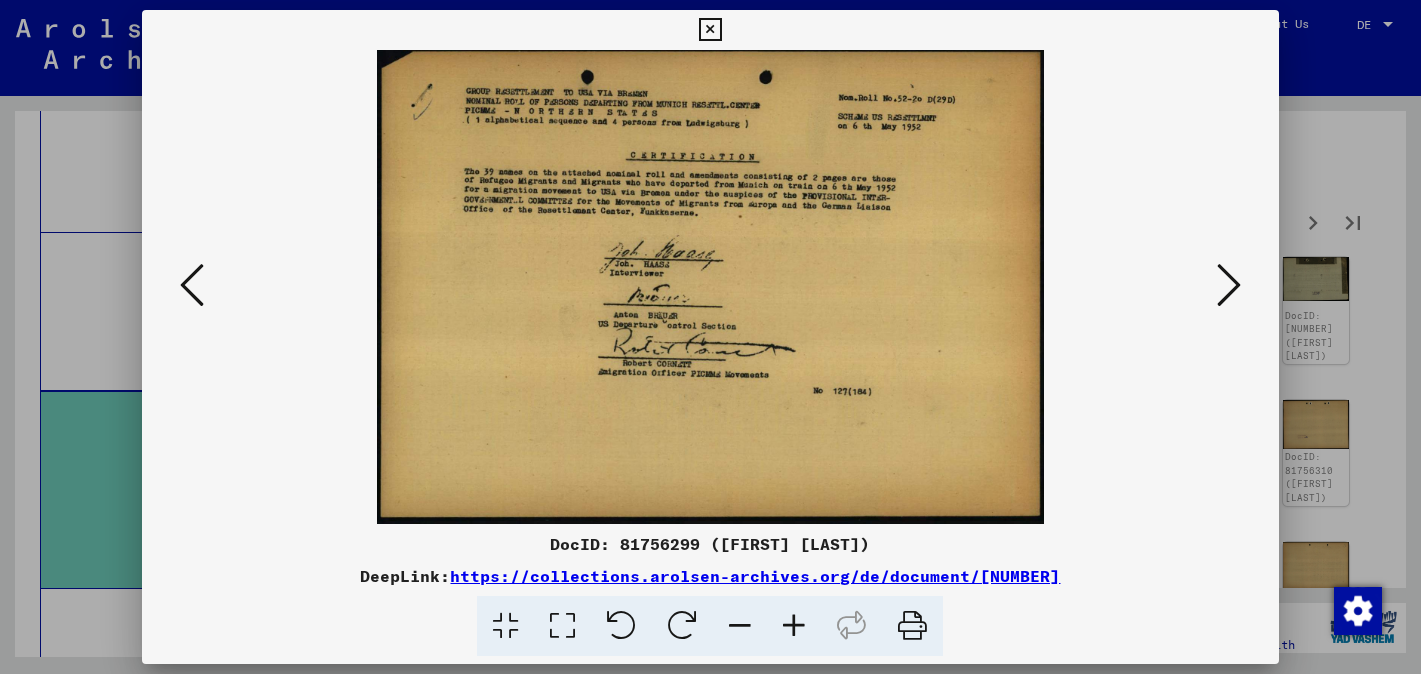 click at bounding box center (1229, 285) 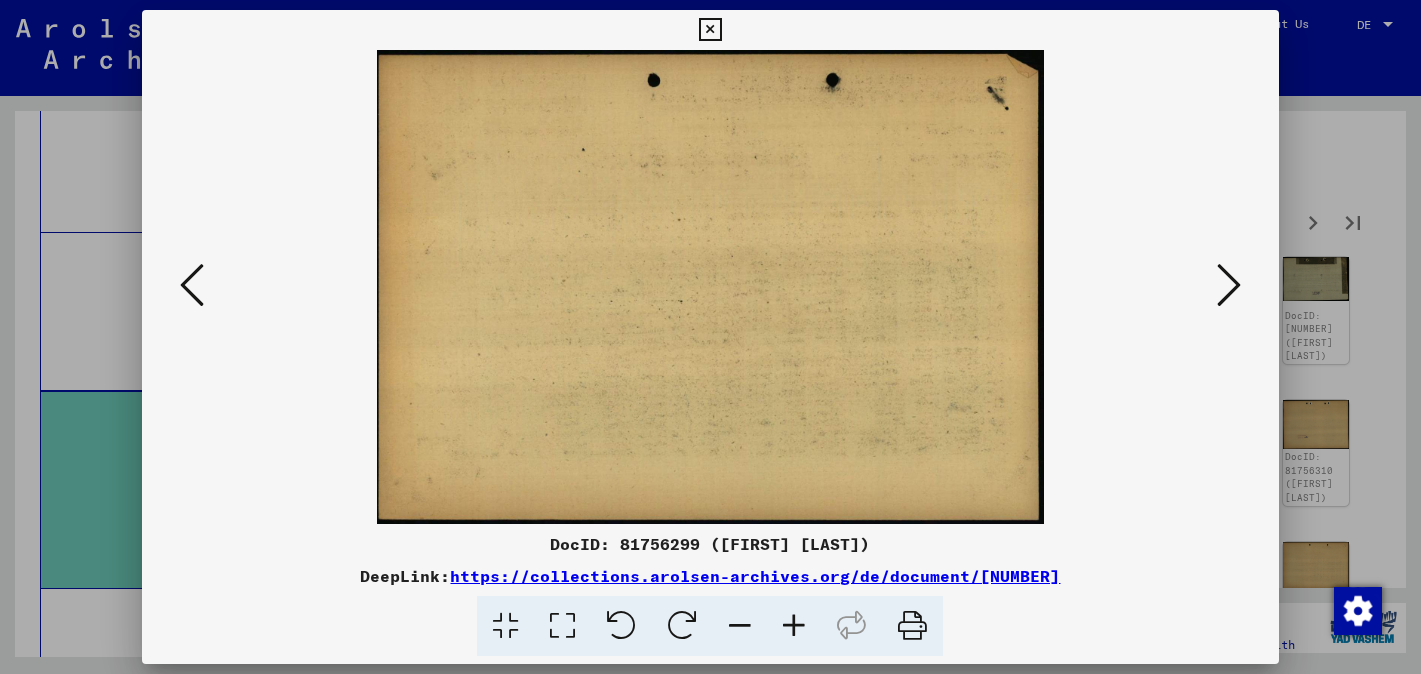 click at bounding box center (1229, 285) 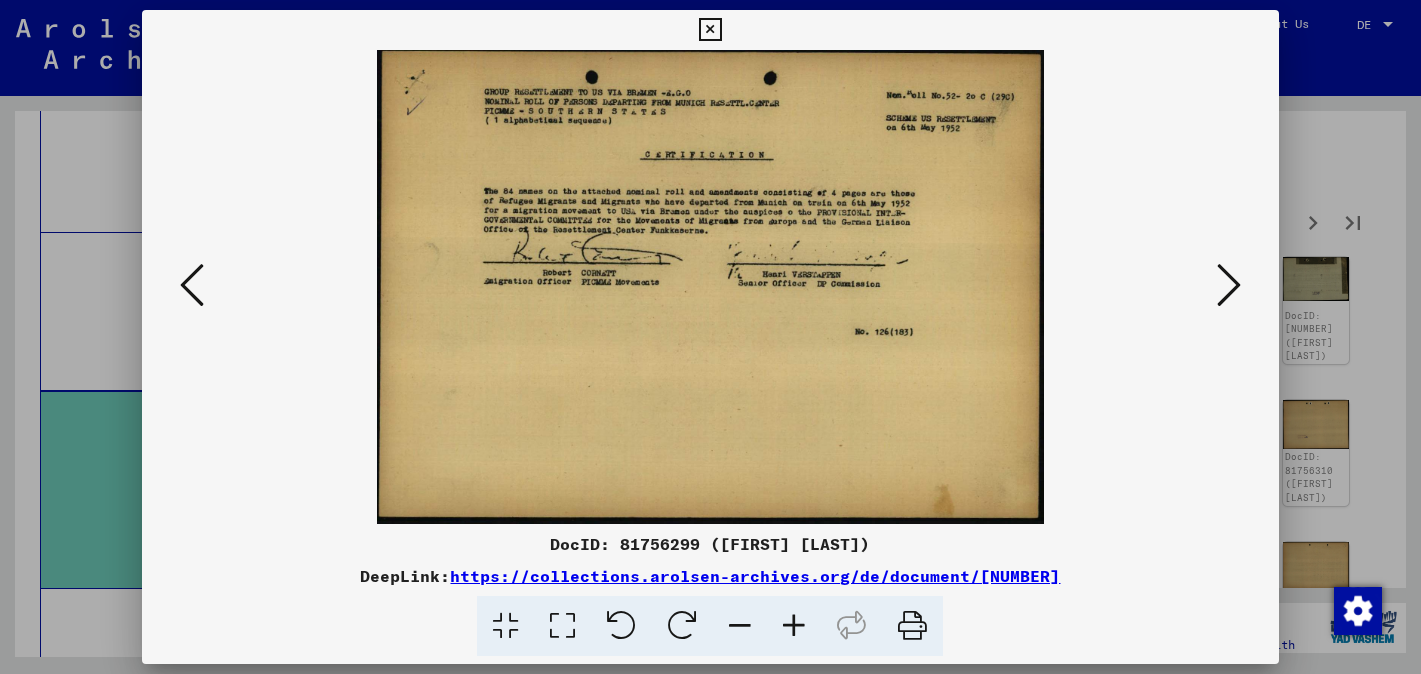 click at bounding box center [1229, 285] 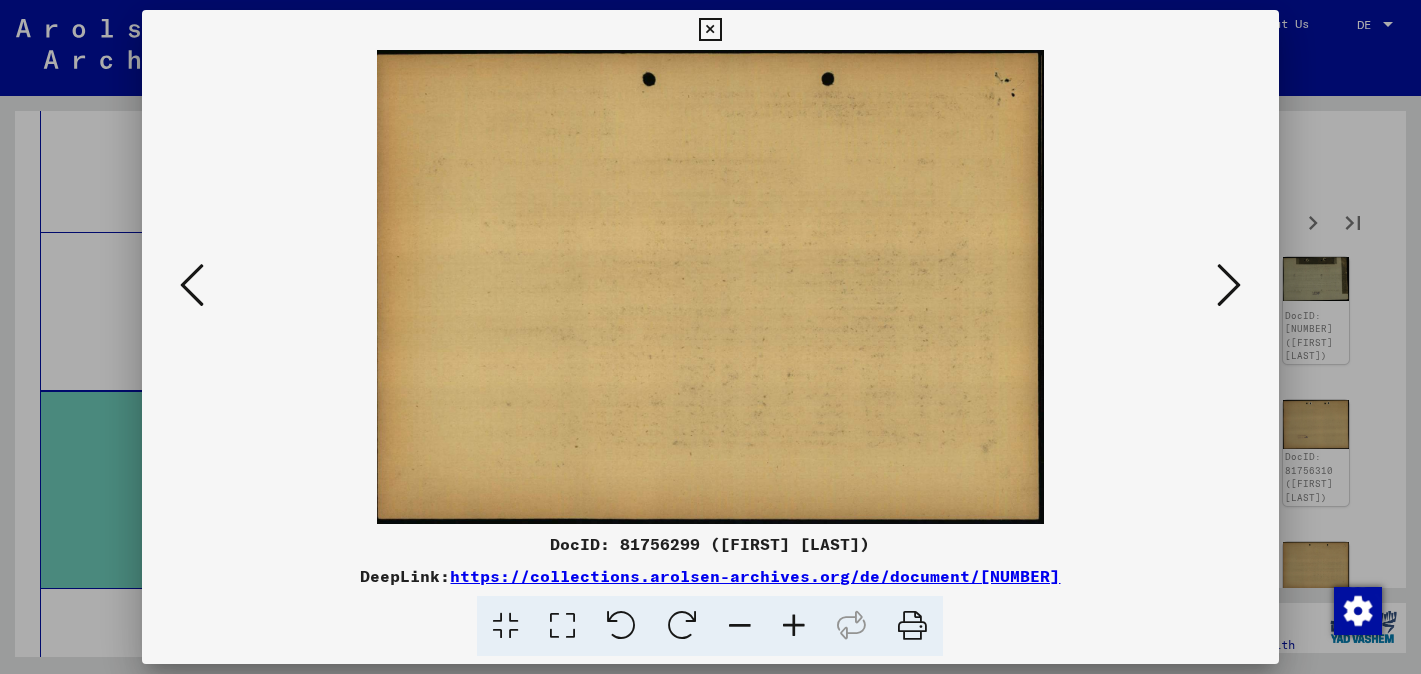 click at bounding box center [1229, 285] 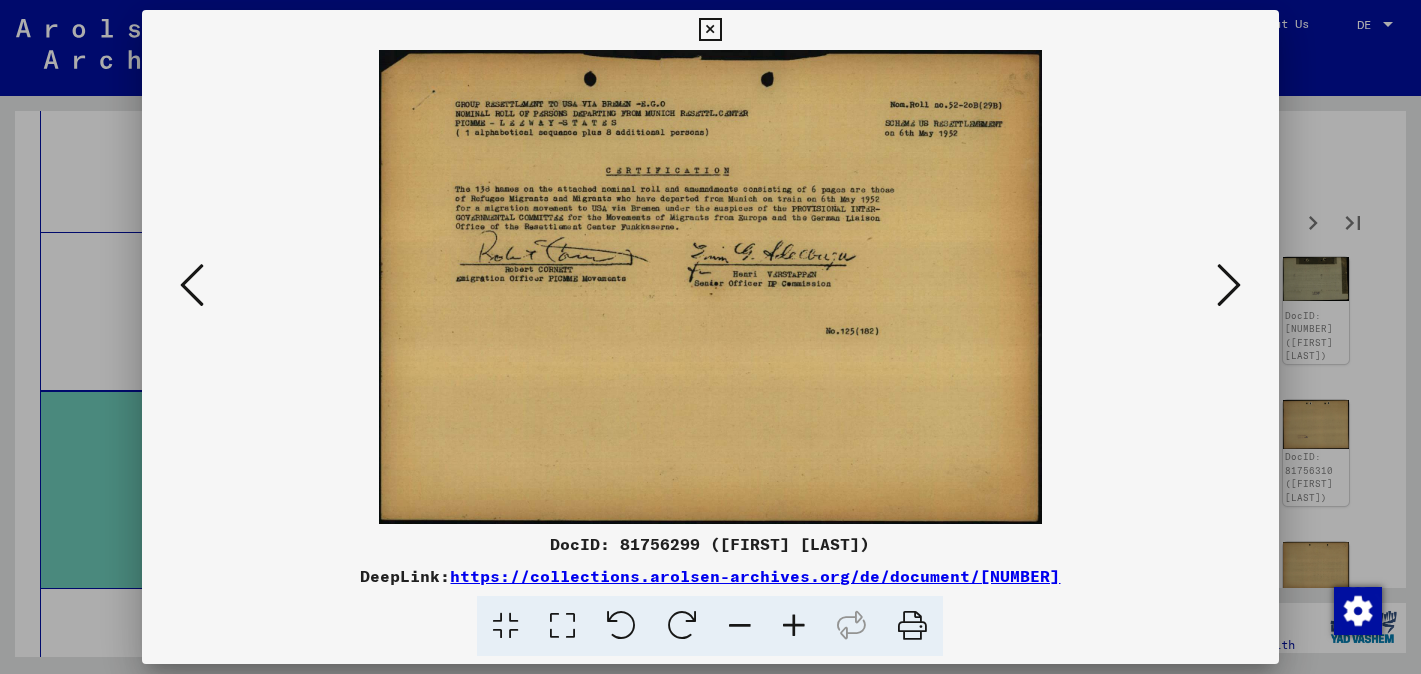click at bounding box center [1229, 285] 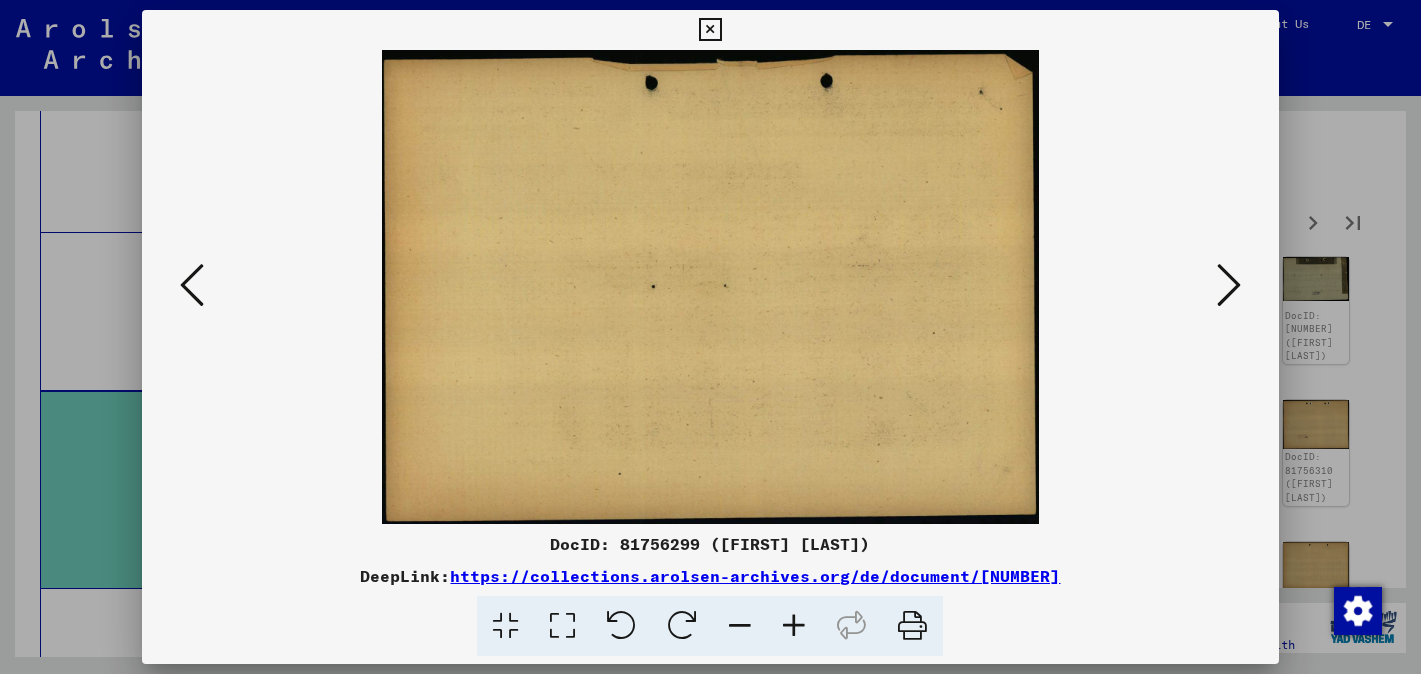 click at bounding box center [1229, 285] 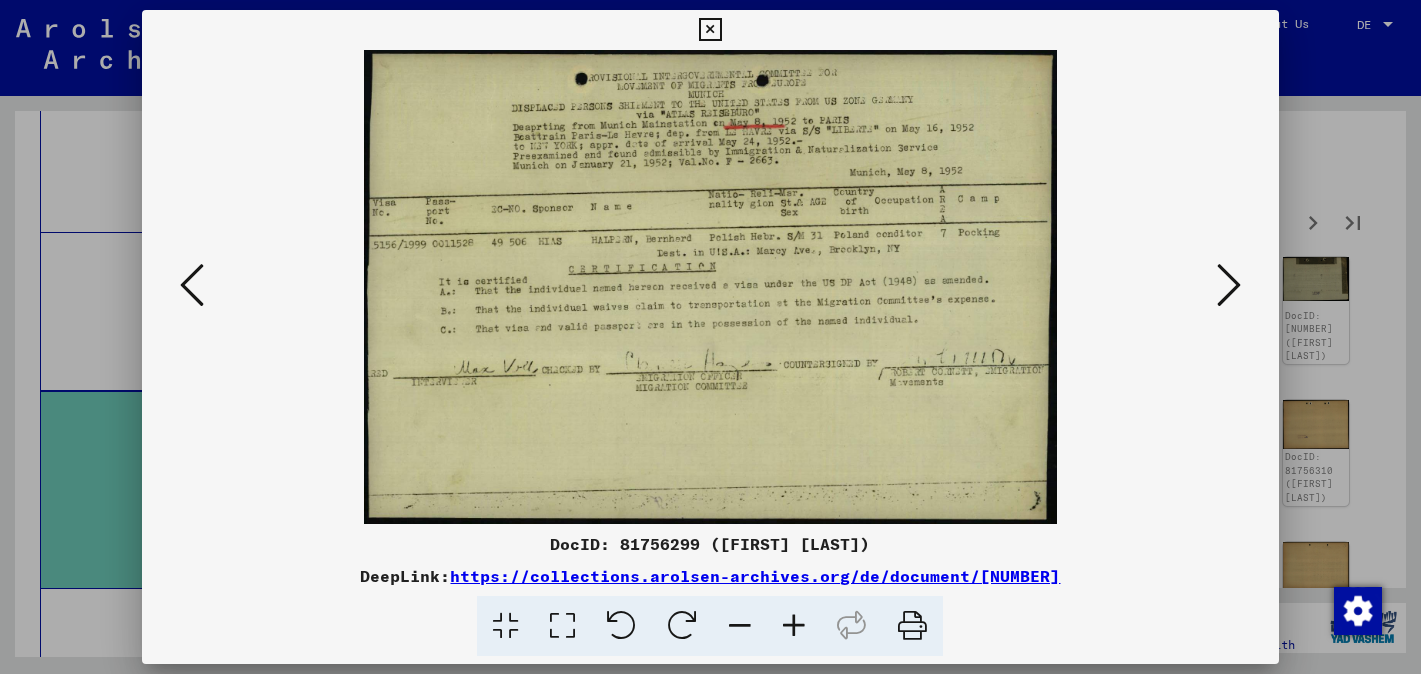 click at bounding box center [1229, 285] 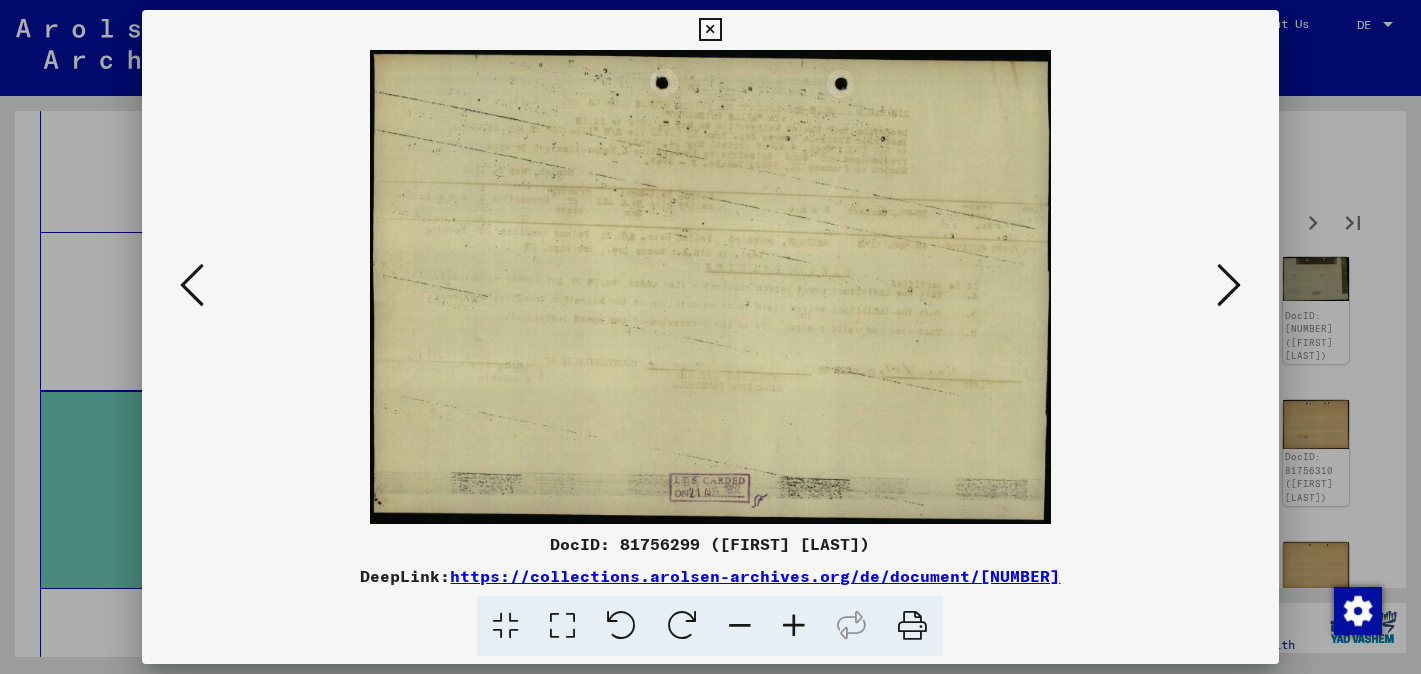 click at bounding box center [1229, 285] 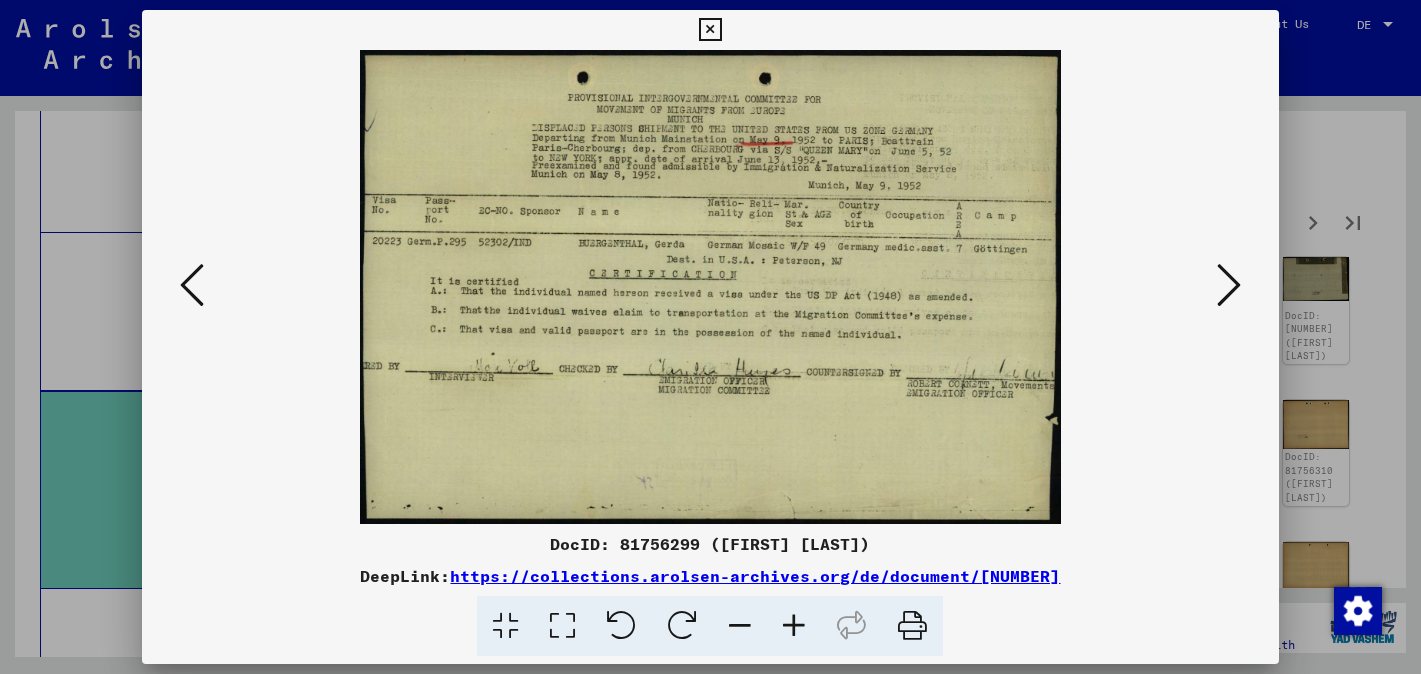 click at bounding box center (1229, 285) 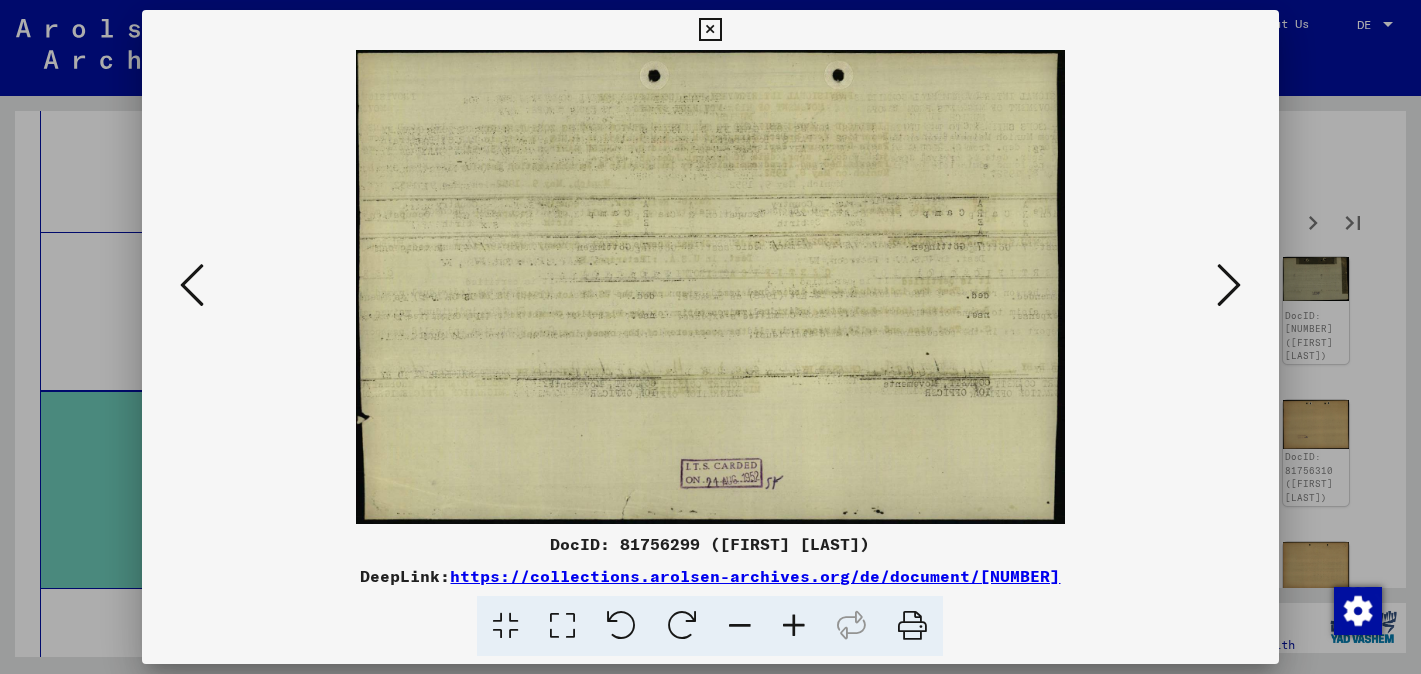 click at bounding box center (1229, 285) 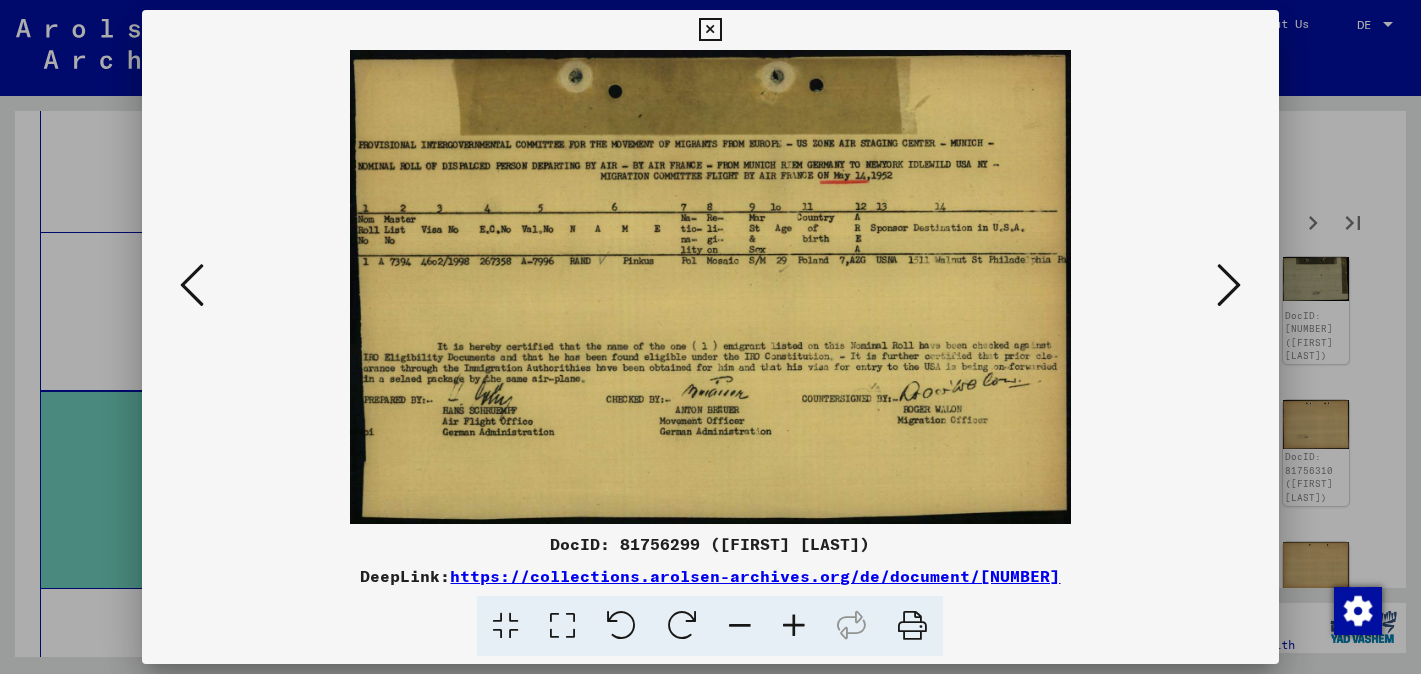 click at bounding box center (1229, 285) 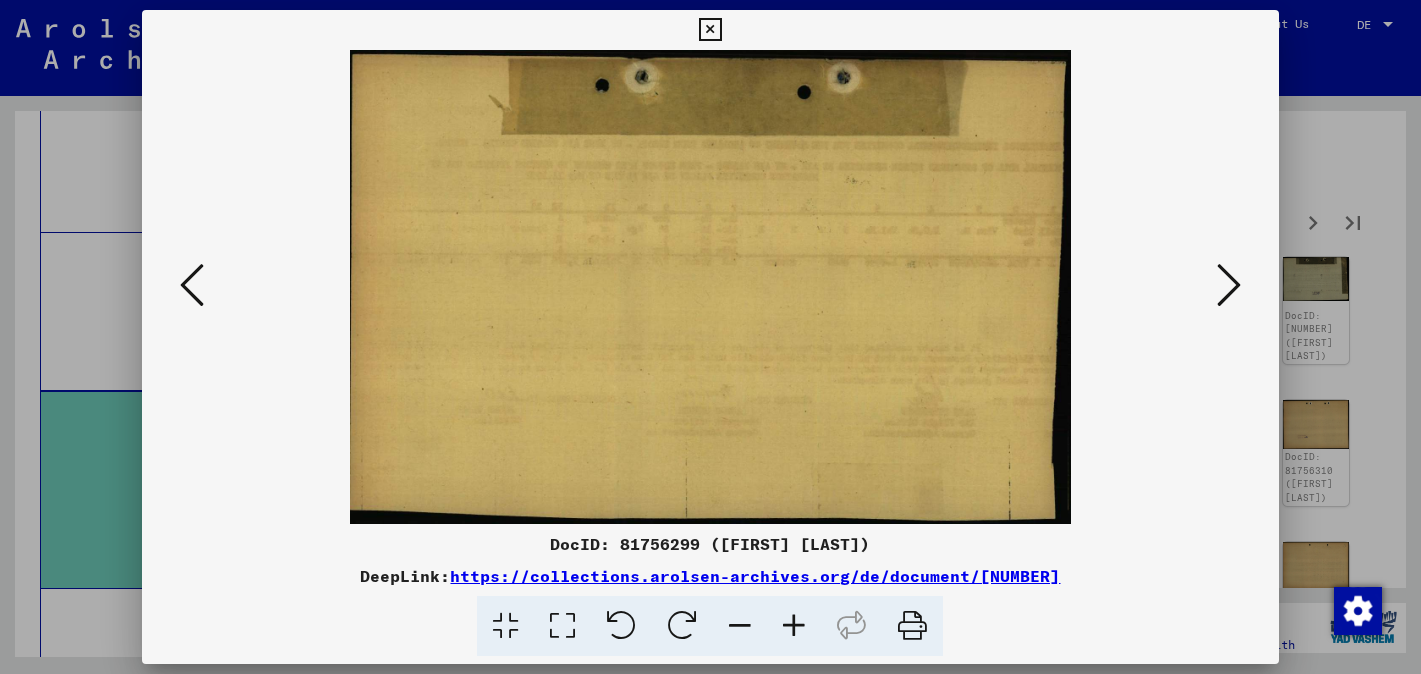 click at bounding box center [1229, 285] 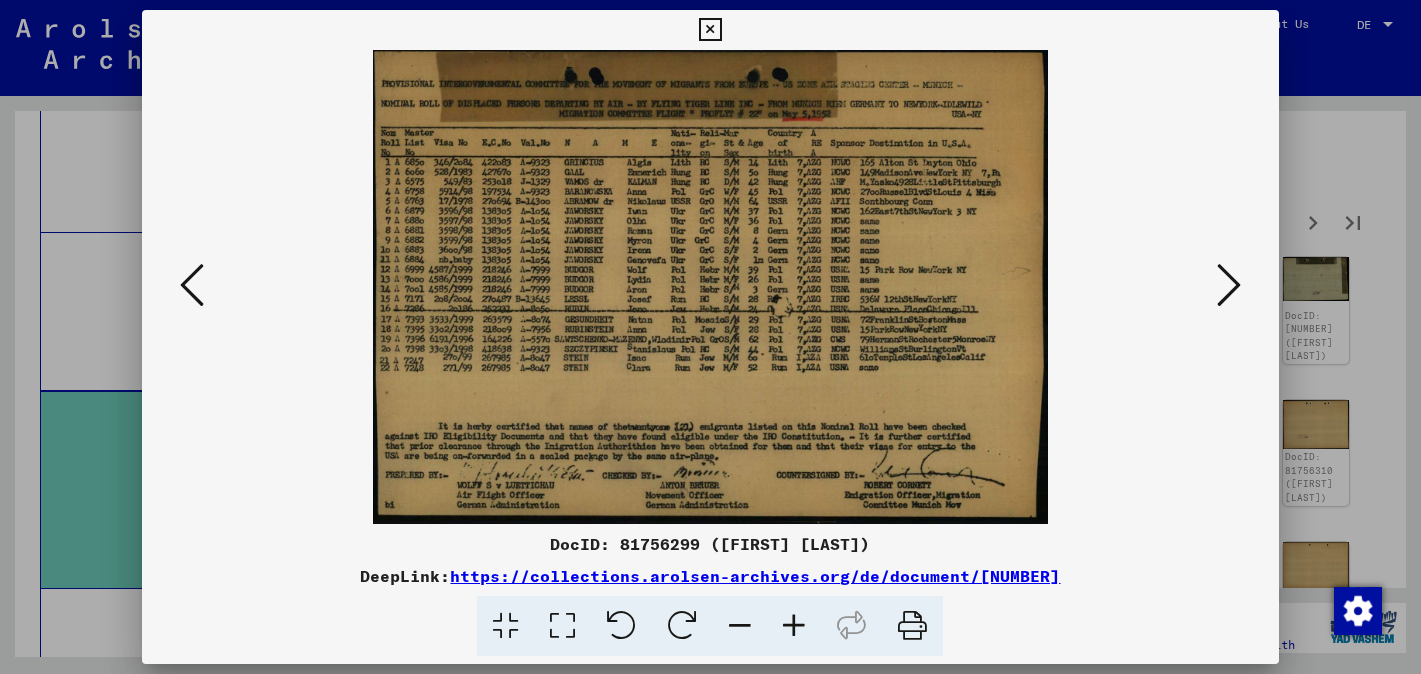 click at bounding box center (1229, 285) 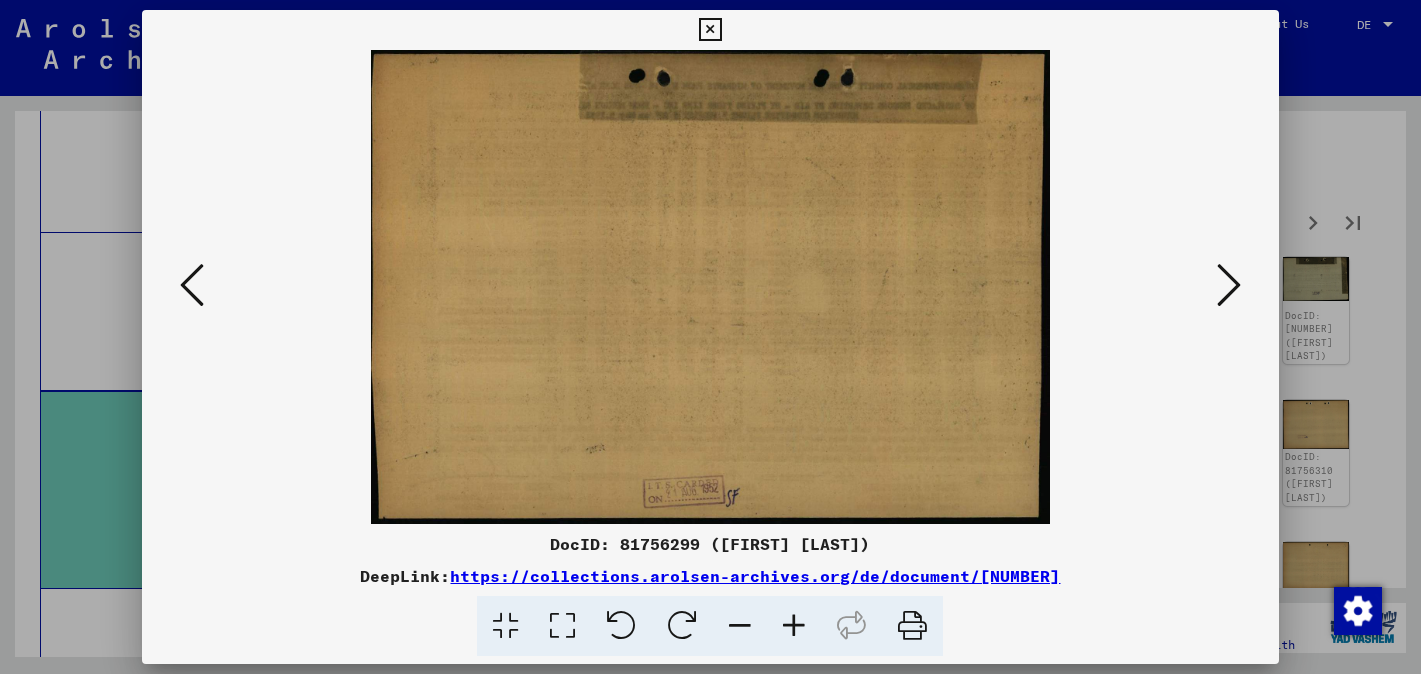 click at bounding box center (1229, 285) 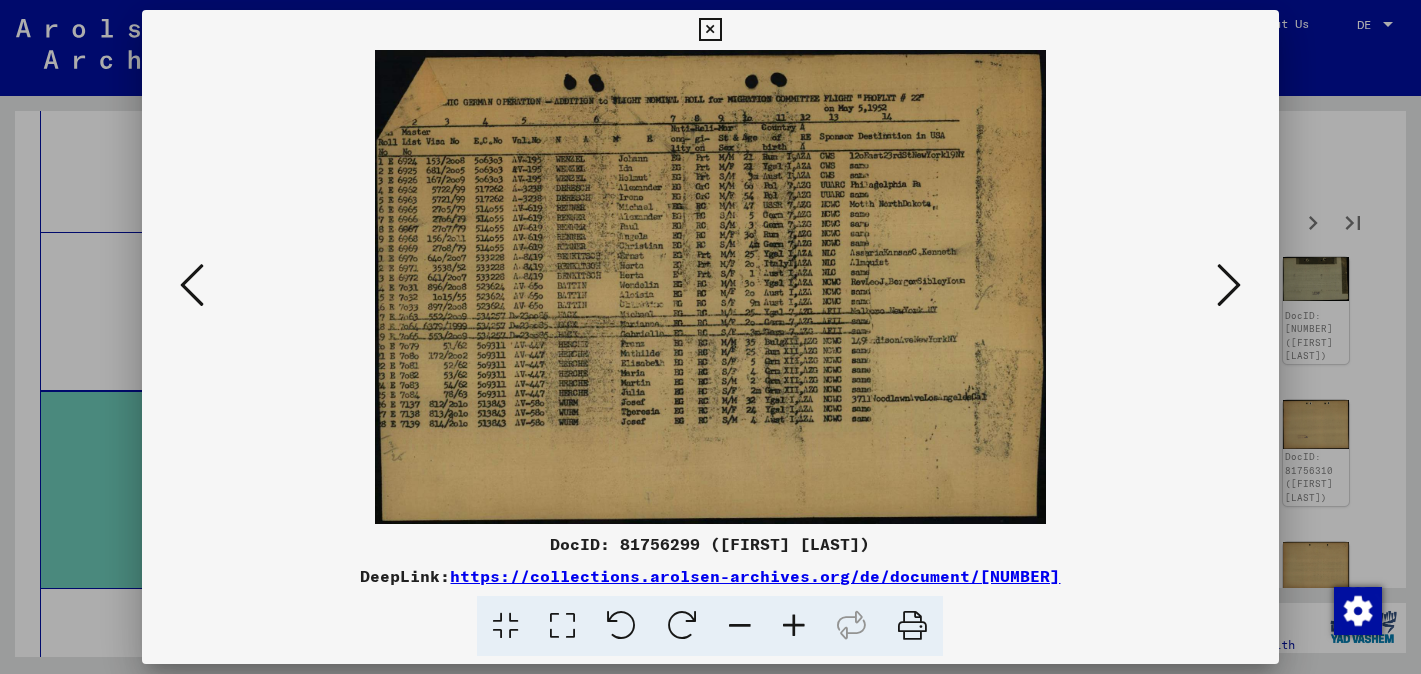 click at bounding box center [1229, 285] 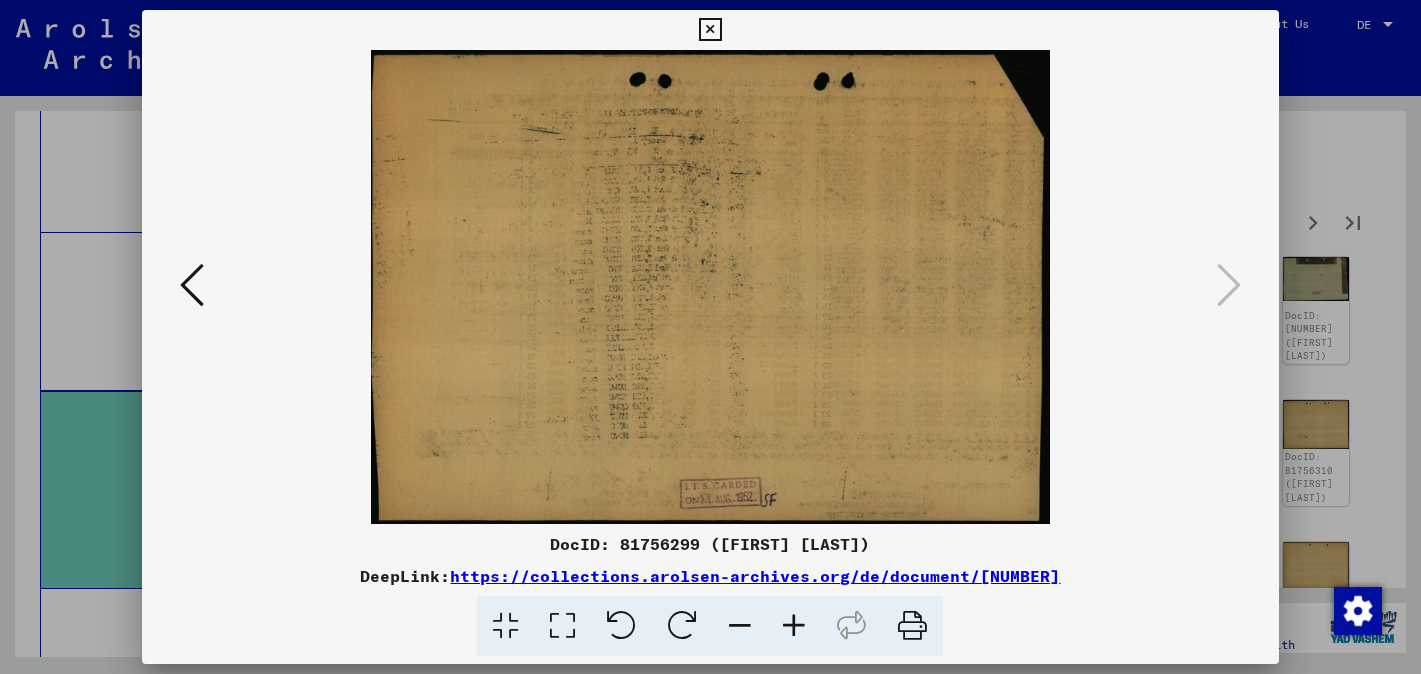 click at bounding box center [710, 30] 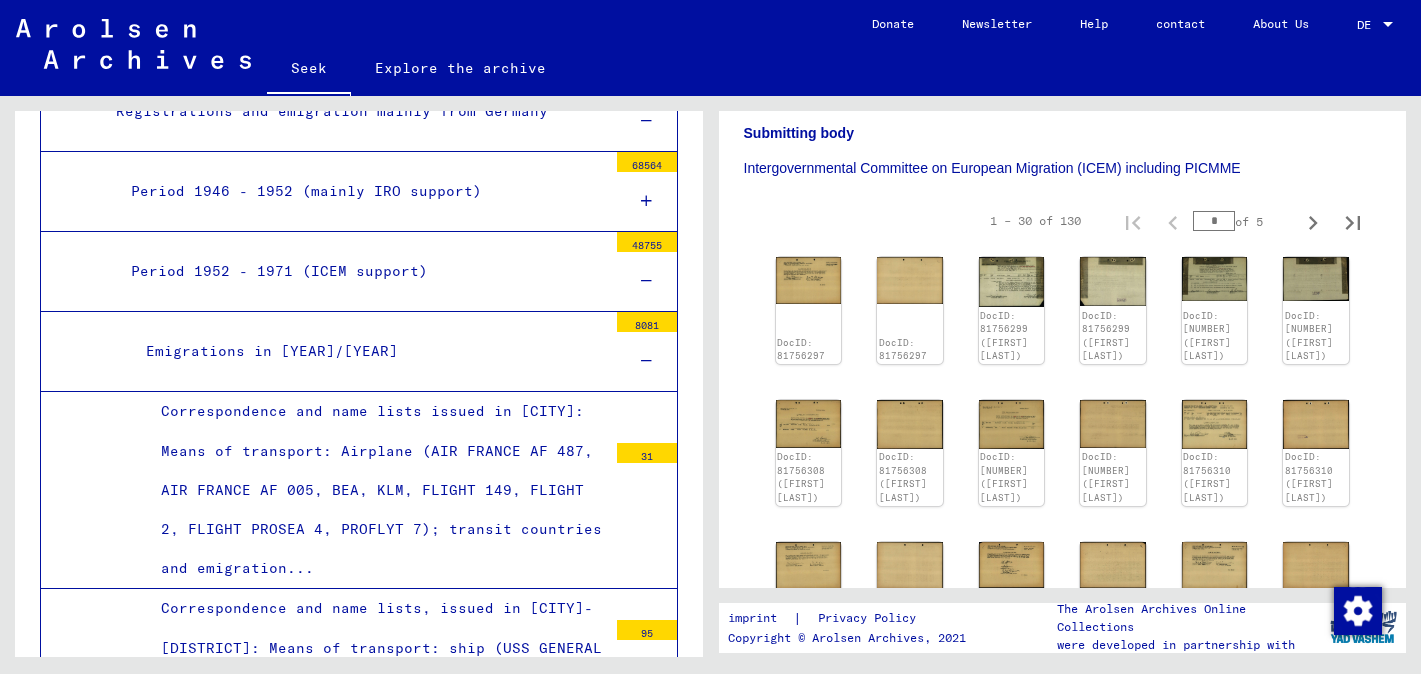 scroll, scrollTop: 0, scrollLeft: 0, axis: both 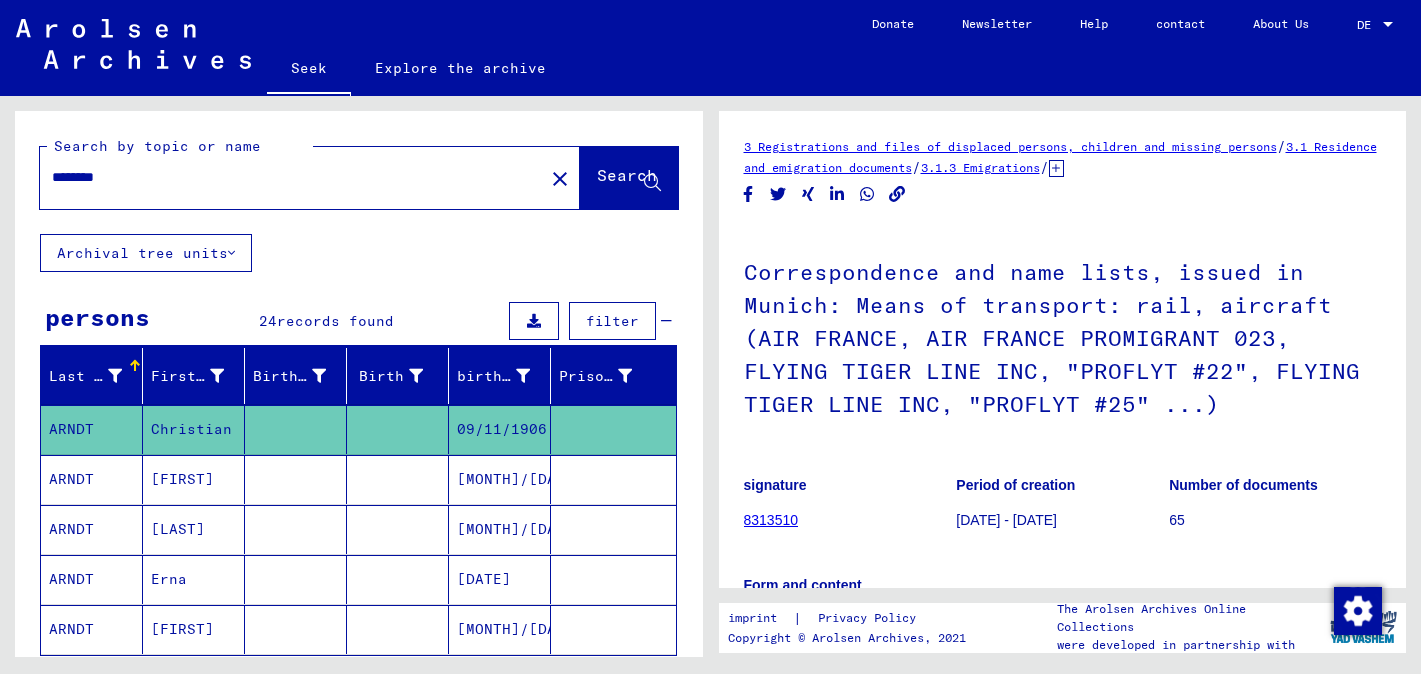 click on "********" 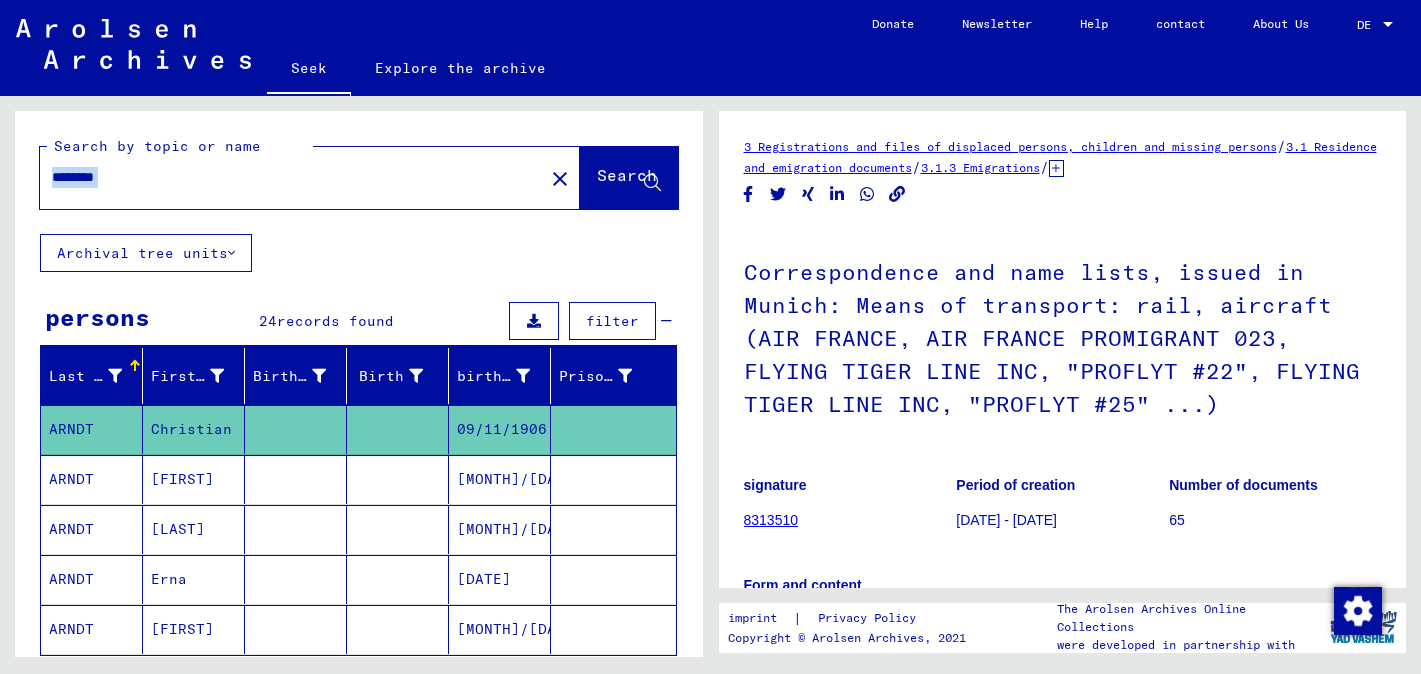 click on "********" 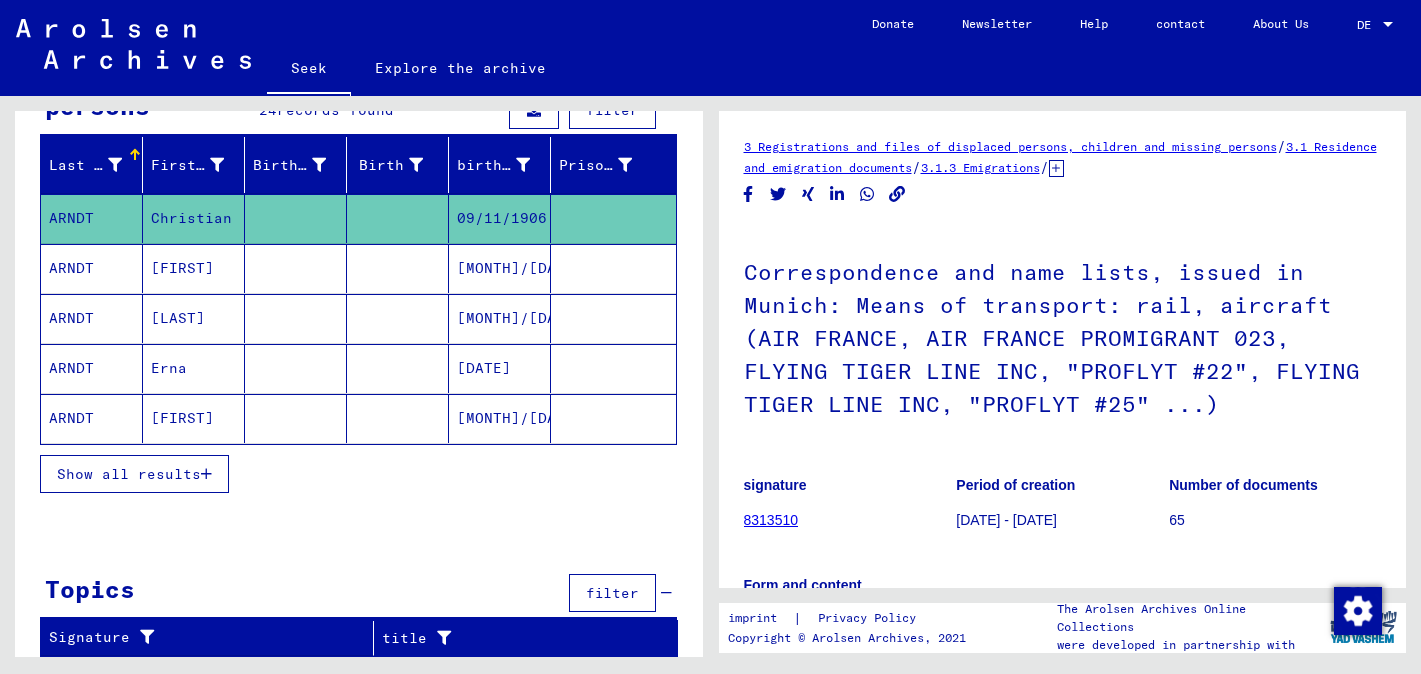 scroll, scrollTop: 0, scrollLeft: 0, axis: both 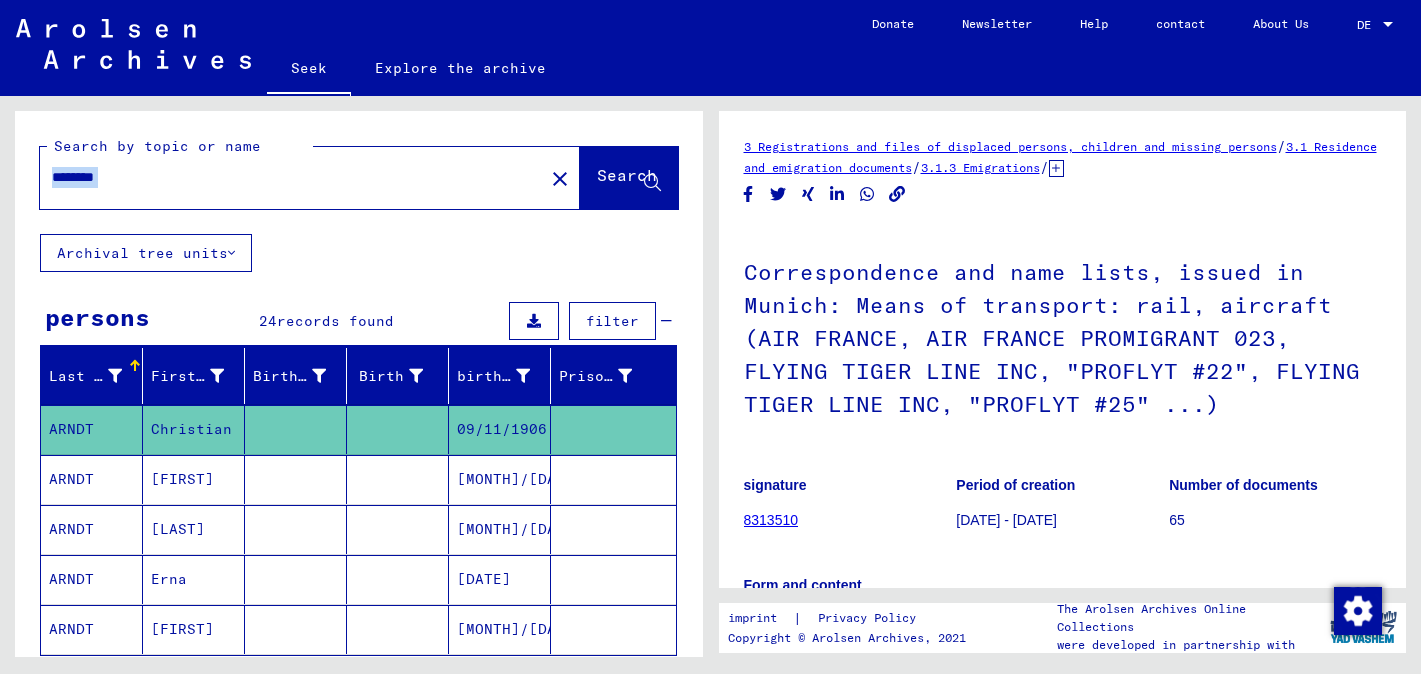 click on "close" 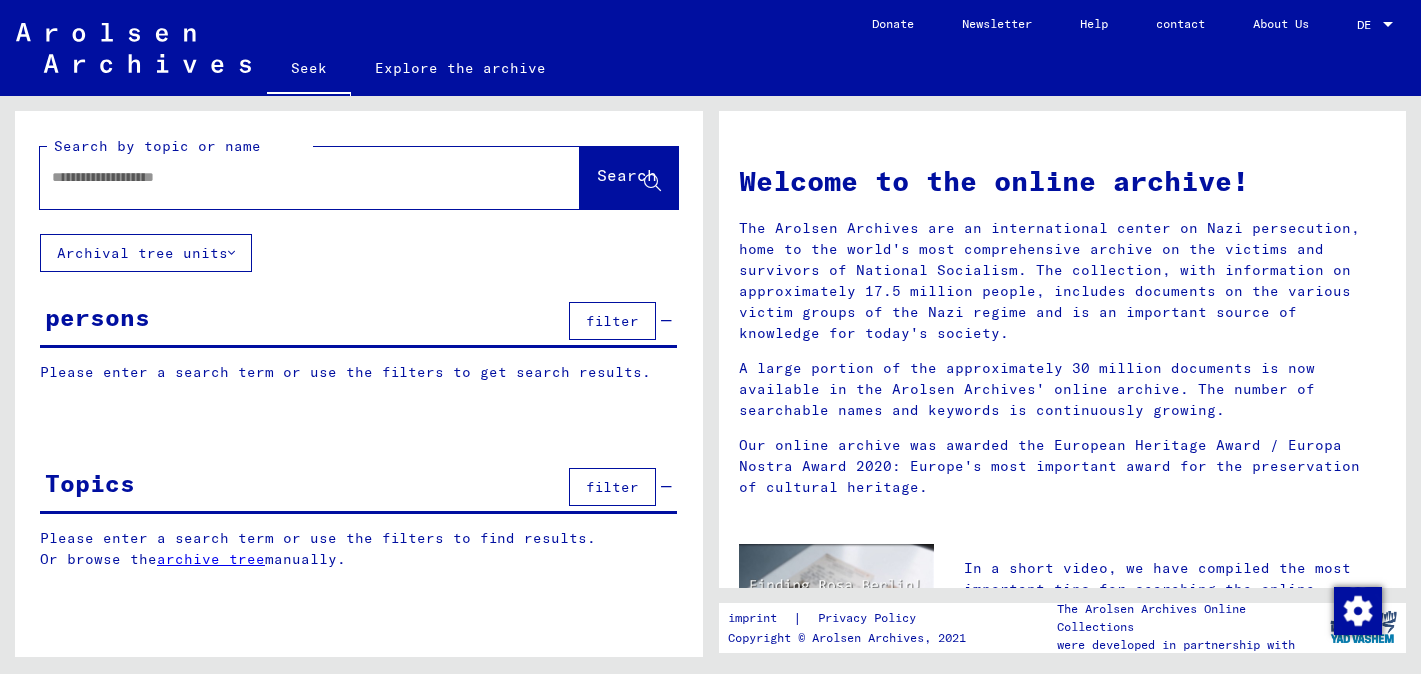 click at bounding box center [286, 177] 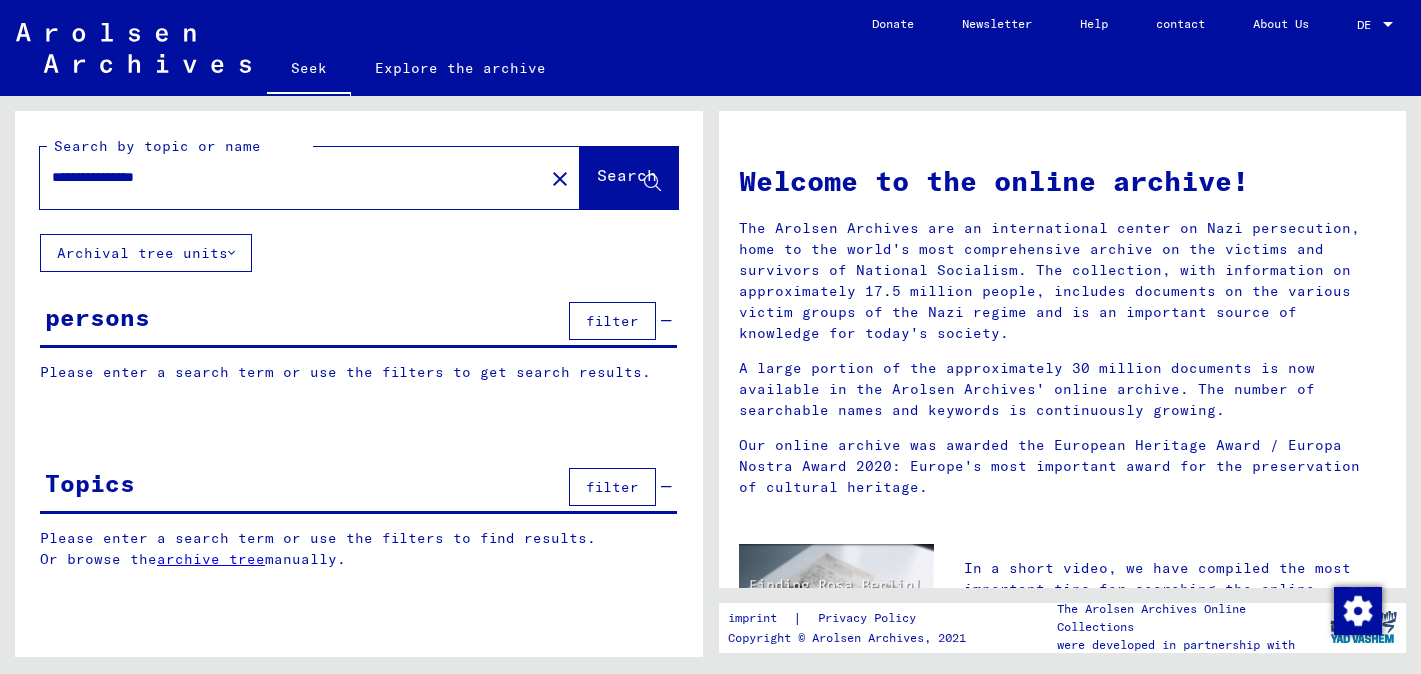 type on "**********" 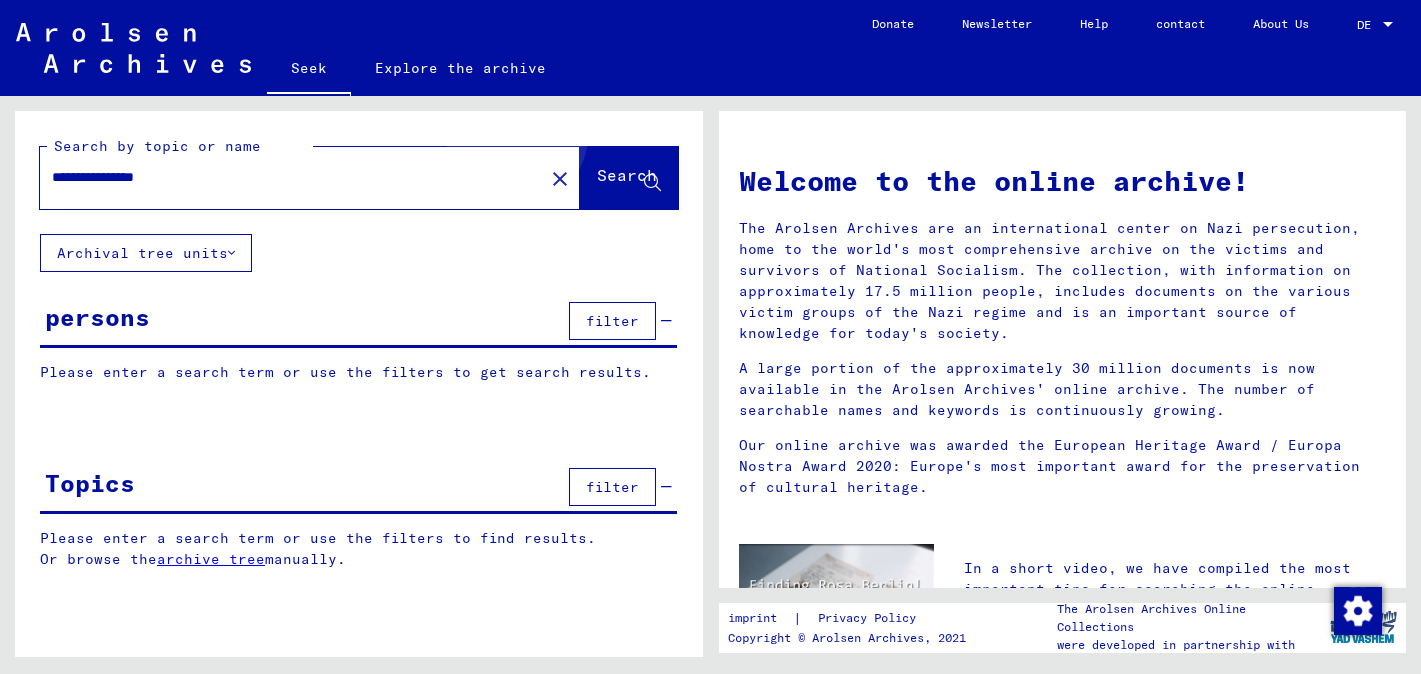 click on "Search" 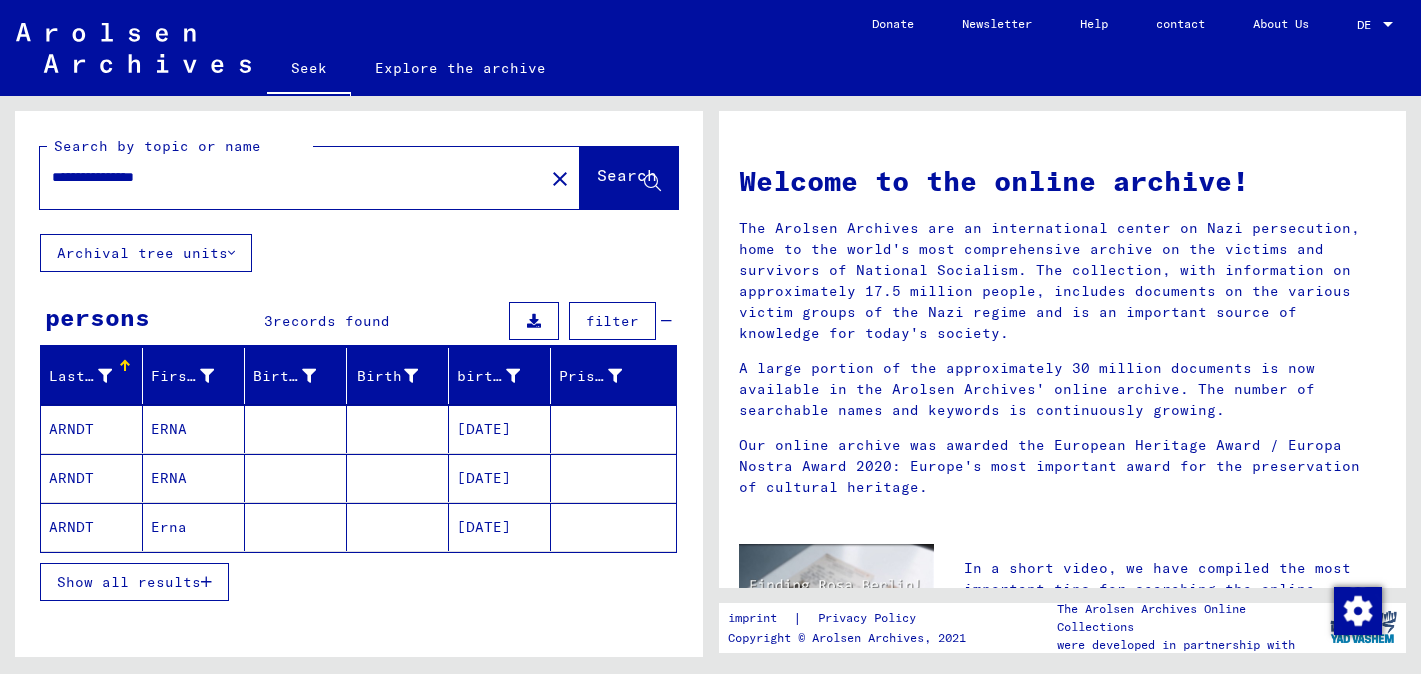 click on "ERNA" at bounding box center [169, 478] 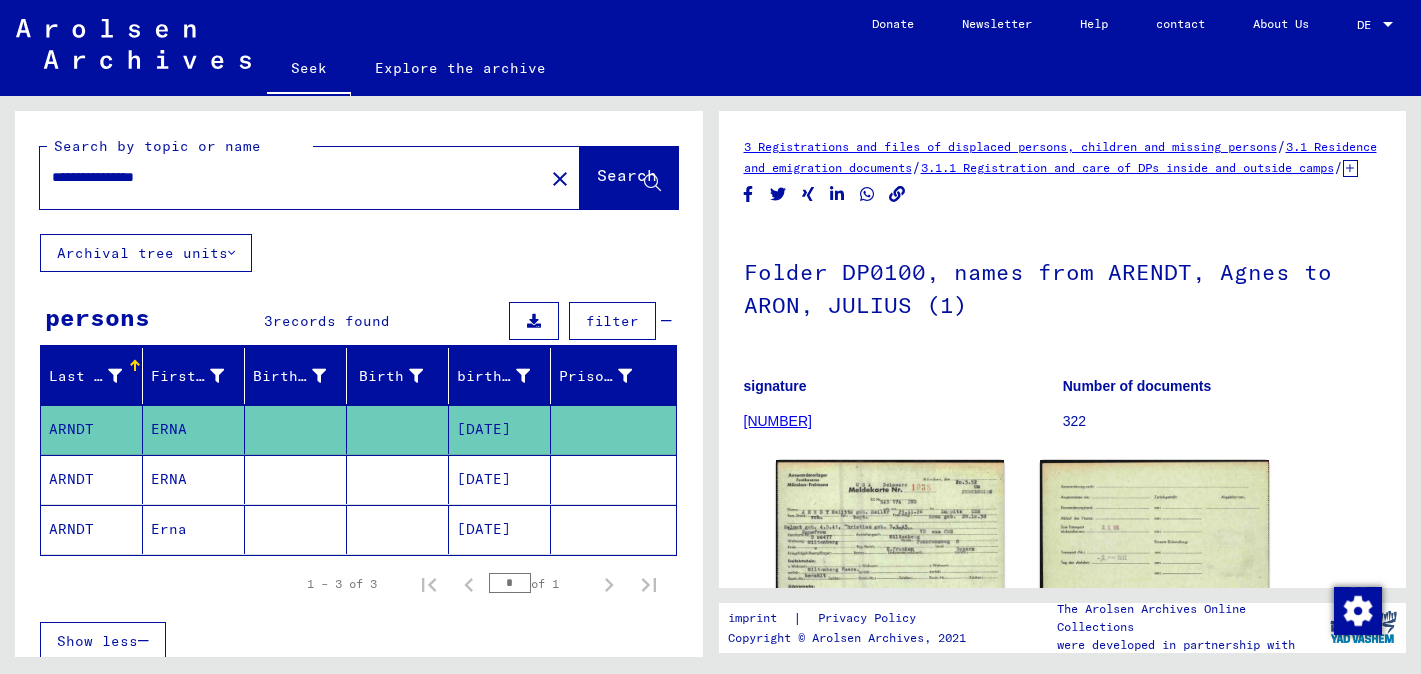 click on "ERNA" at bounding box center [169, 529] 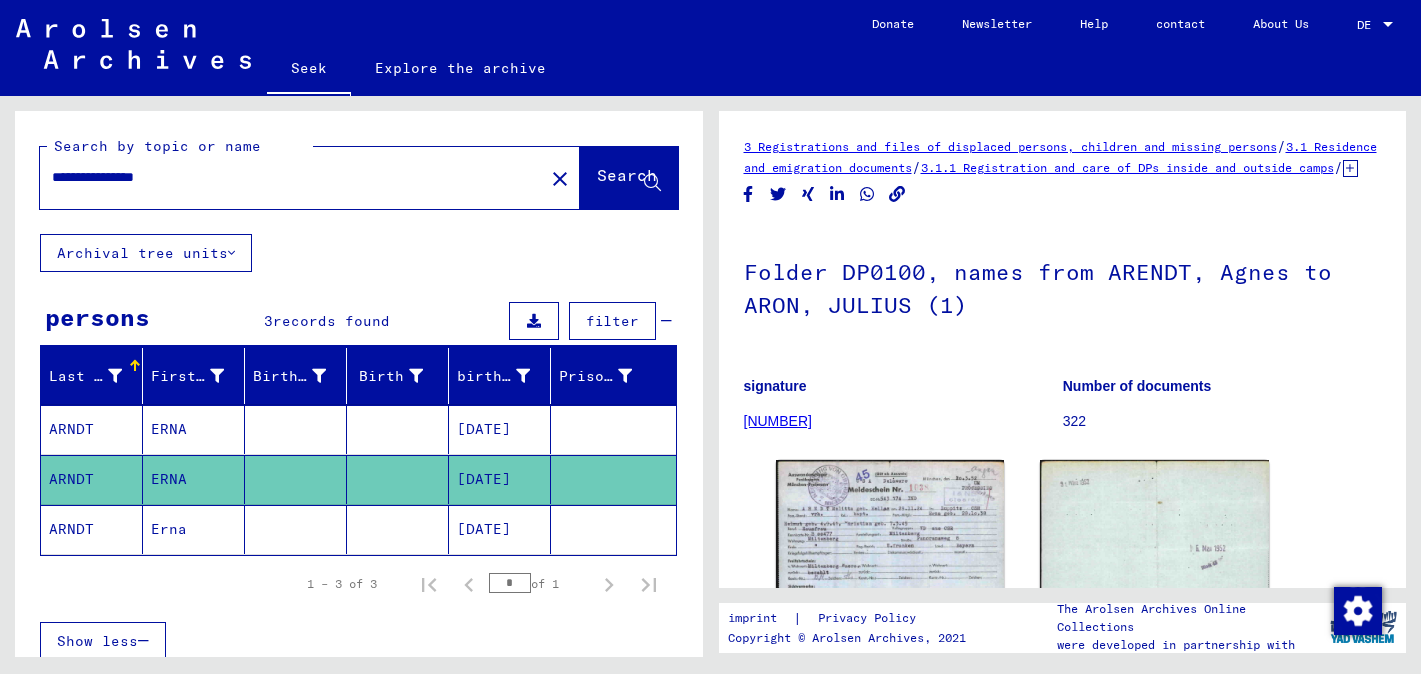 click on "Erna" 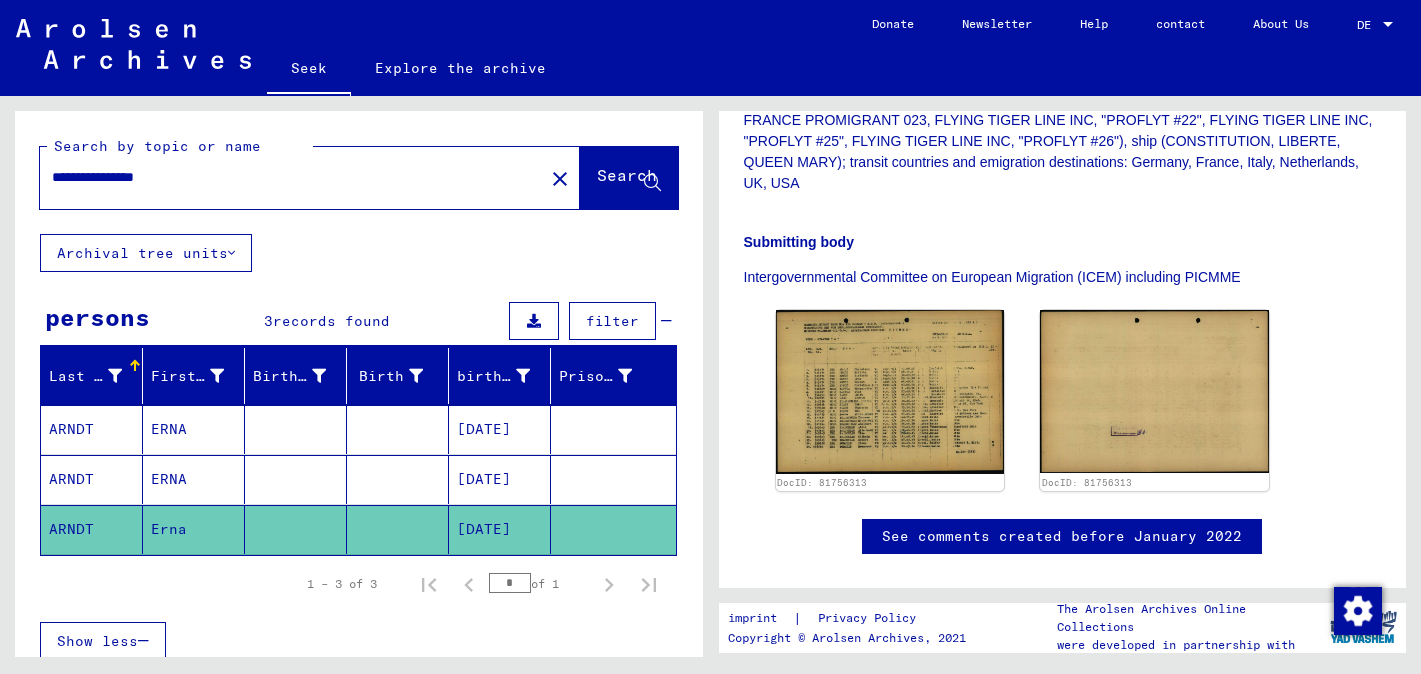 scroll, scrollTop: 538, scrollLeft: 0, axis: vertical 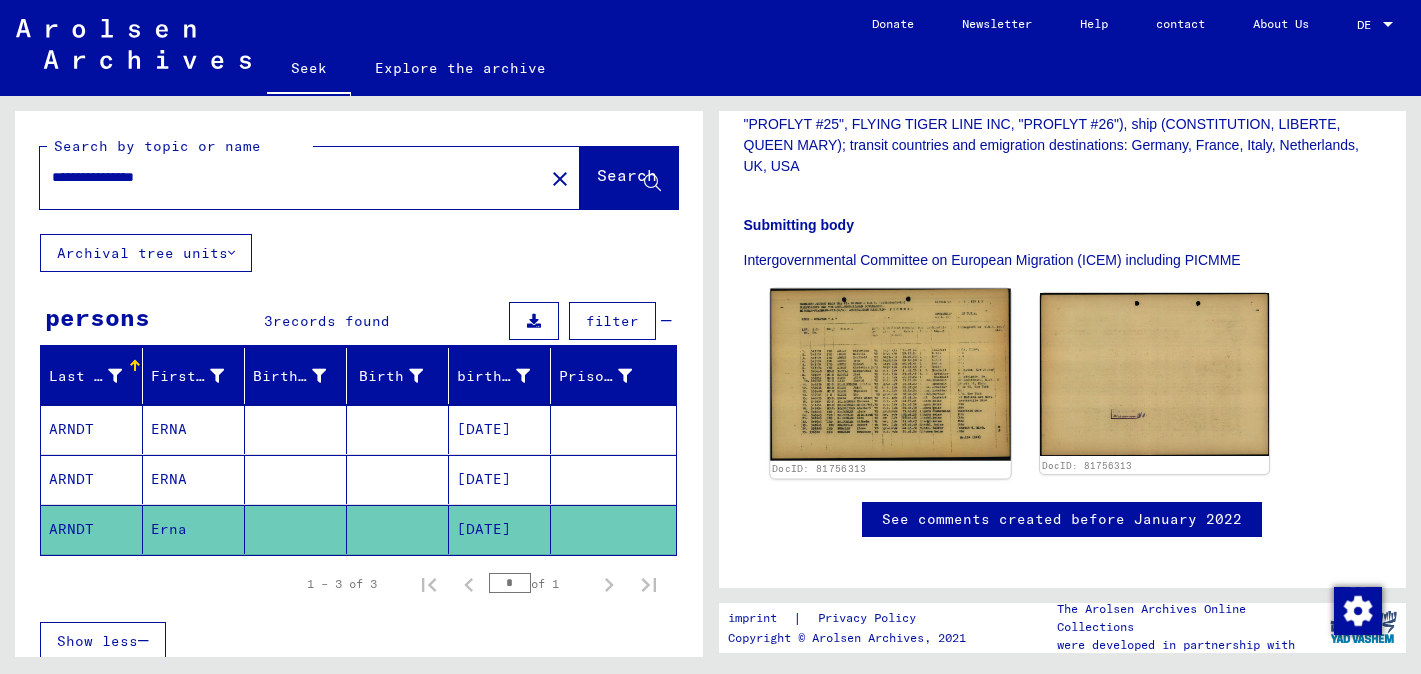 click 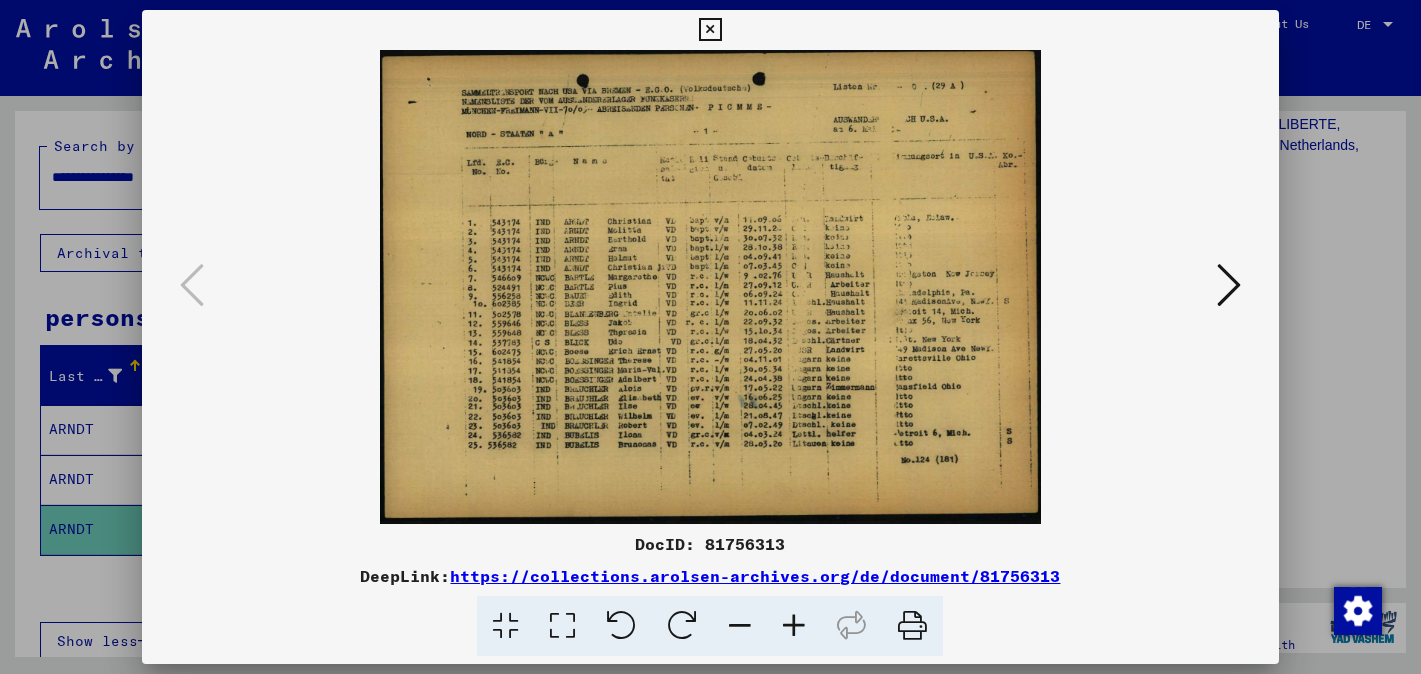 click at bounding box center (710, 30) 